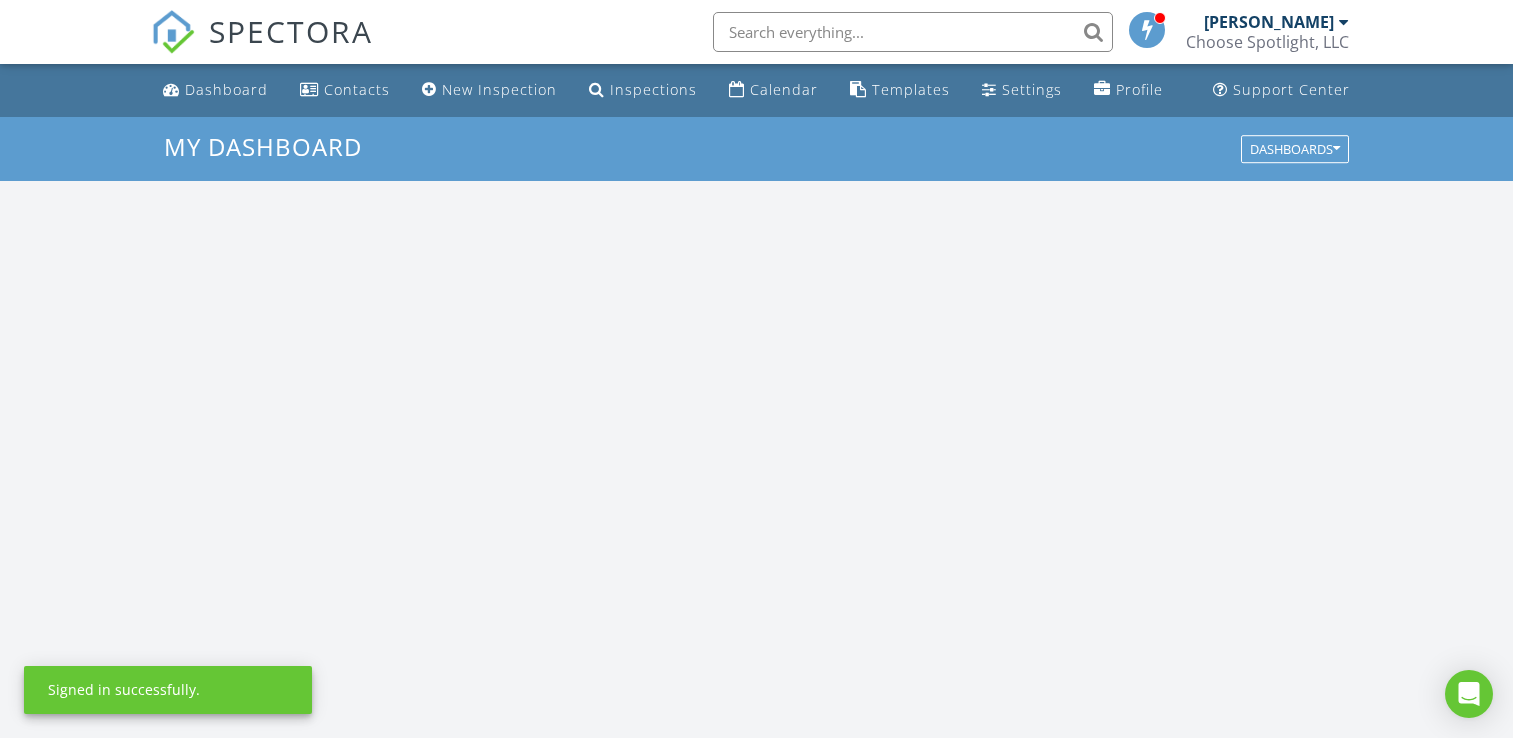 scroll, scrollTop: 0, scrollLeft: 0, axis: both 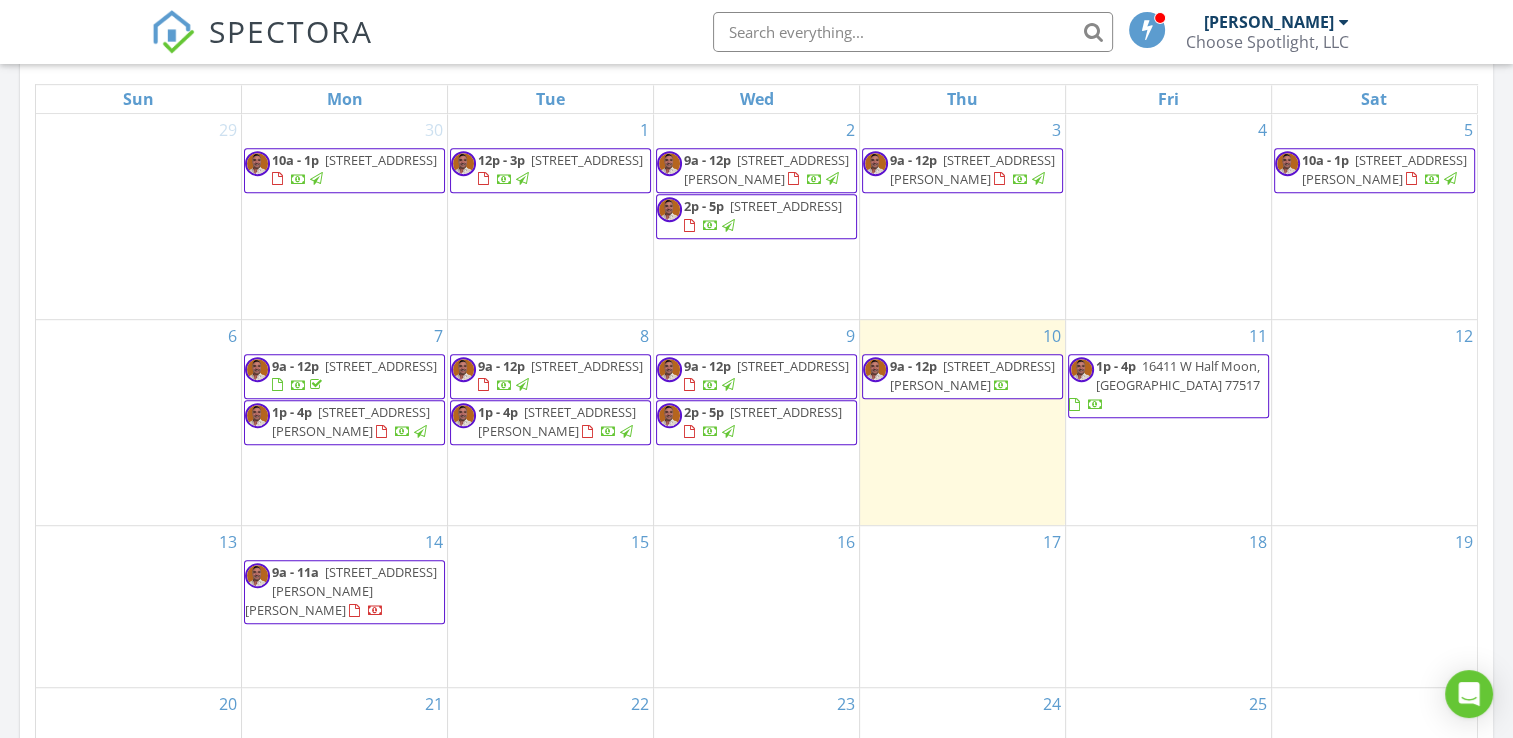 click at bounding box center [728, 385] 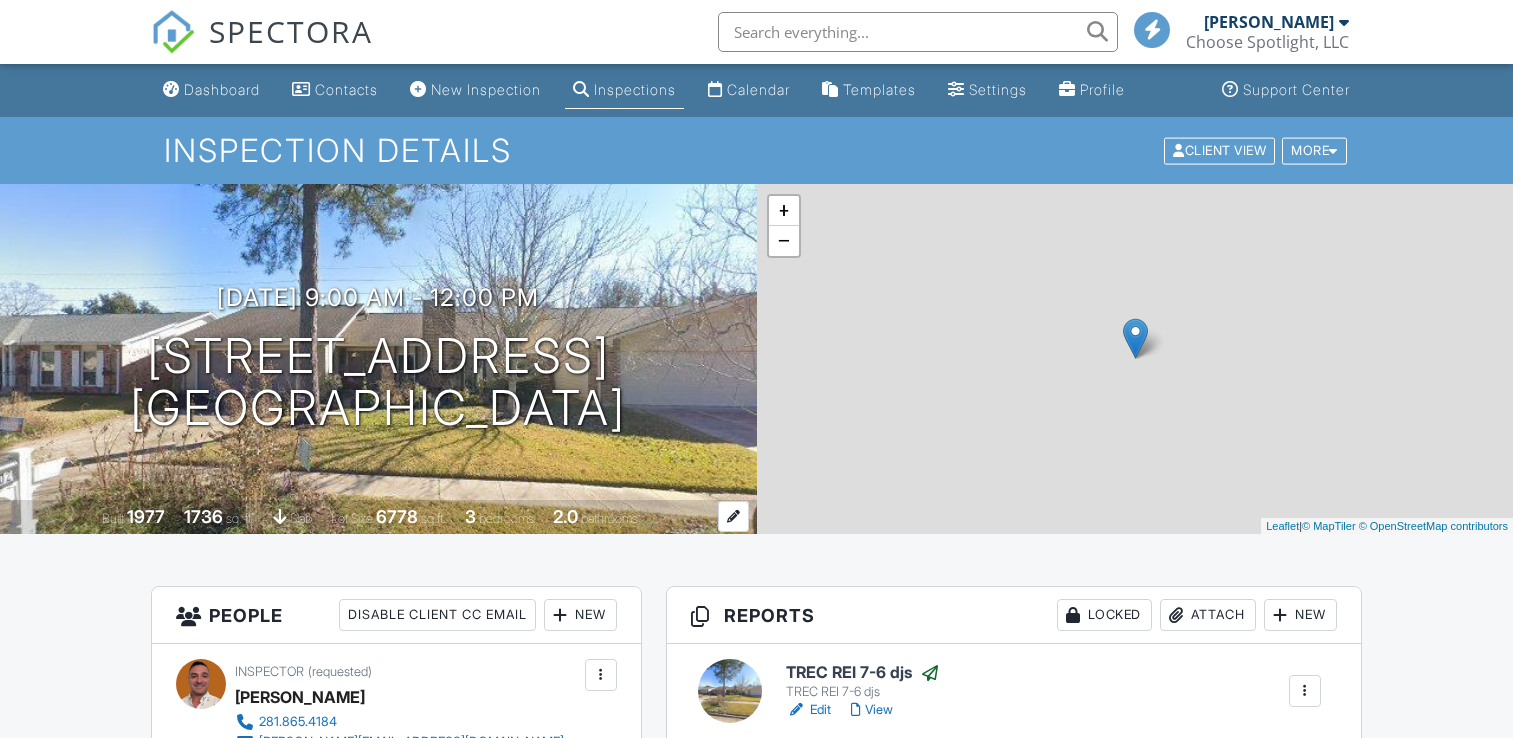 scroll, scrollTop: 0, scrollLeft: 0, axis: both 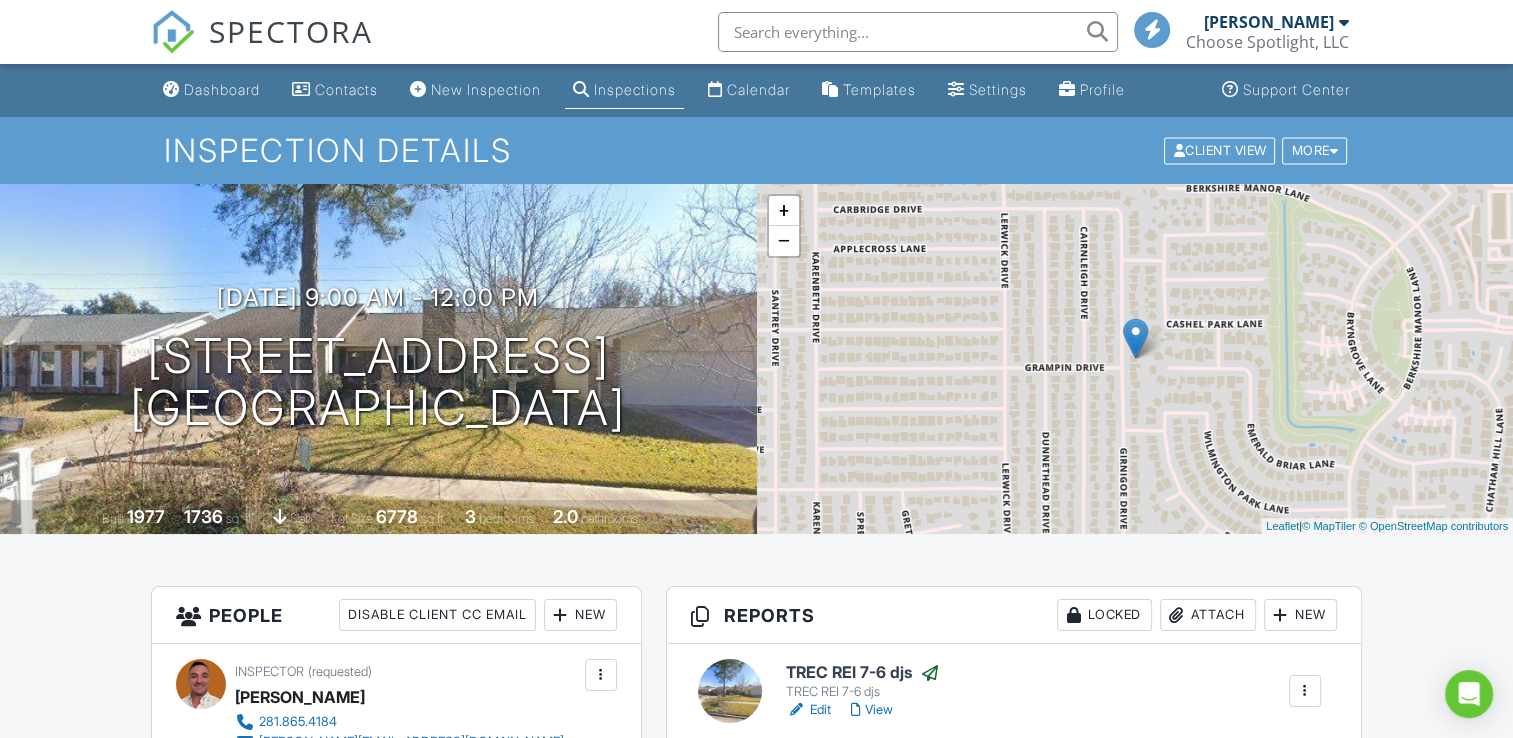 click at bounding box center [930, 673] 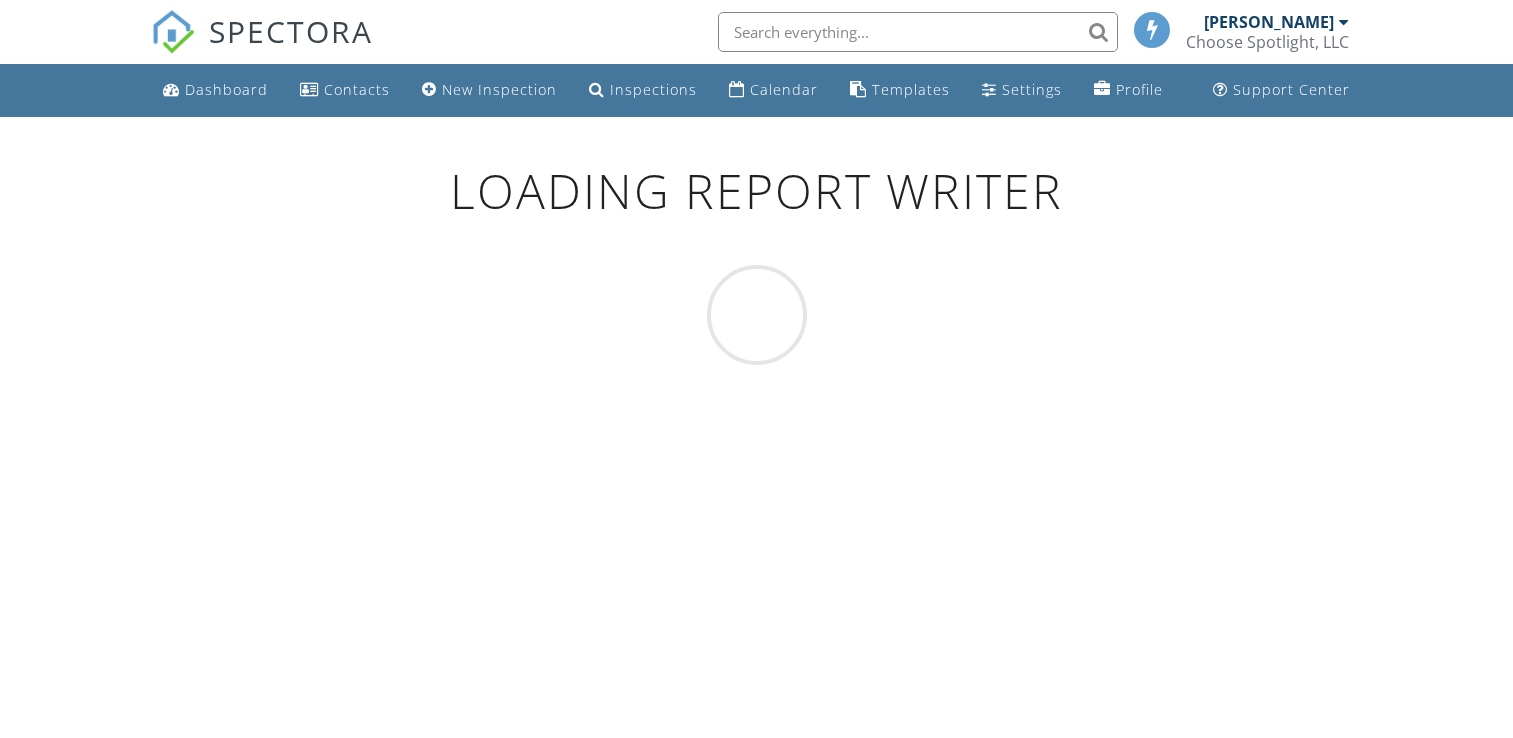 scroll, scrollTop: 0, scrollLeft: 0, axis: both 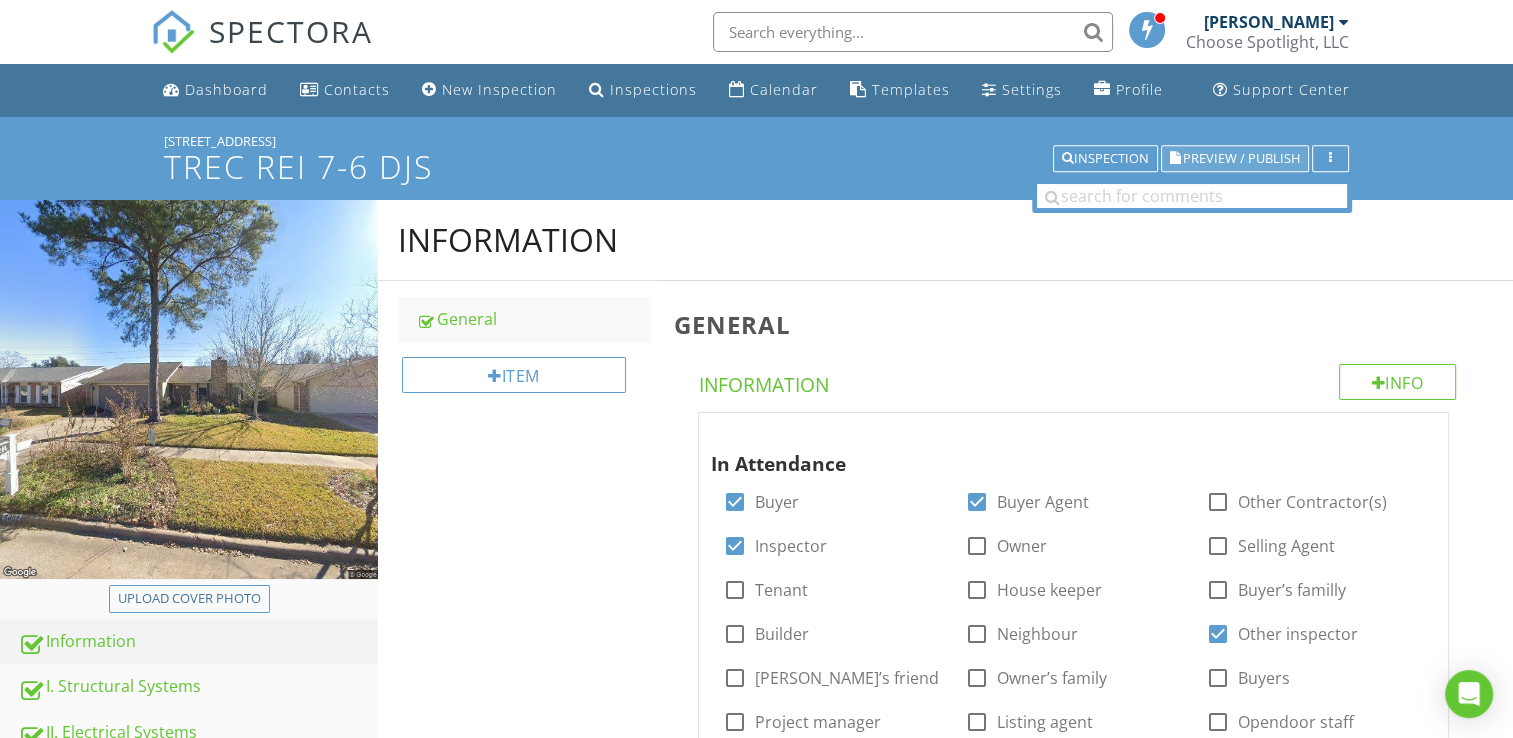 click on "Preview / Publish" at bounding box center (1241, 158) 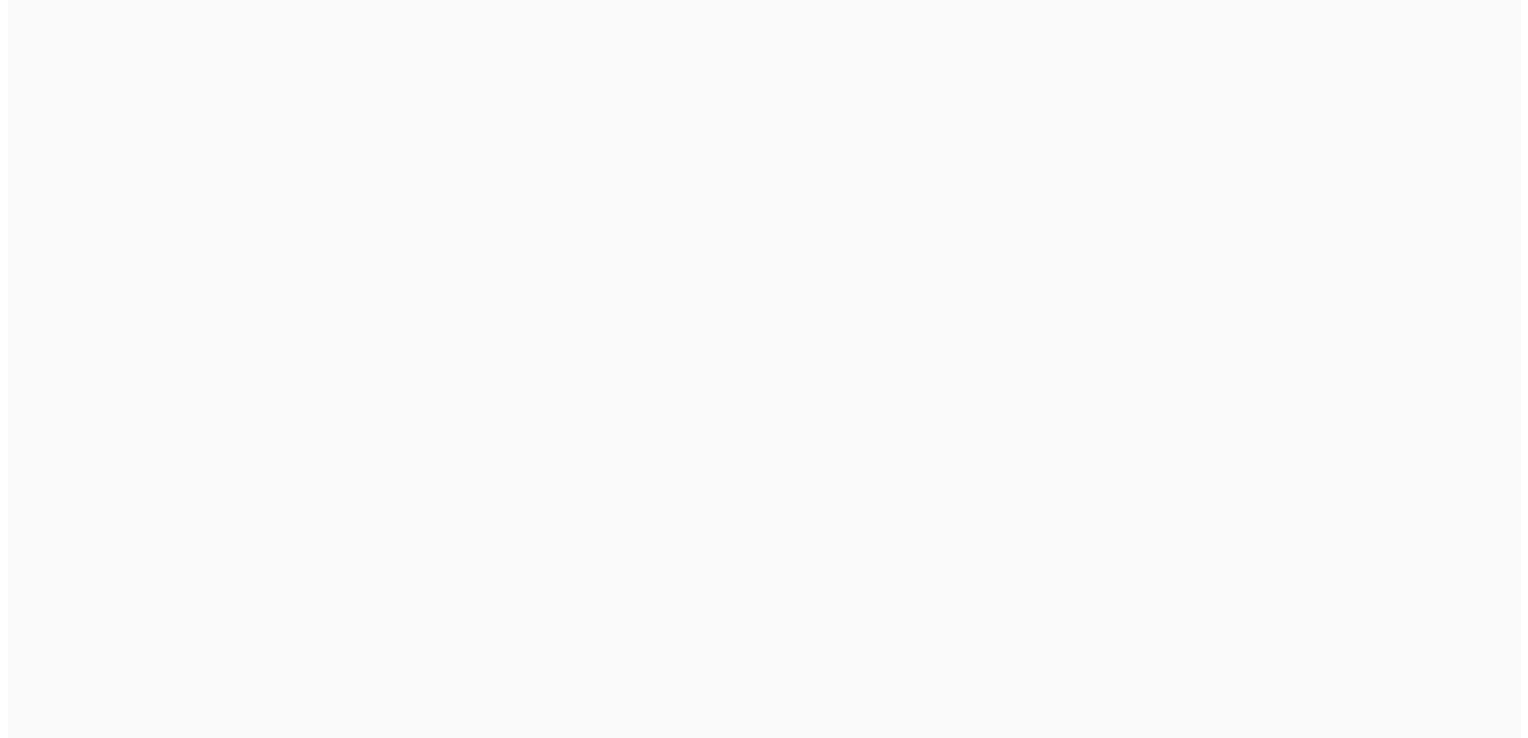 scroll, scrollTop: 0, scrollLeft: 0, axis: both 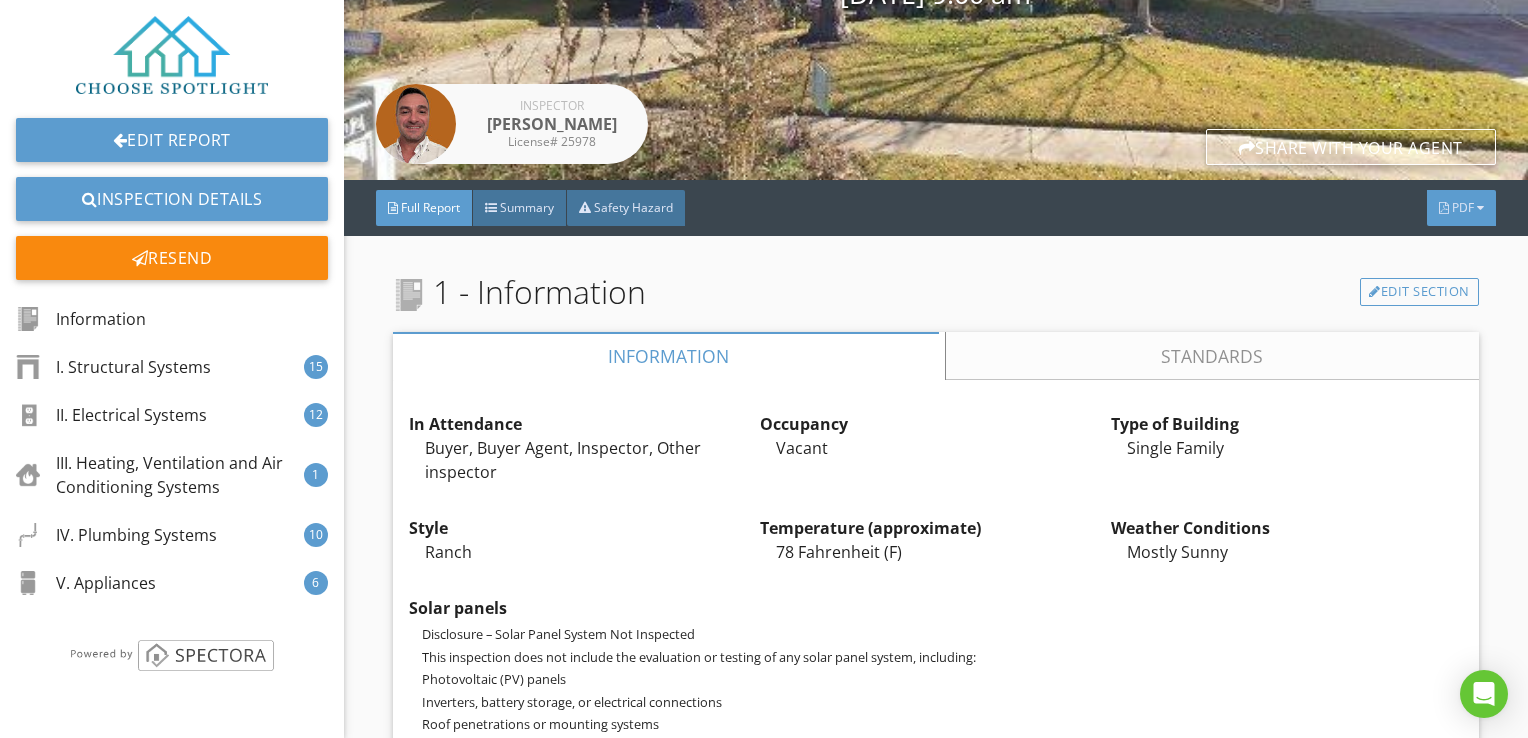 click on "PDF" at bounding box center [1463, 207] 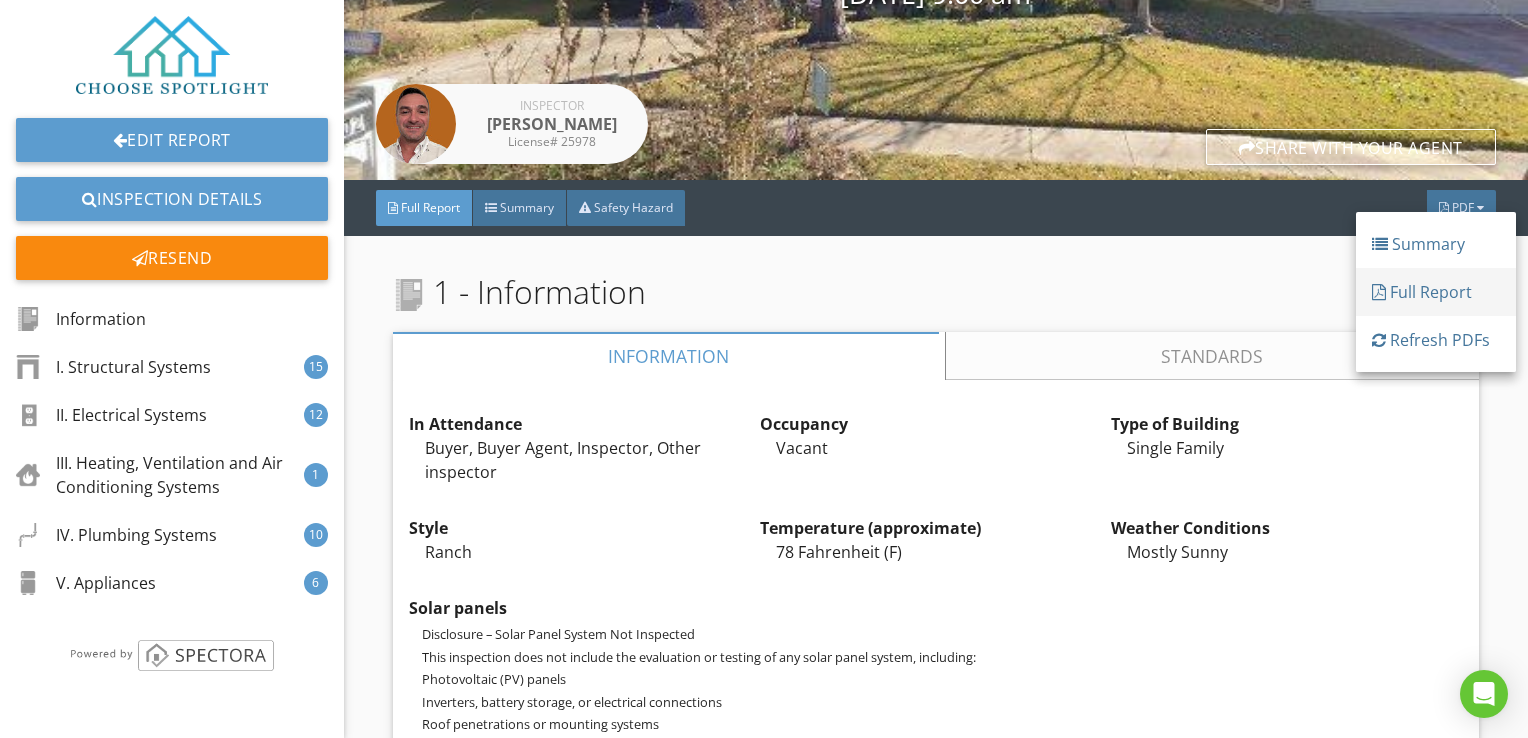 click on "Full Report" at bounding box center [1436, 292] 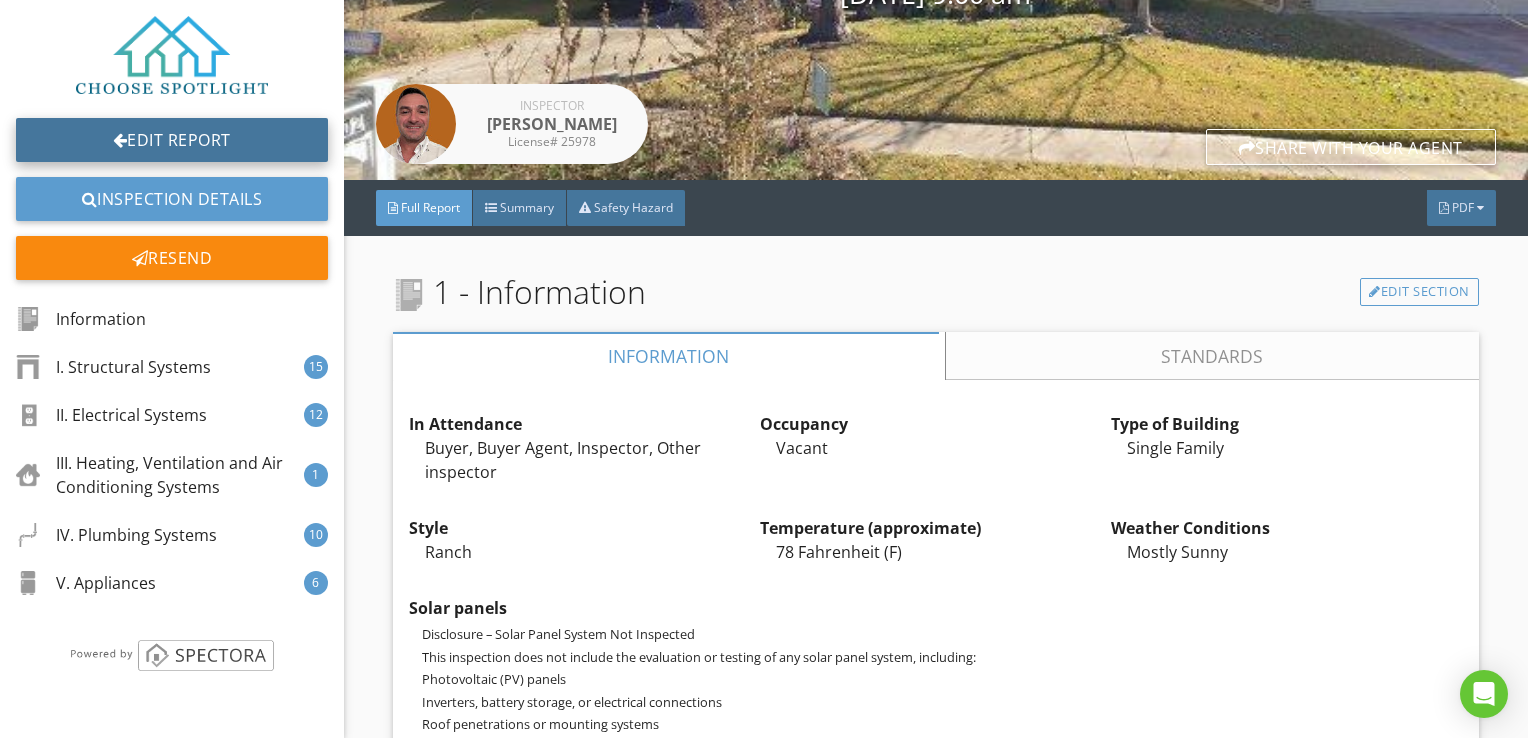 click on "Edit Report" at bounding box center [172, 140] 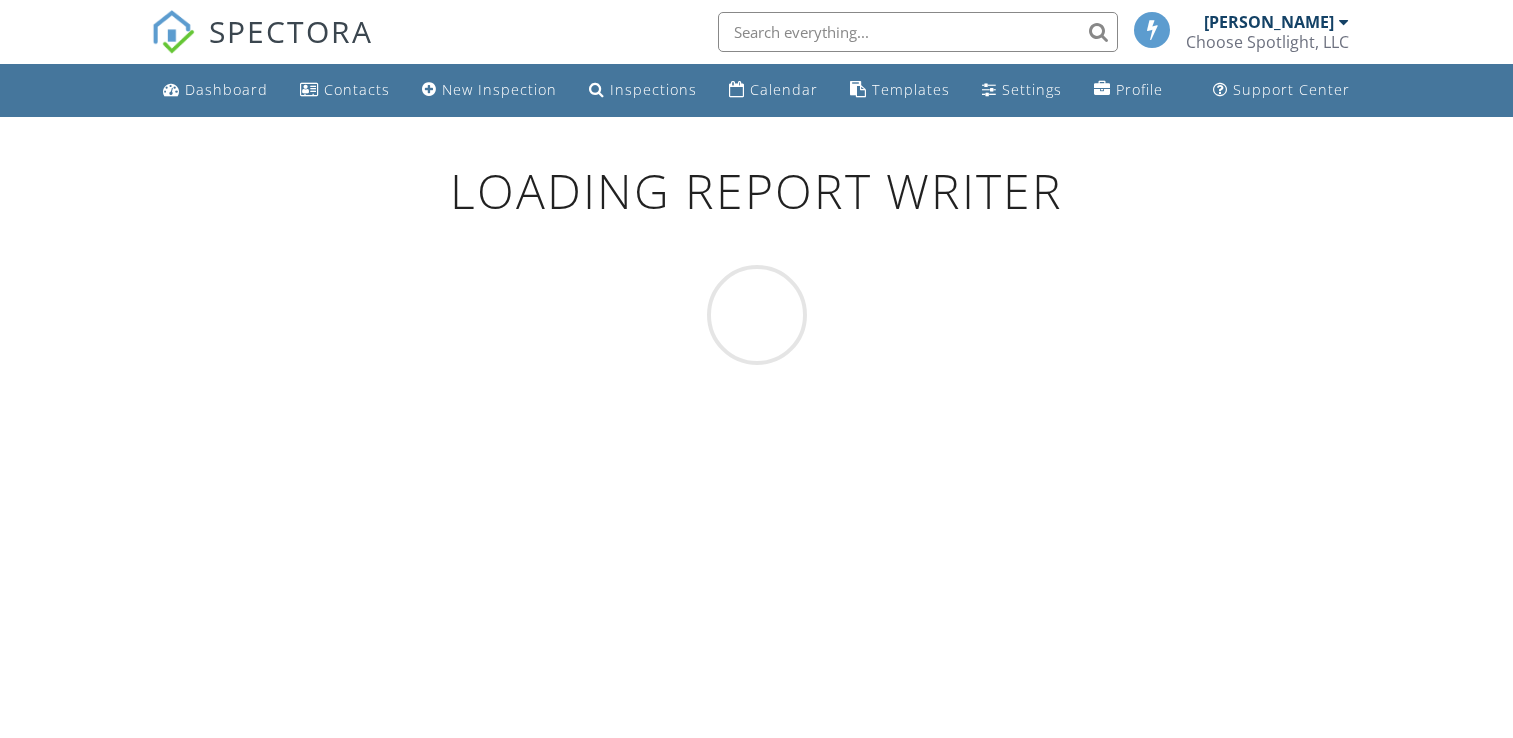 scroll, scrollTop: 0, scrollLeft: 0, axis: both 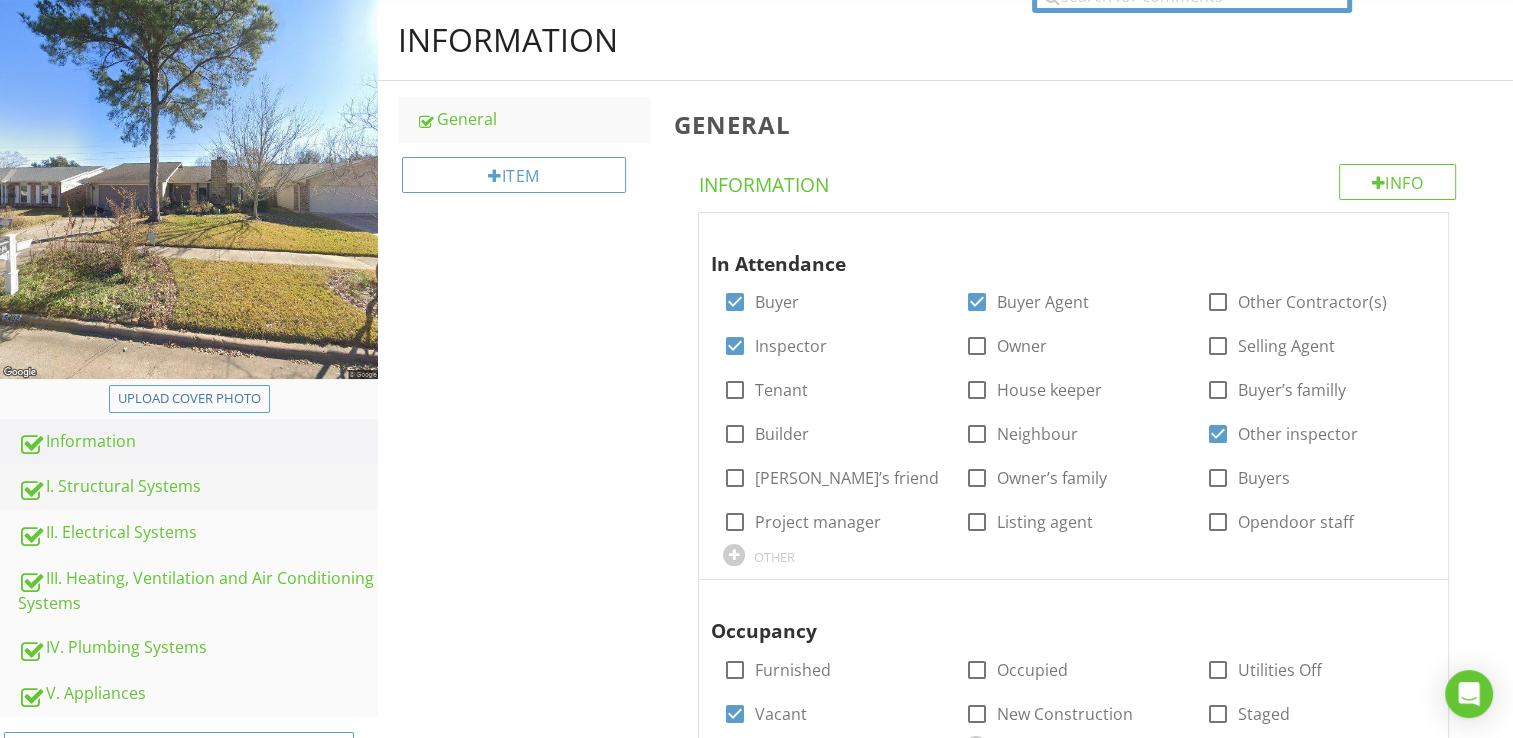 click on "I. Structural Systems" at bounding box center [198, 487] 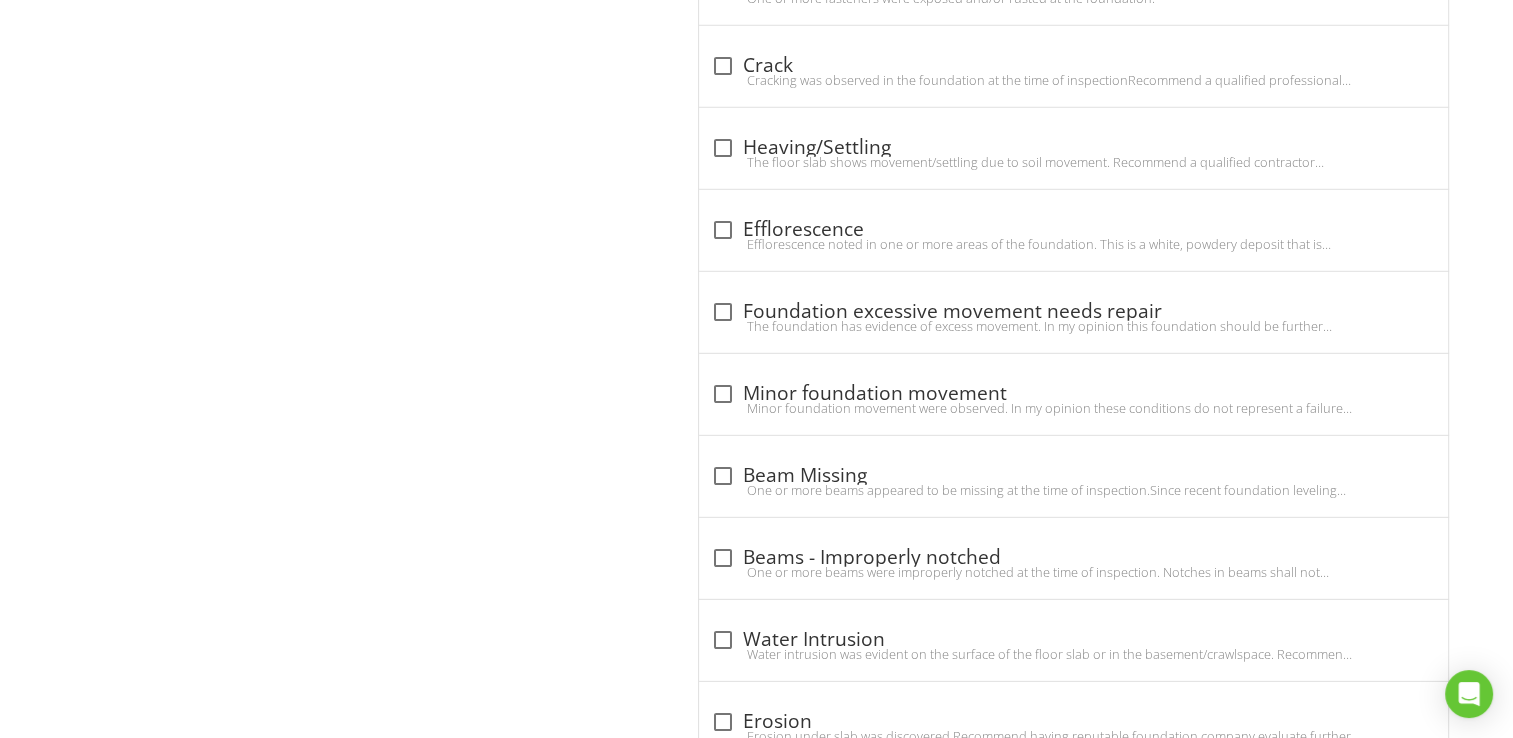 scroll, scrollTop: 5660, scrollLeft: 0, axis: vertical 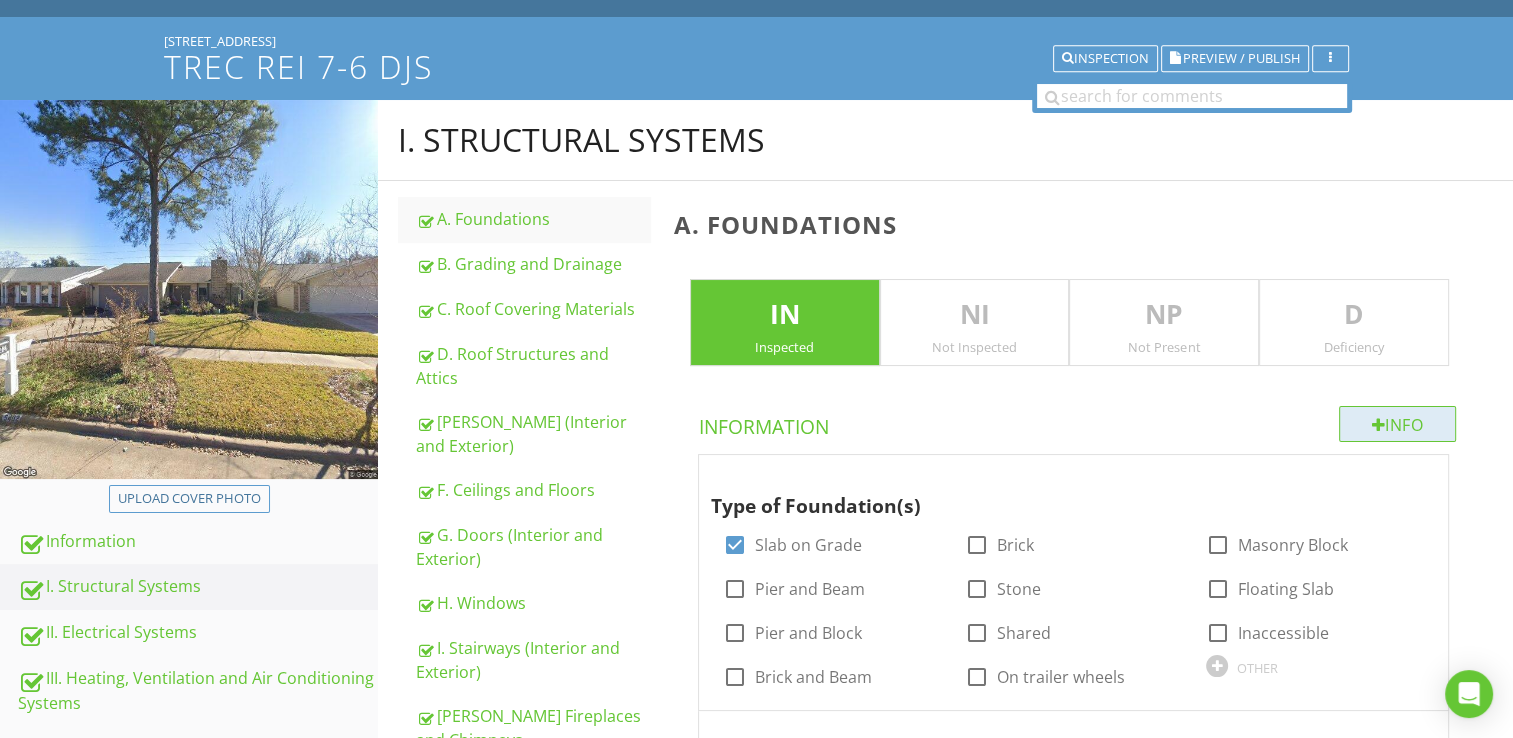 click at bounding box center (1379, 425) 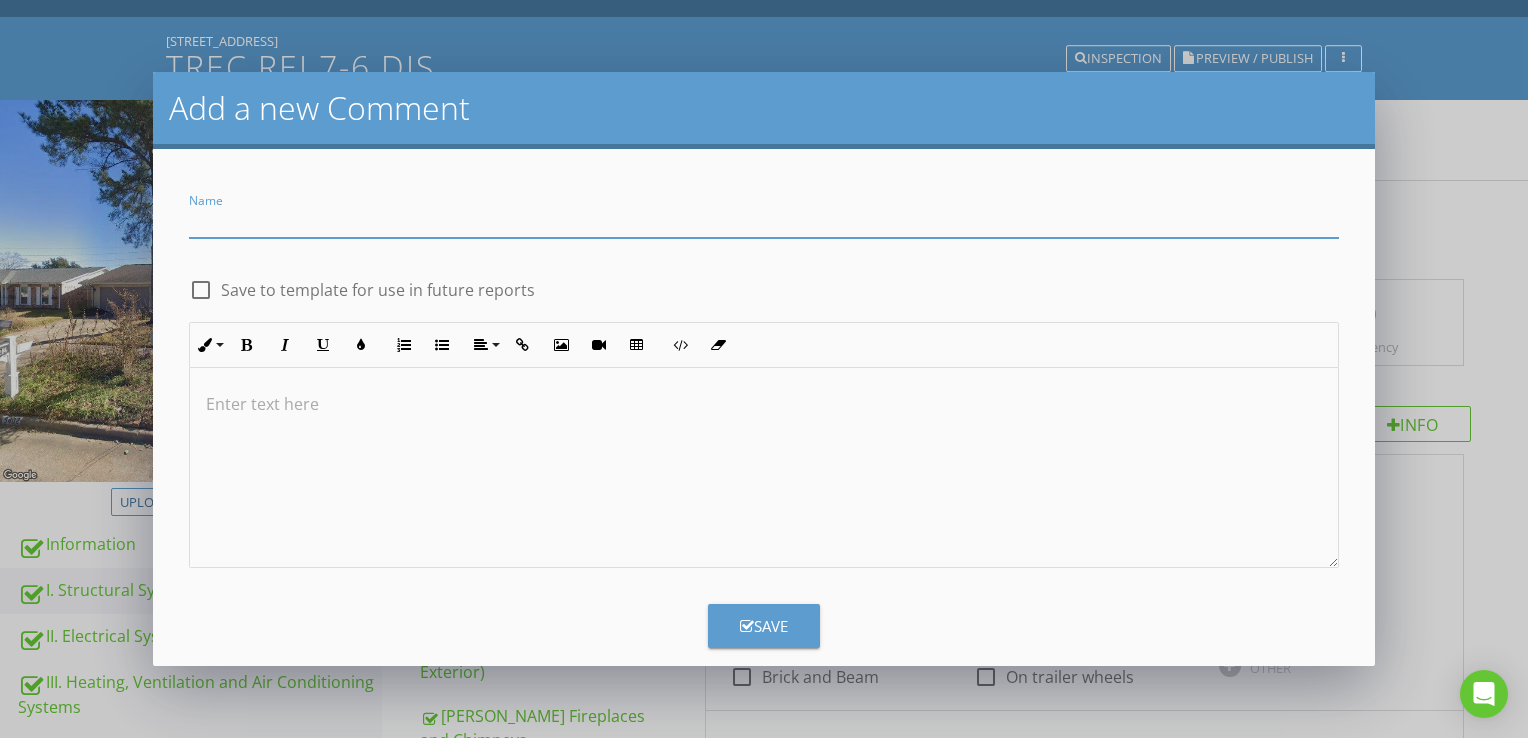 click at bounding box center [764, 468] 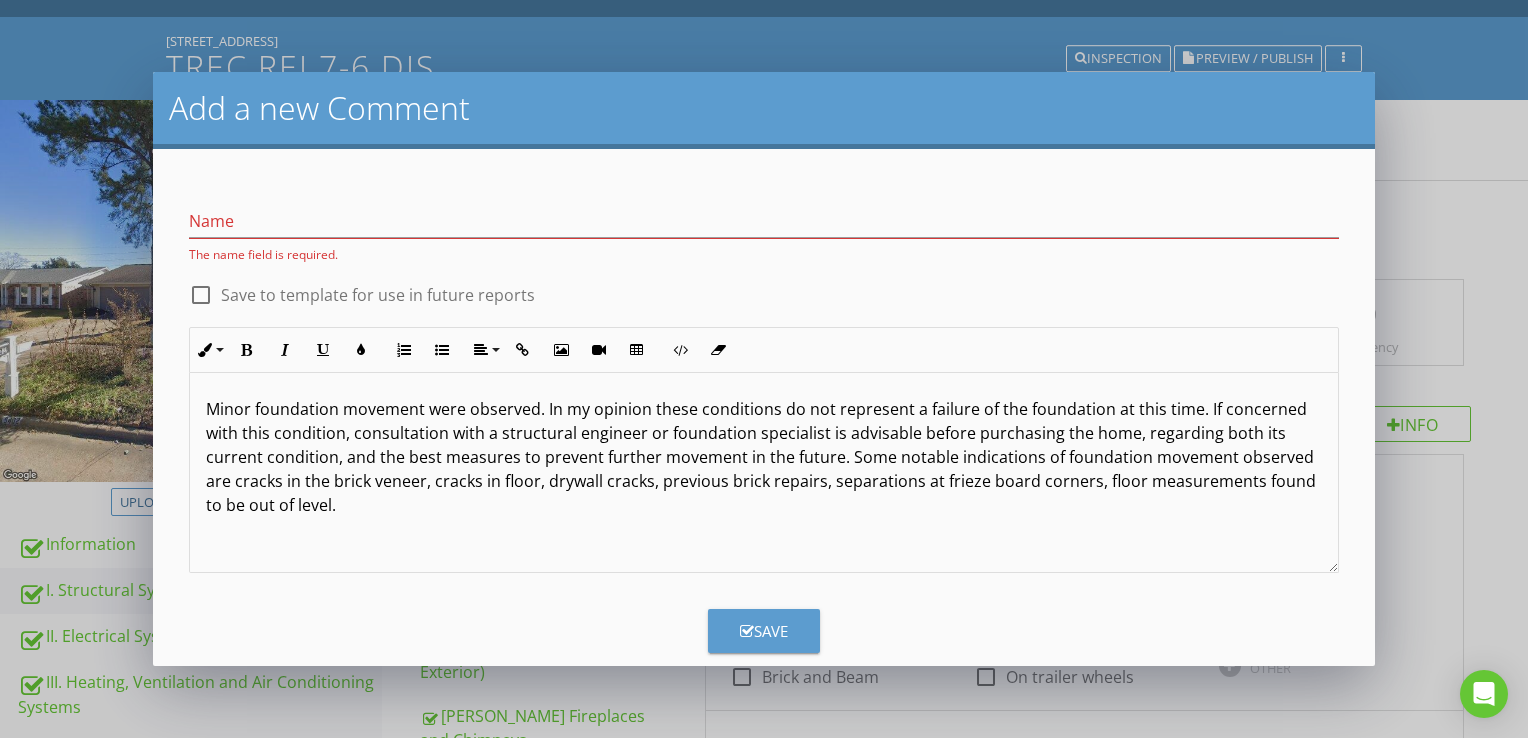 click on "Minor foundation movement were observed. In my opinion these conditions do not represent a failure of the foundation at this time. If concerned with this condition, consultation with a structural engineer or foundation specialist is advisable before purchasing the home, regarding both its current condition, and the best measures to prevent further movement in the future. Some notable indications of foundation movement observed are cracks in the brick veneer, cracks in floor, drywall cracks, previous brick repairs, separations at frieze board corners, floor measurements found to be out of level." at bounding box center [764, 457] 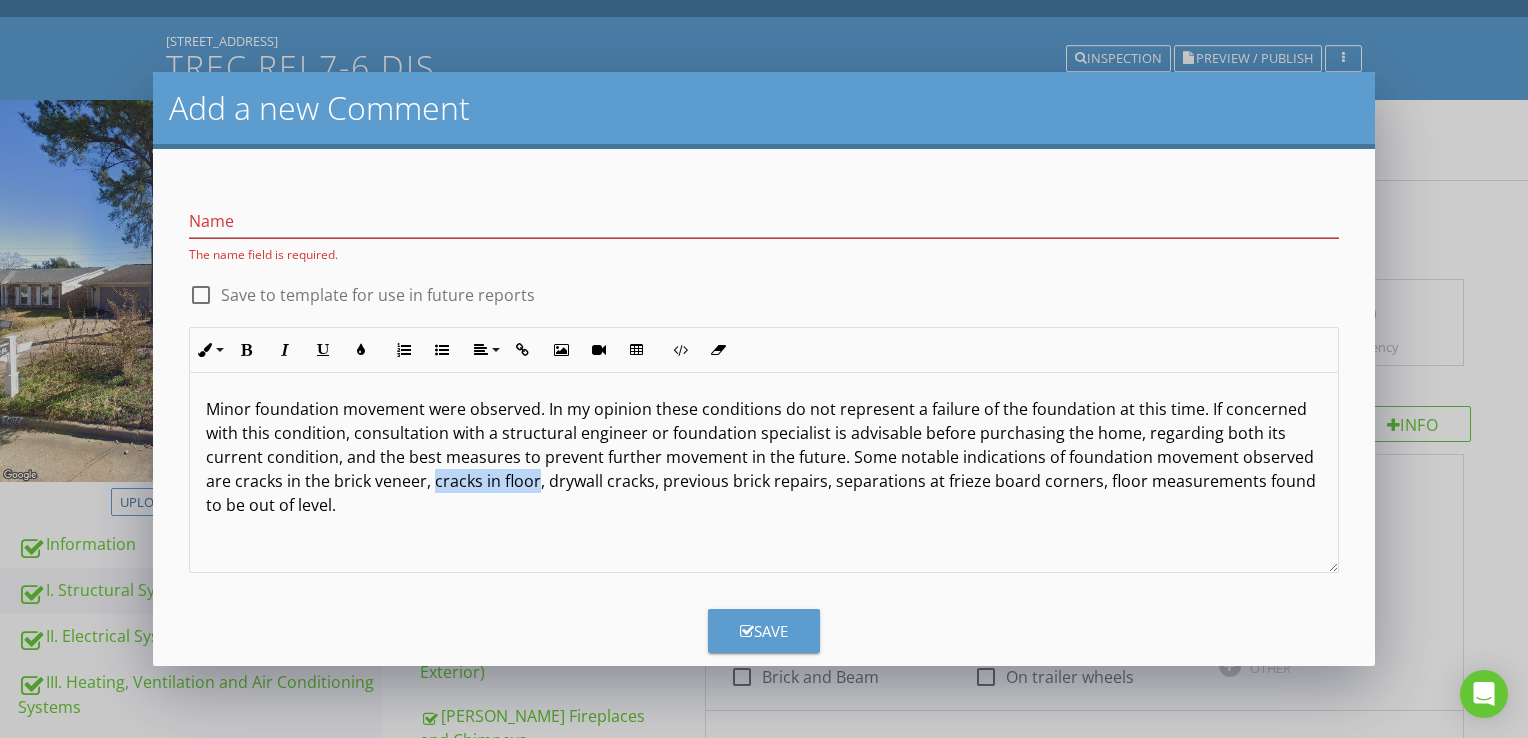 drag, startPoint x: 505, startPoint y: 480, endPoint x: 608, endPoint y: 487, distance: 103.23759 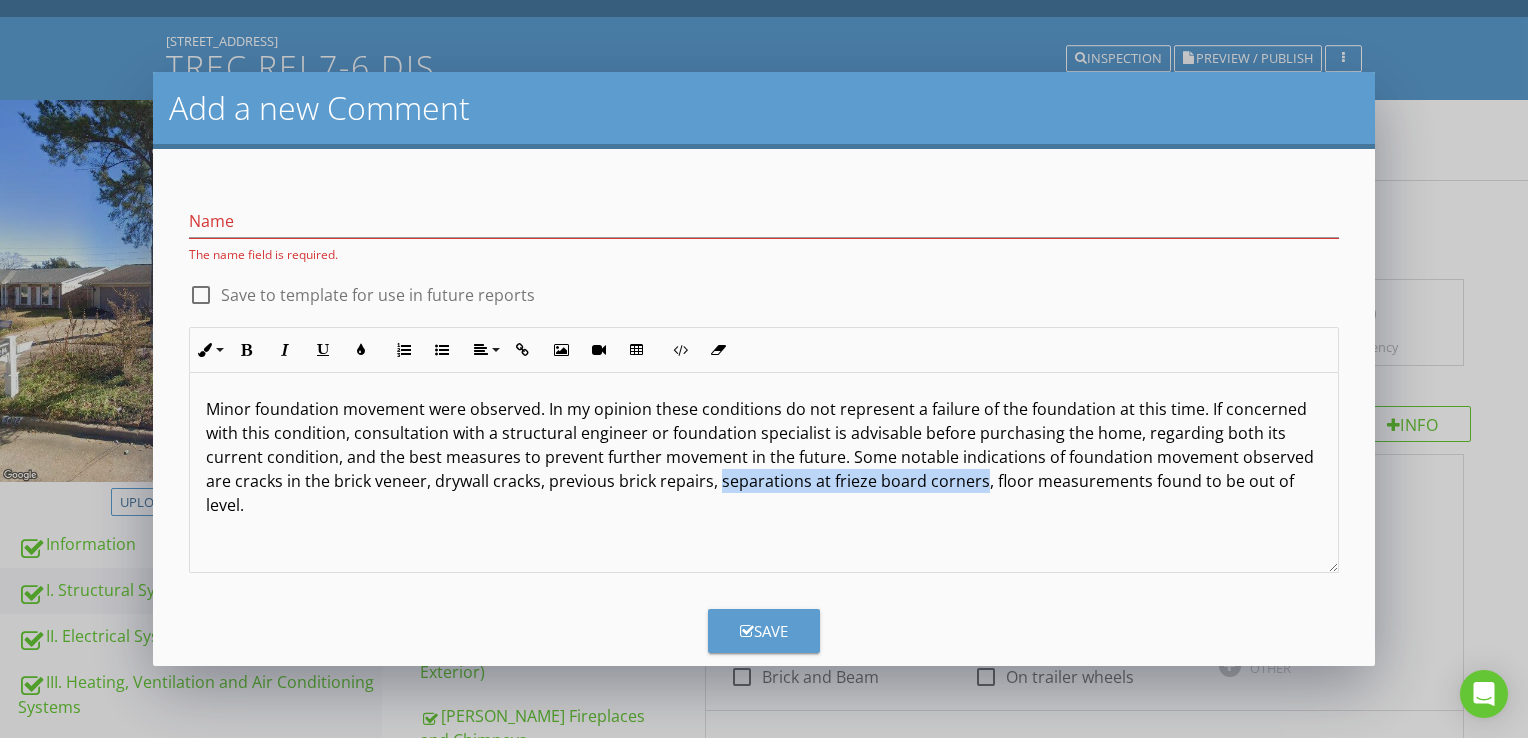 drag, startPoint x: 788, startPoint y: 475, endPoint x: 1049, endPoint y: 474, distance: 261.00192 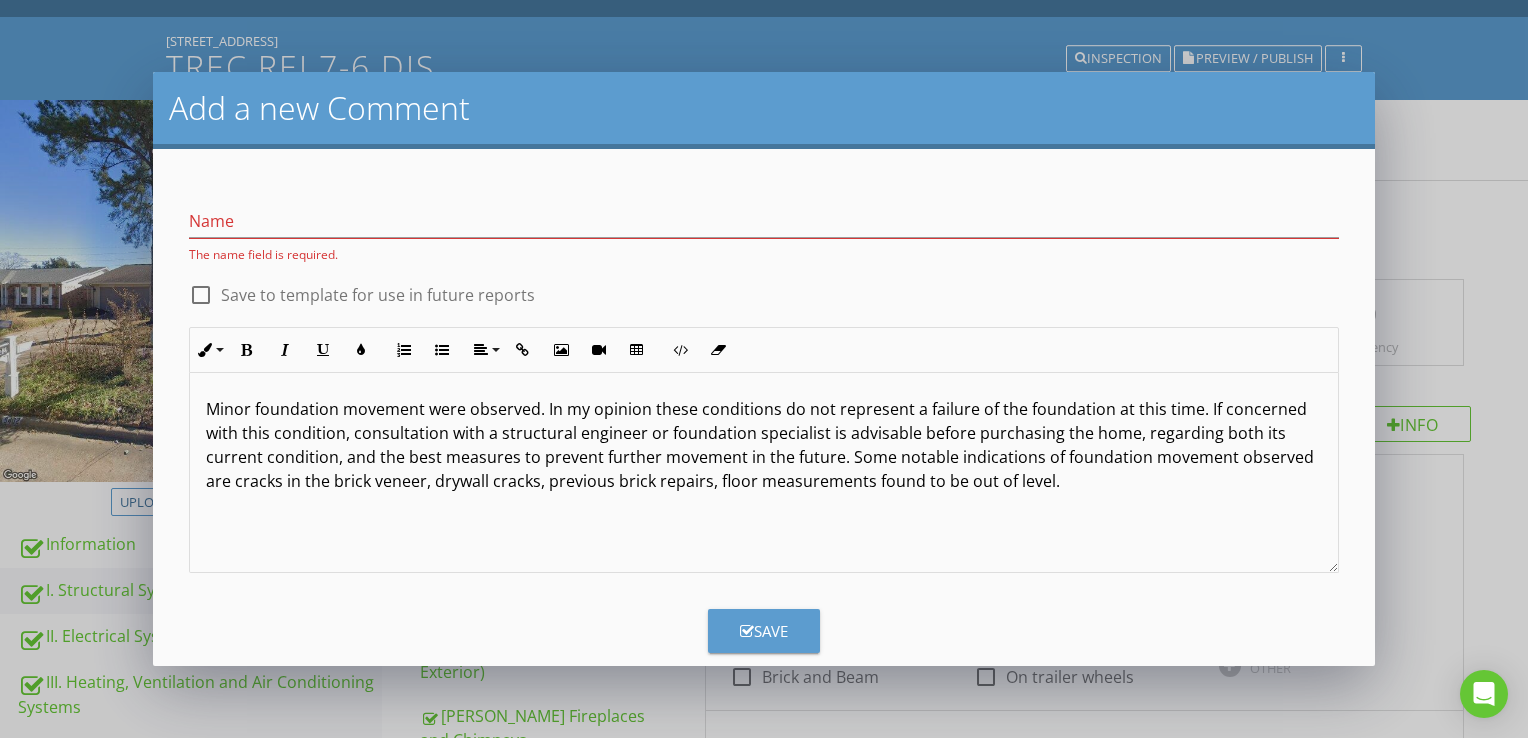 click on "Minor foundation movement were observed. In my opinion these conditions do not represent a failure of the foundation at this time. If concerned with this condition, consultation with a structural engineer or foundation specialist is advisable before purchasing the home, regarding both its current condition, and the best measures to prevent further movement in the future. Some notable indications of foundation movement observed are cracks in the brick veneer, drywall cracks, previous brick repairs, floor measurements found to be out of level." at bounding box center (764, 445) 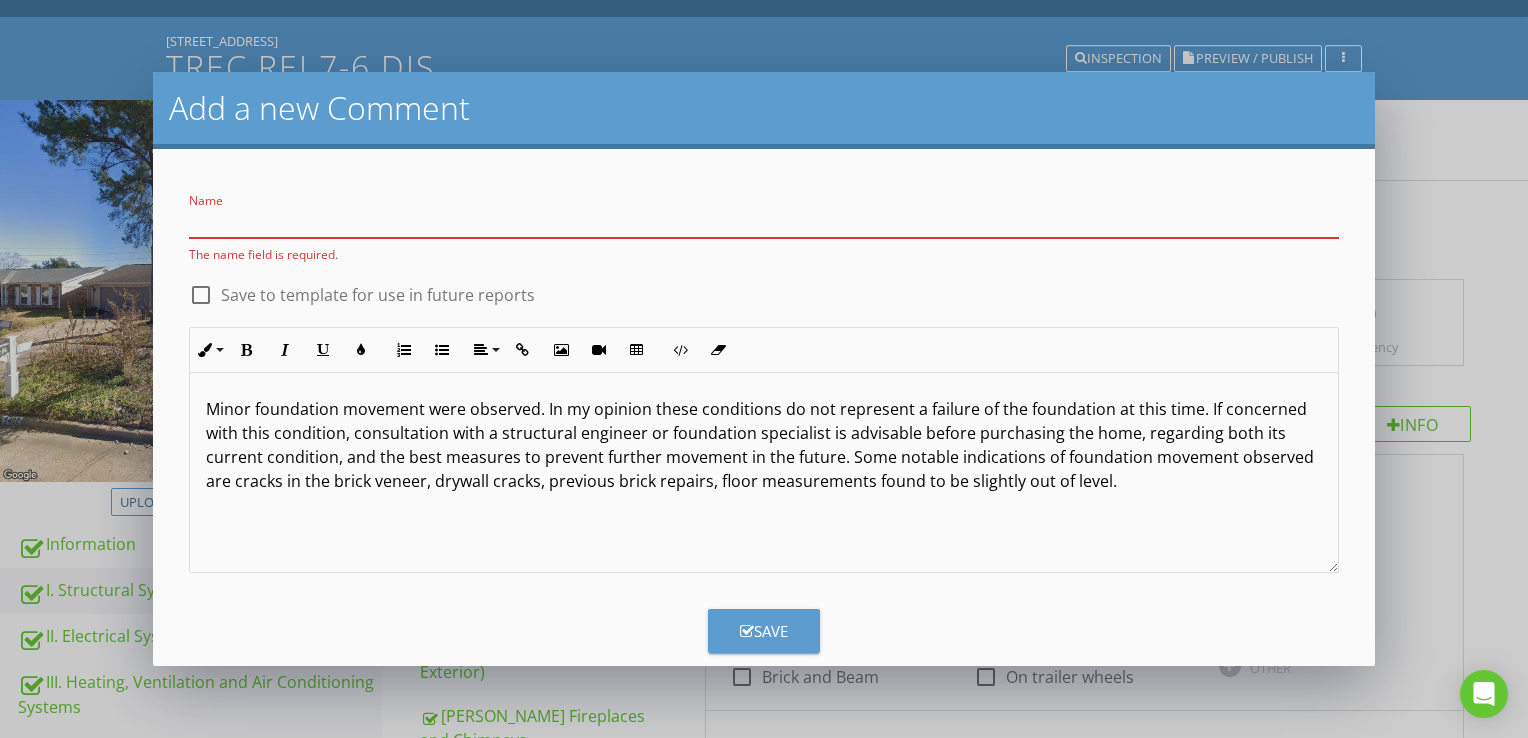 click at bounding box center [764, 221] 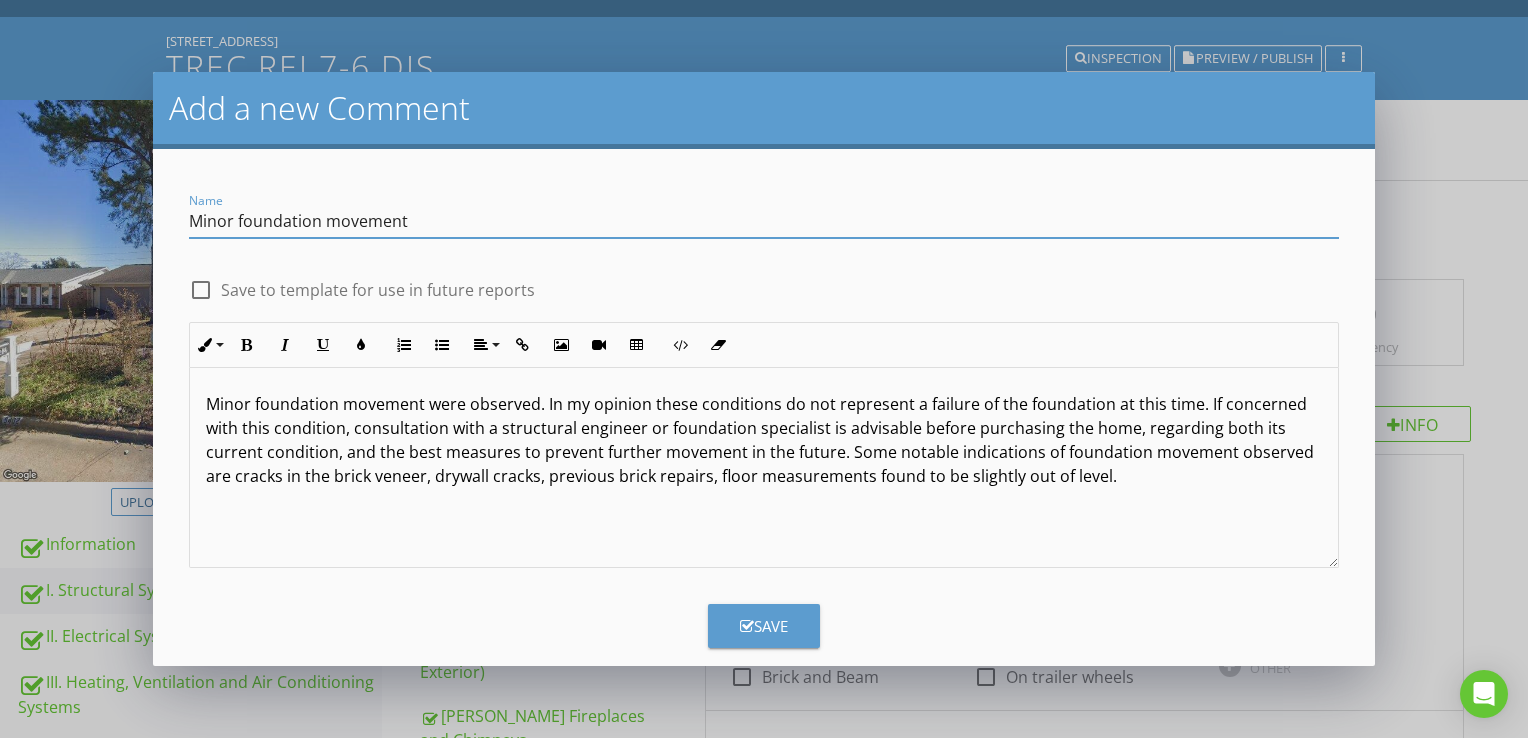 type on "Minor foundation movement" 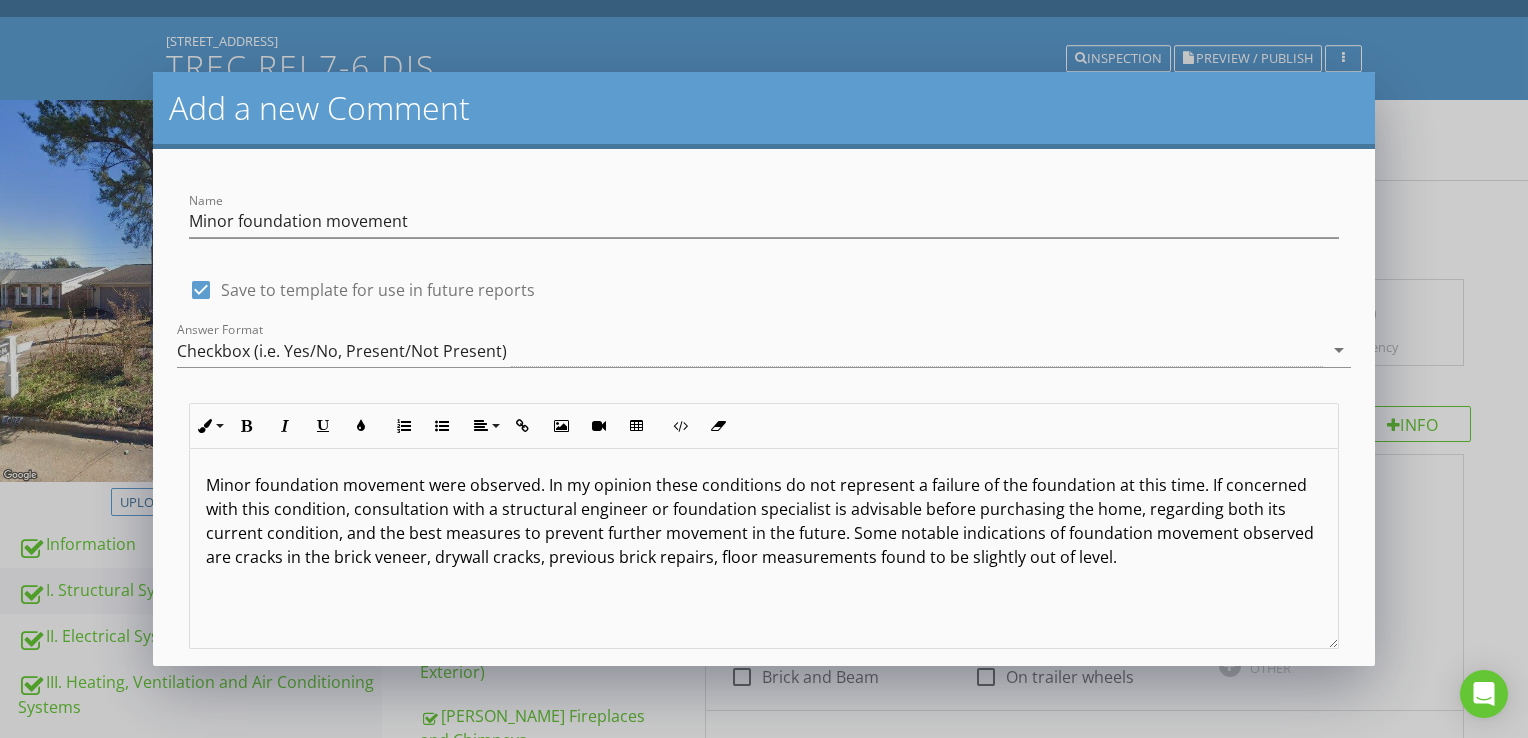 scroll, scrollTop: 0, scrollLeft: 0, axis: both 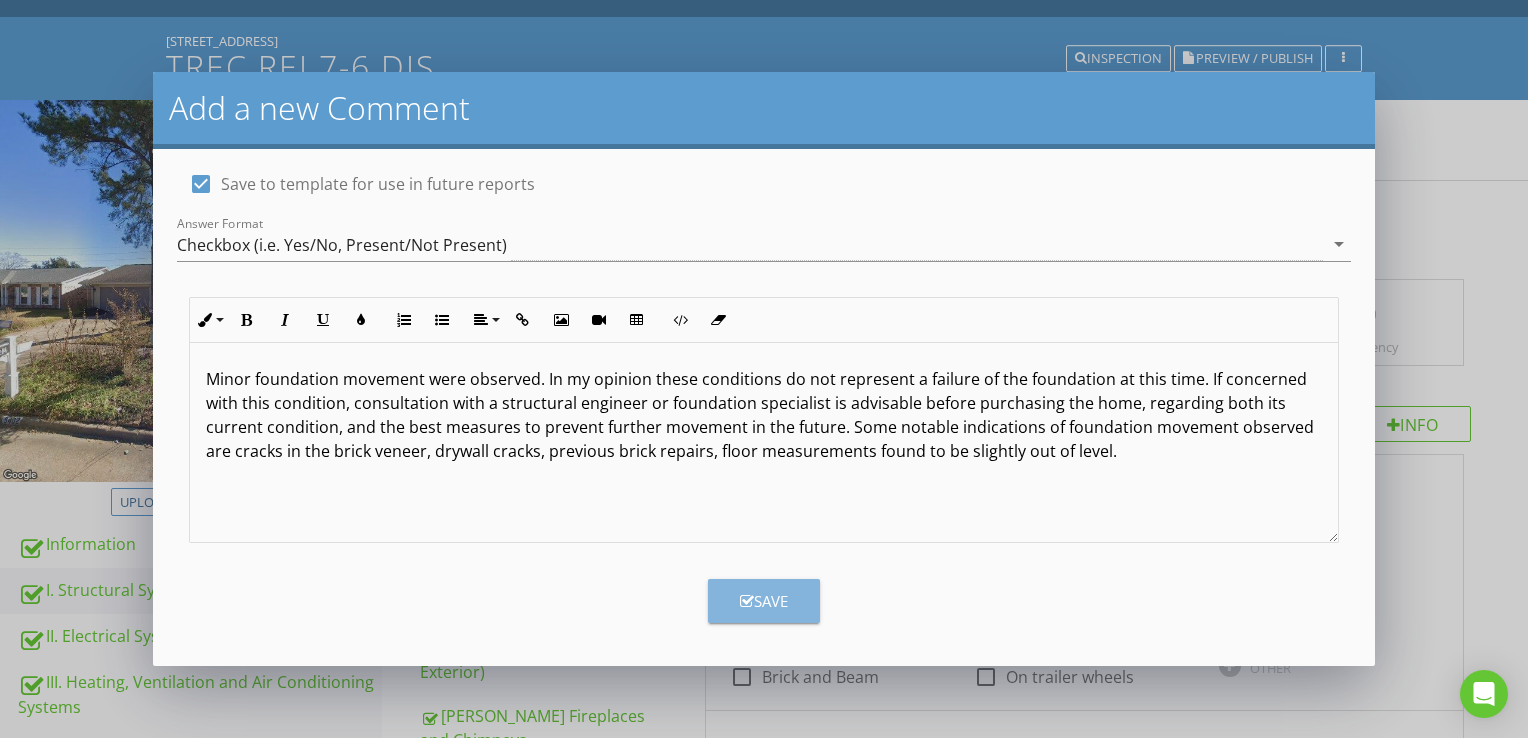 click on "Save" at bounding box center (764, 601) 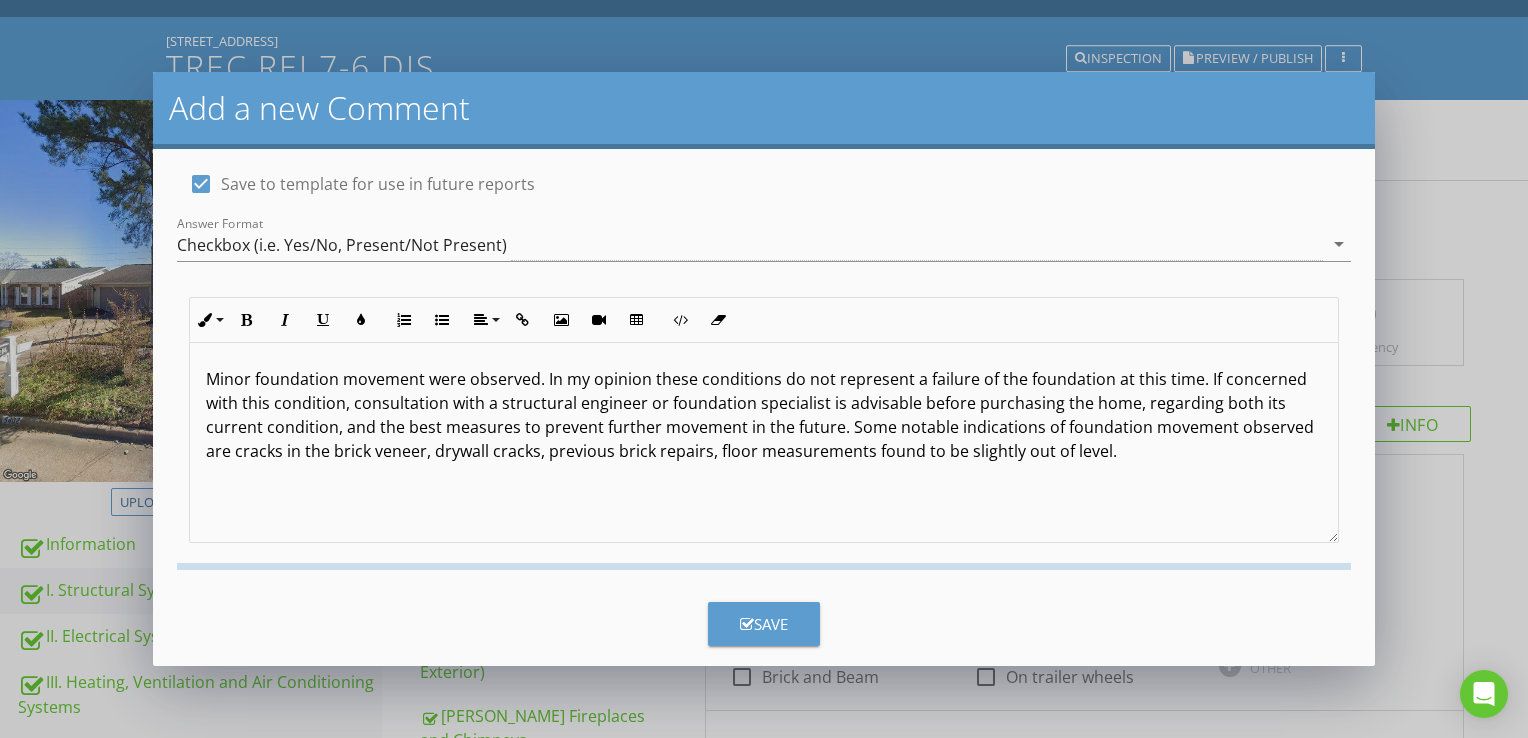 checkbox on "false" 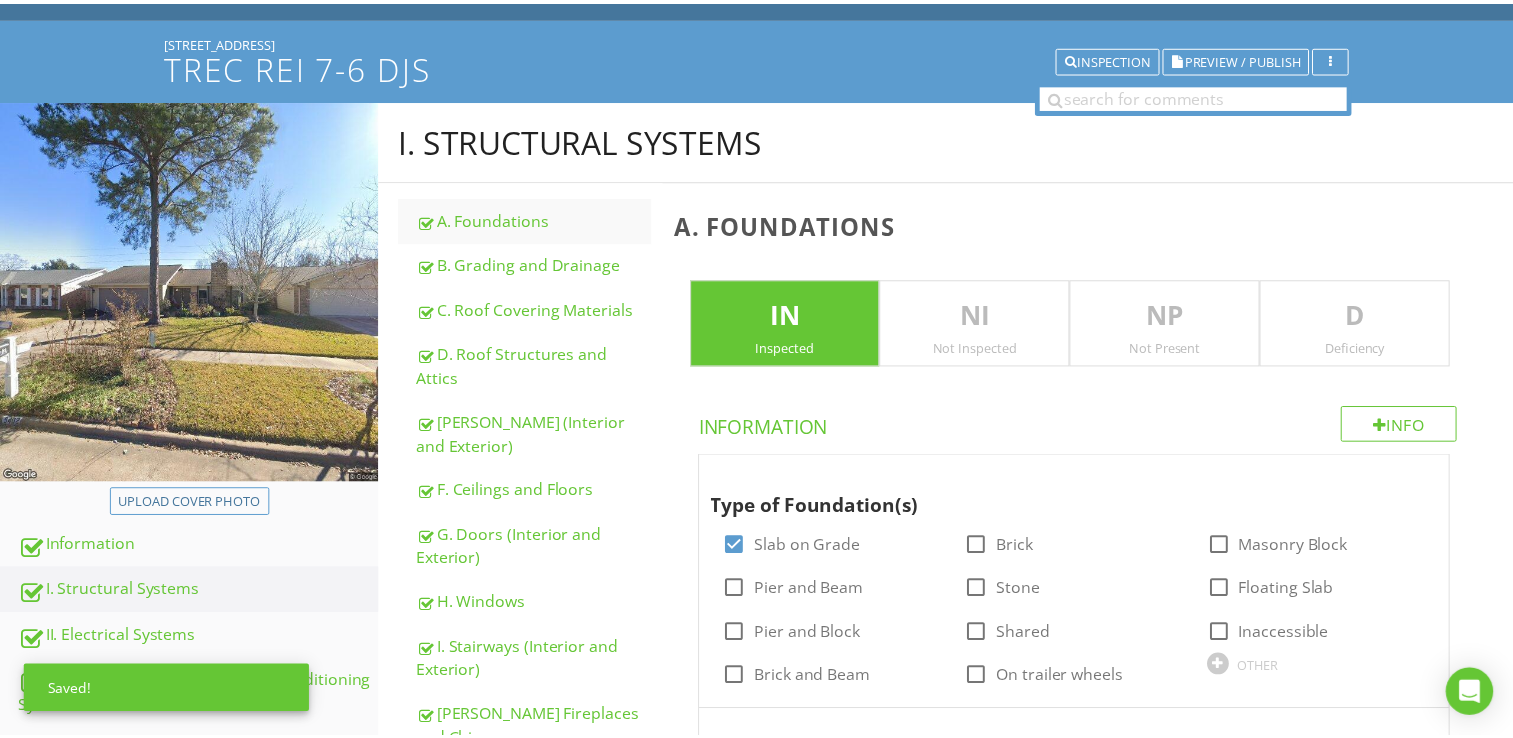 scroll, scrollTop: 0, scrollLeft: 0, axis: both 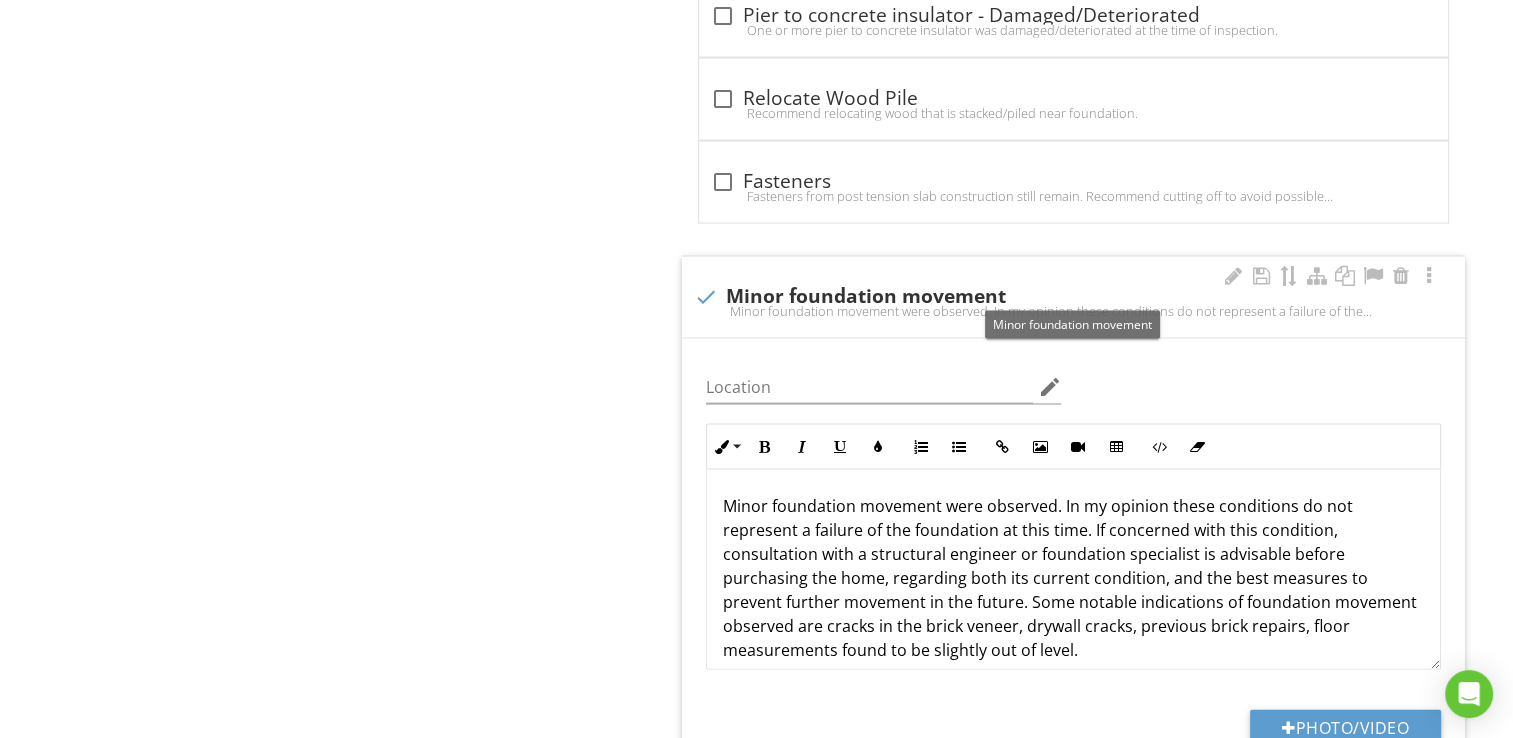 click at bounding box center [706, 297] 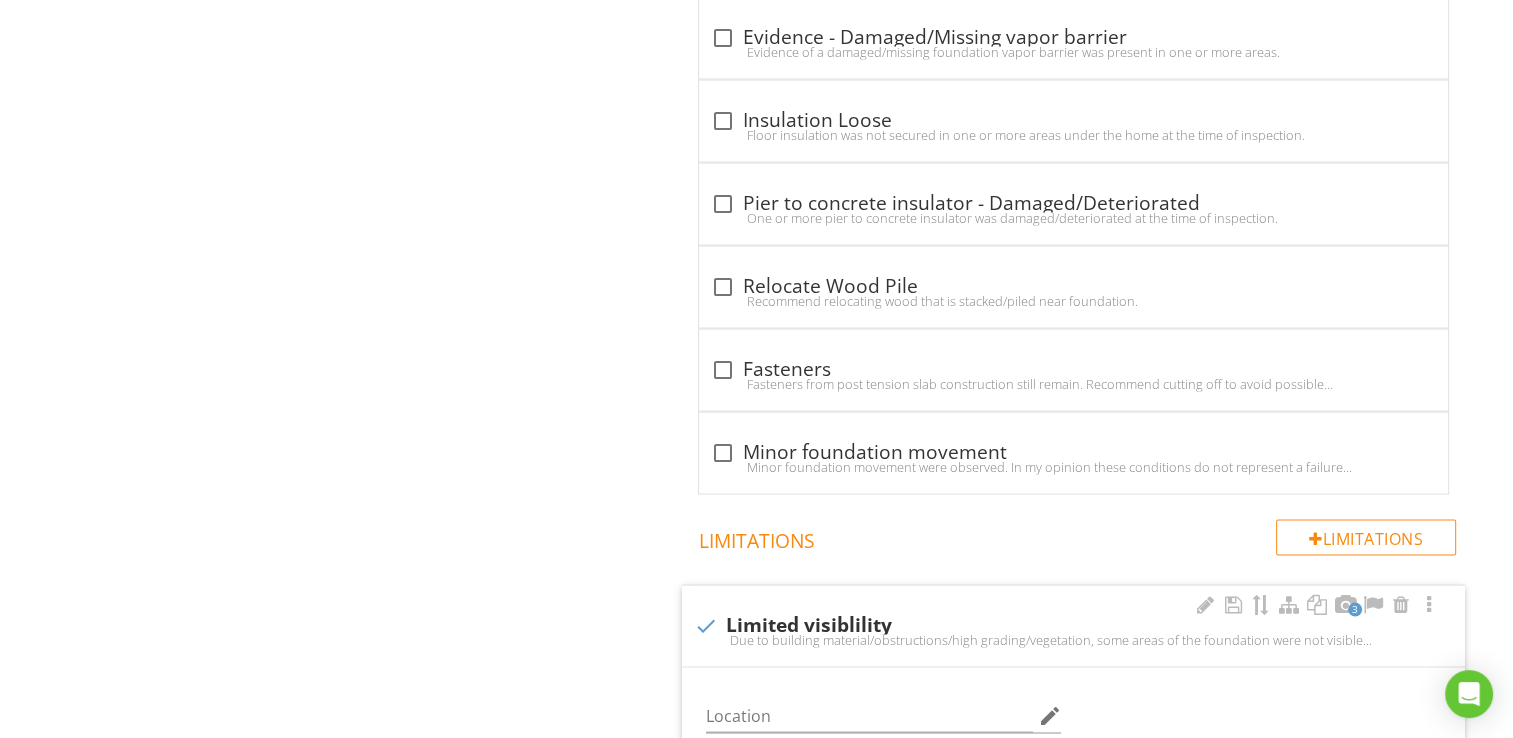 scroll, scrollTop: 3900, scrollLeft: 0, axis: vertical 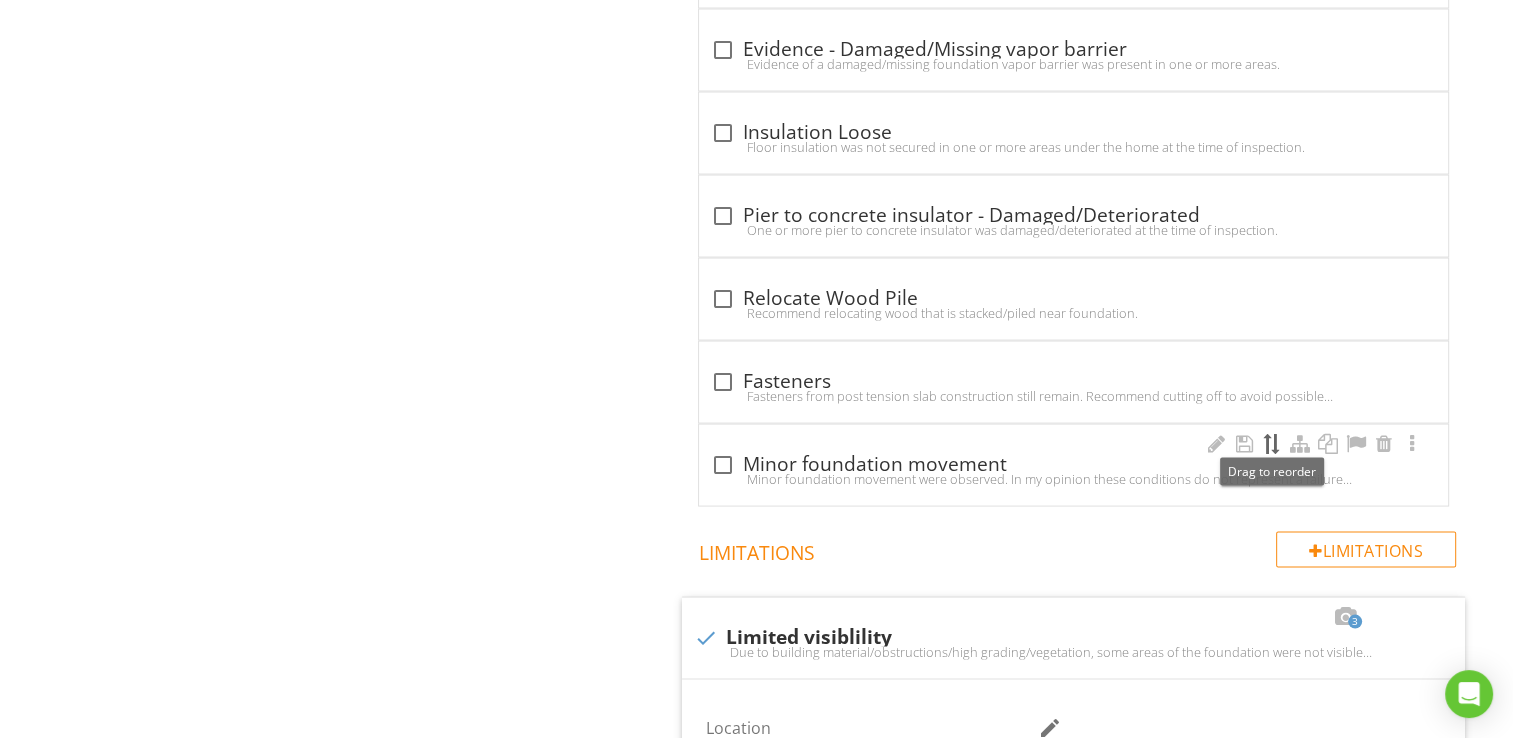 type 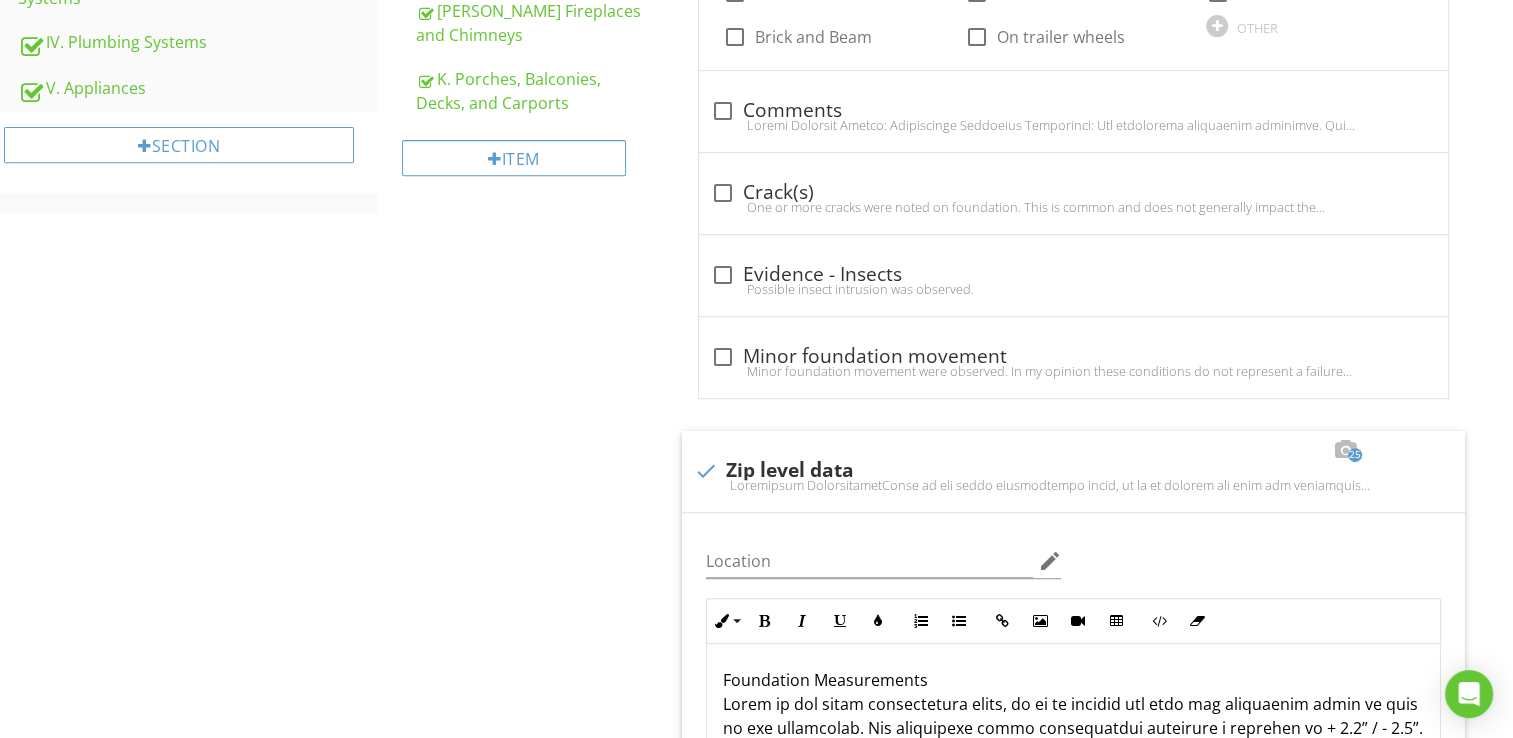 scroll, scrollTop: 789, scrollLeft: 0, axis: vertical 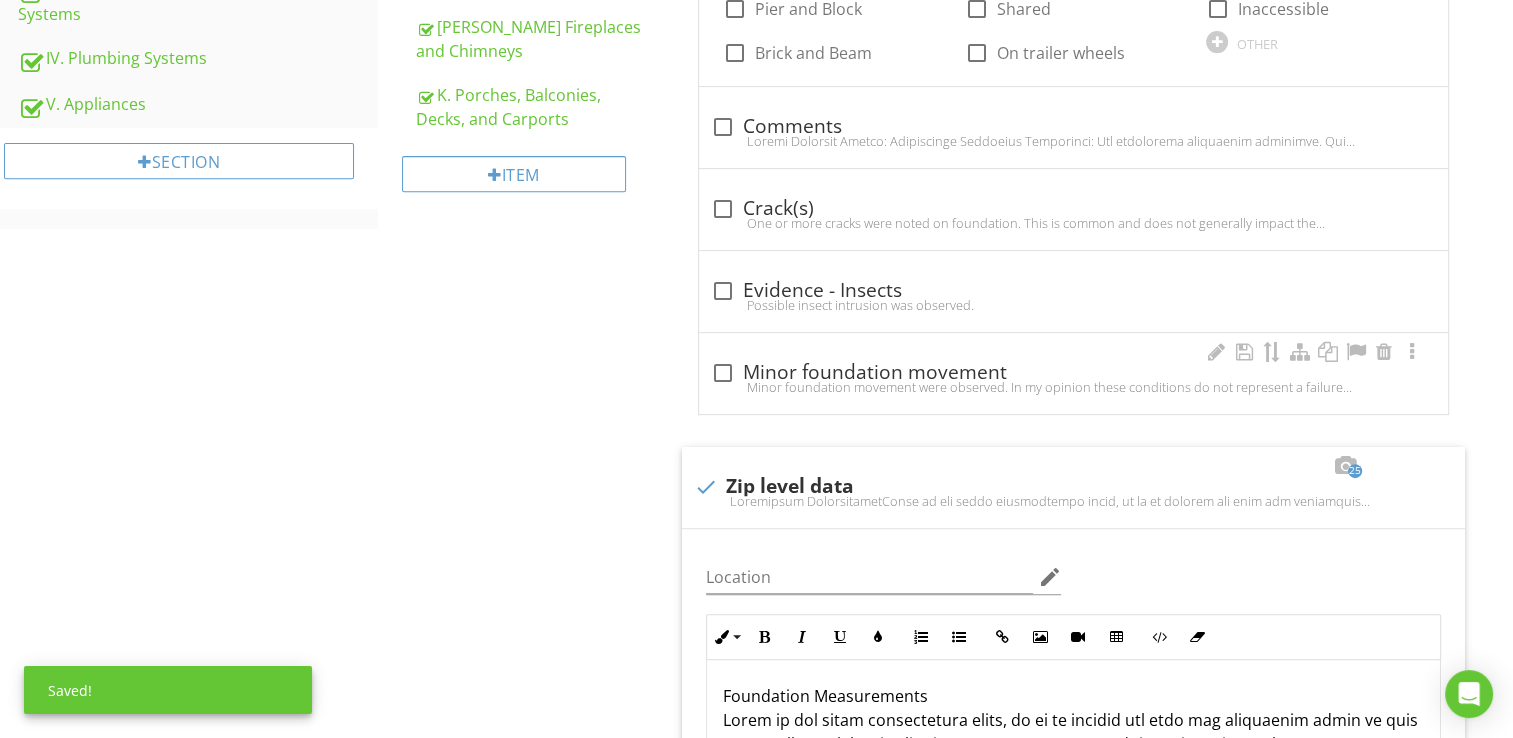 click at bounding box center (723, 373) 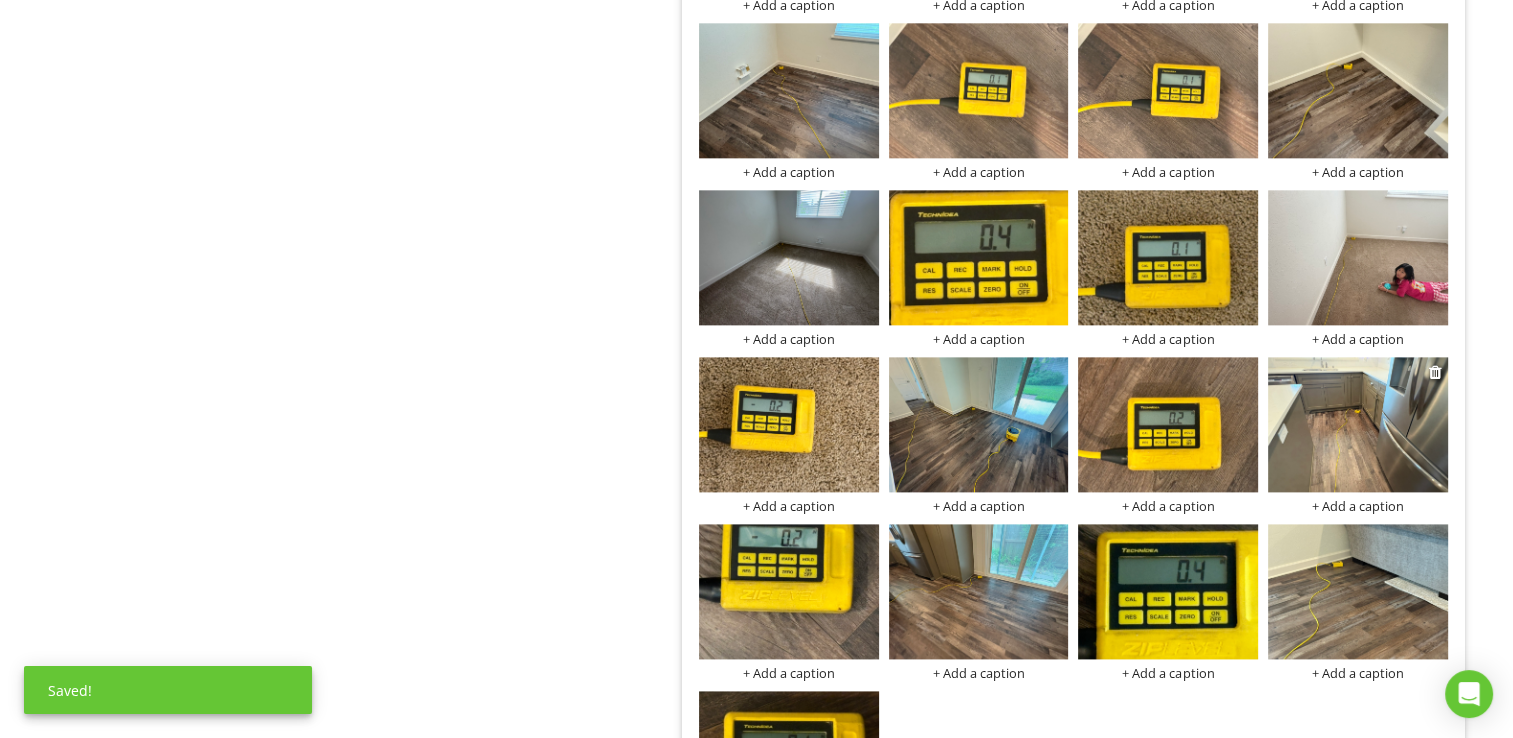 scroll, scrollTop: 2589, scrollLeft: 0, axis: vertical 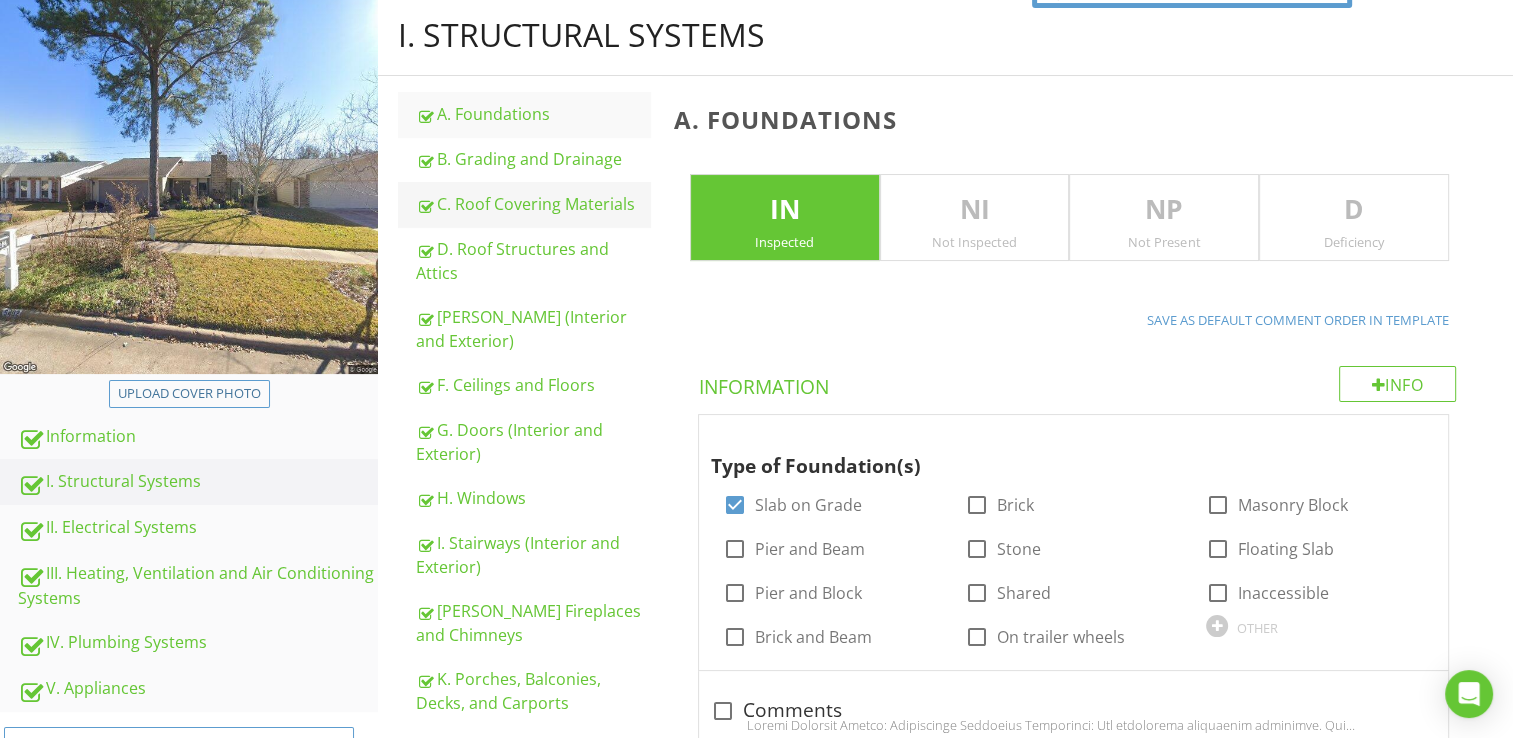 click on "C. Roof Covering Materials" at bounding box center (533, 204) 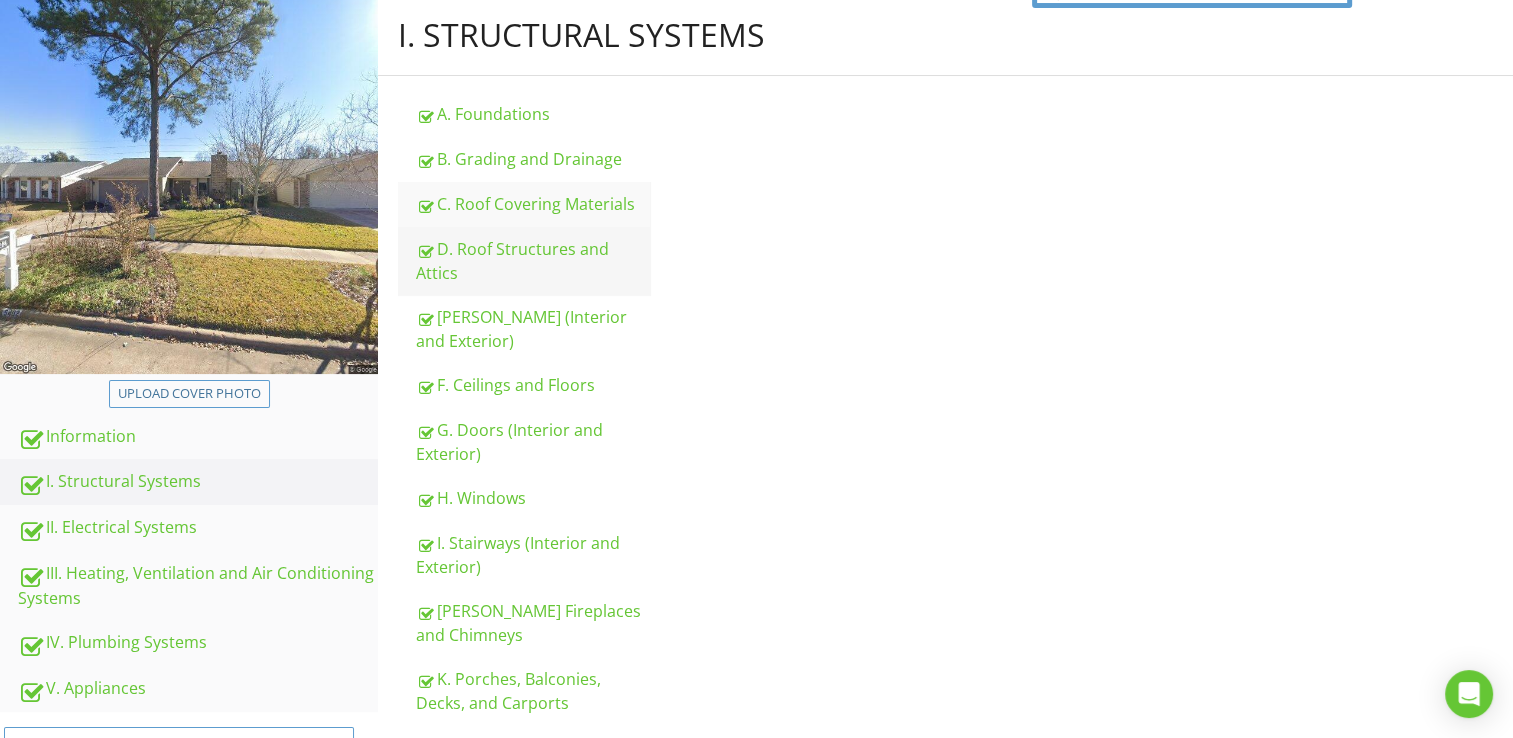 type on "Roof" 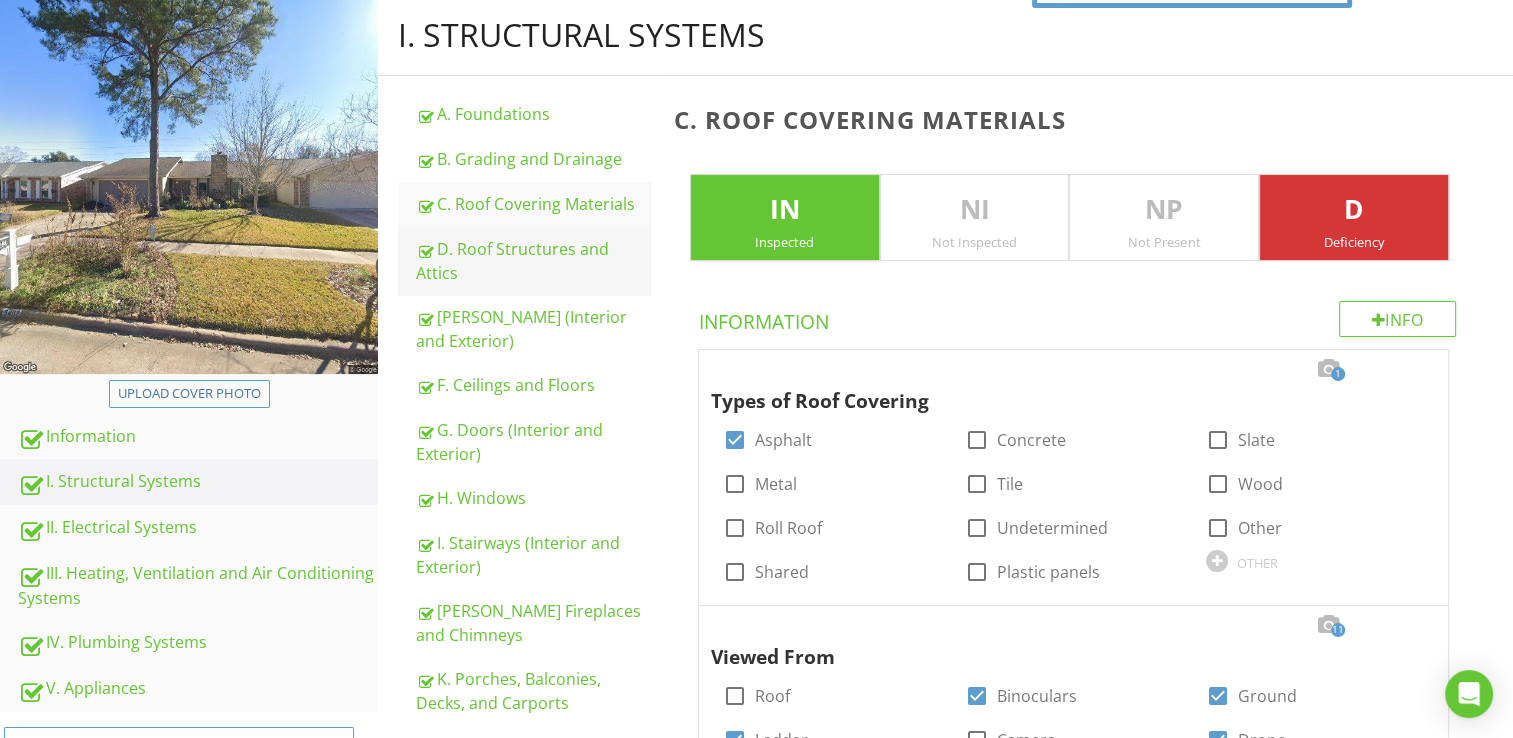 type on "Roof" 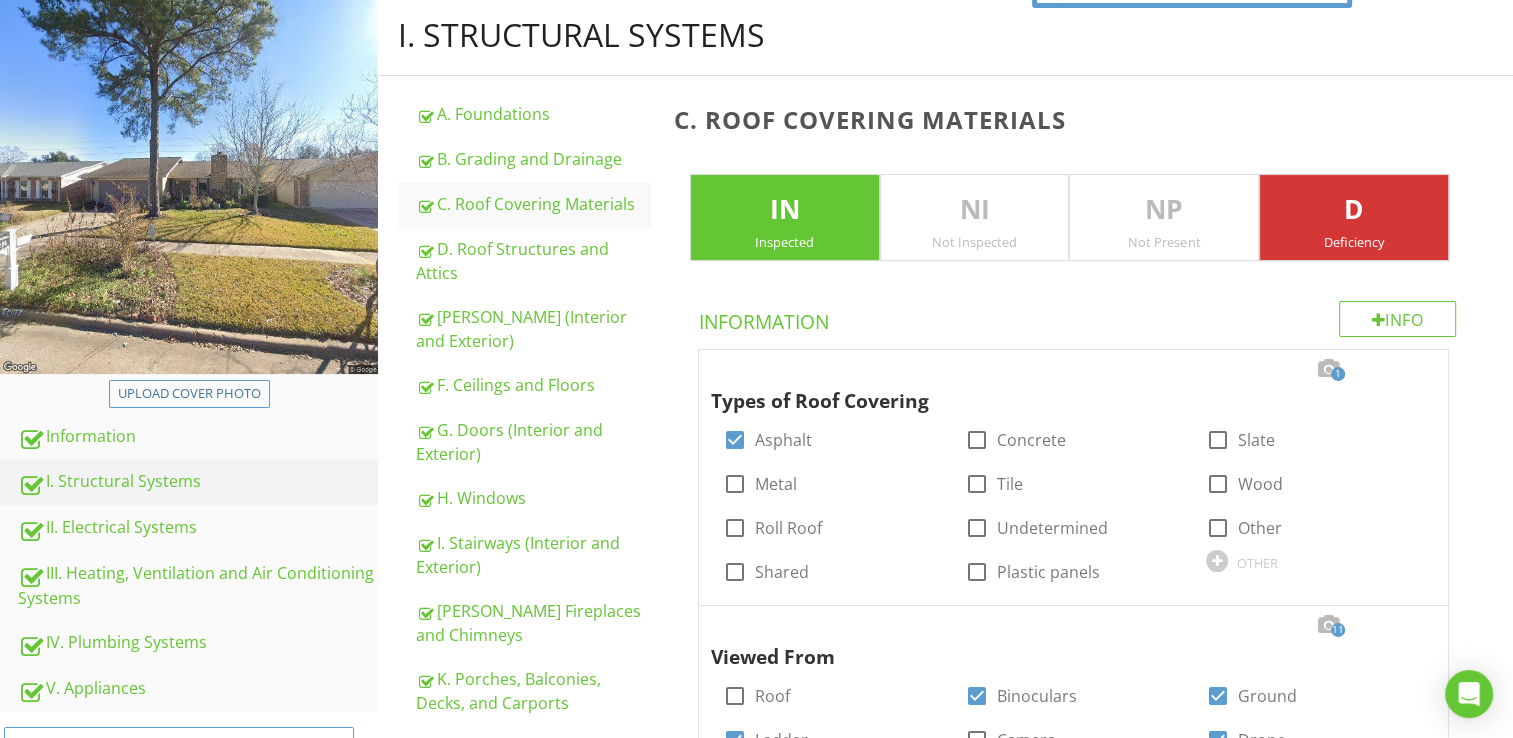 type on "Roof" 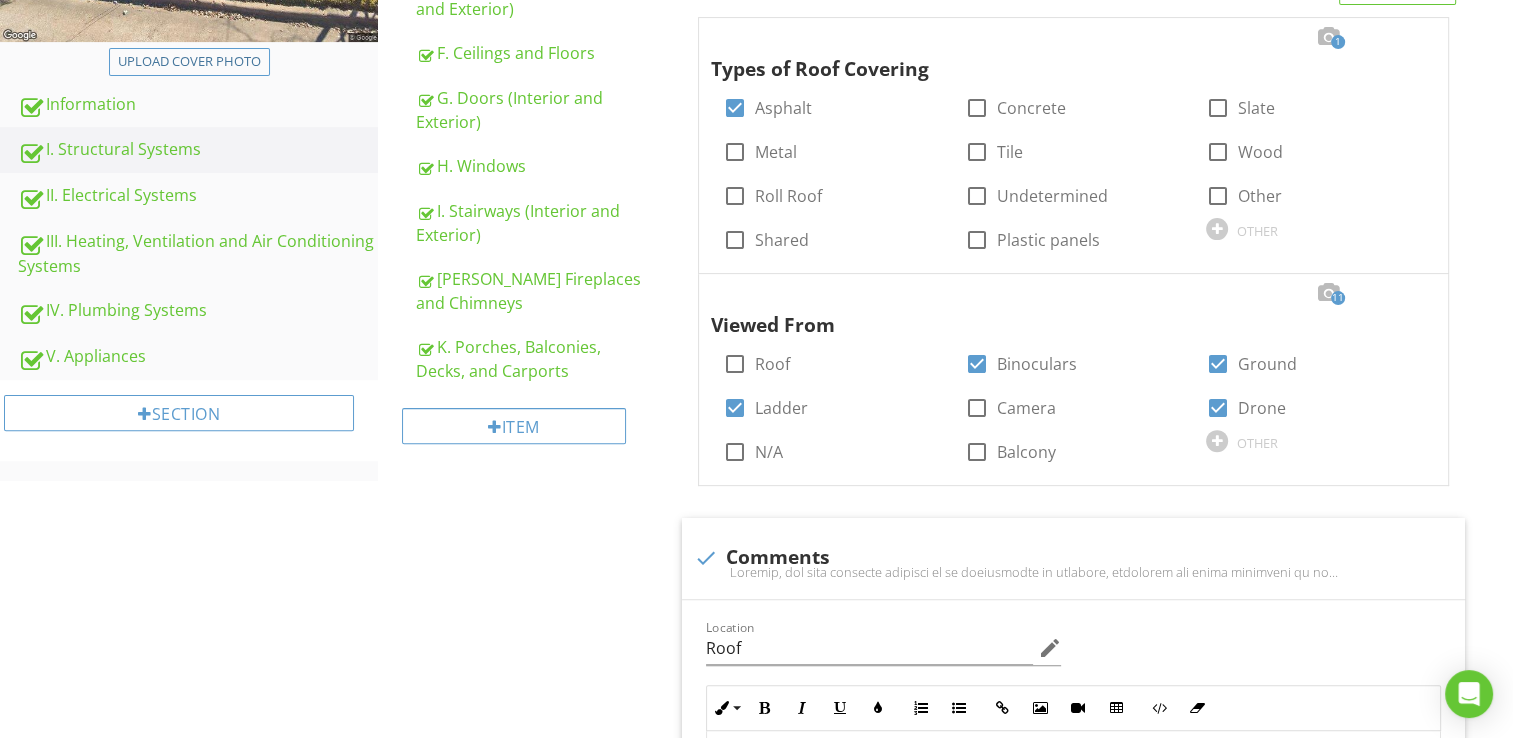 type on "Roof" 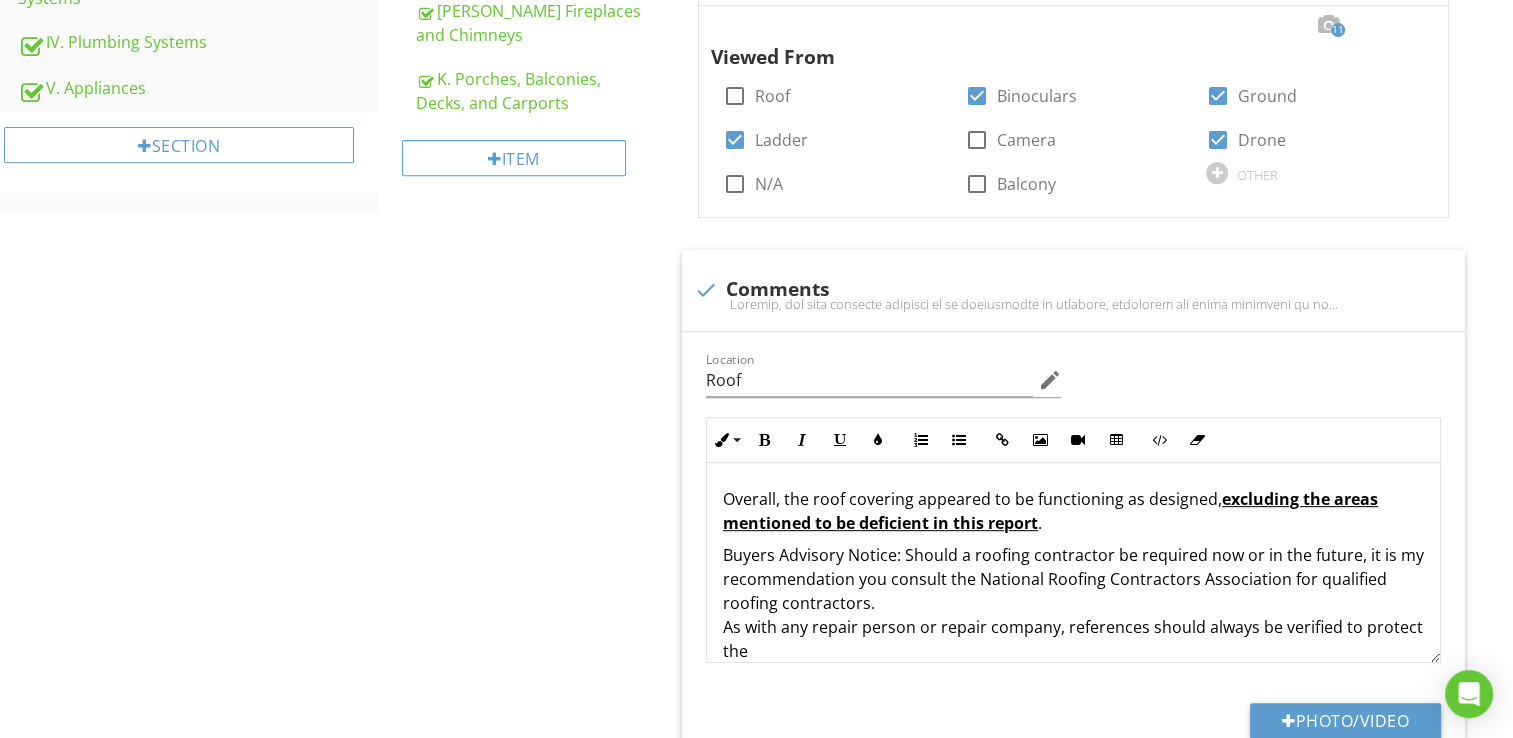 type on "Roof" 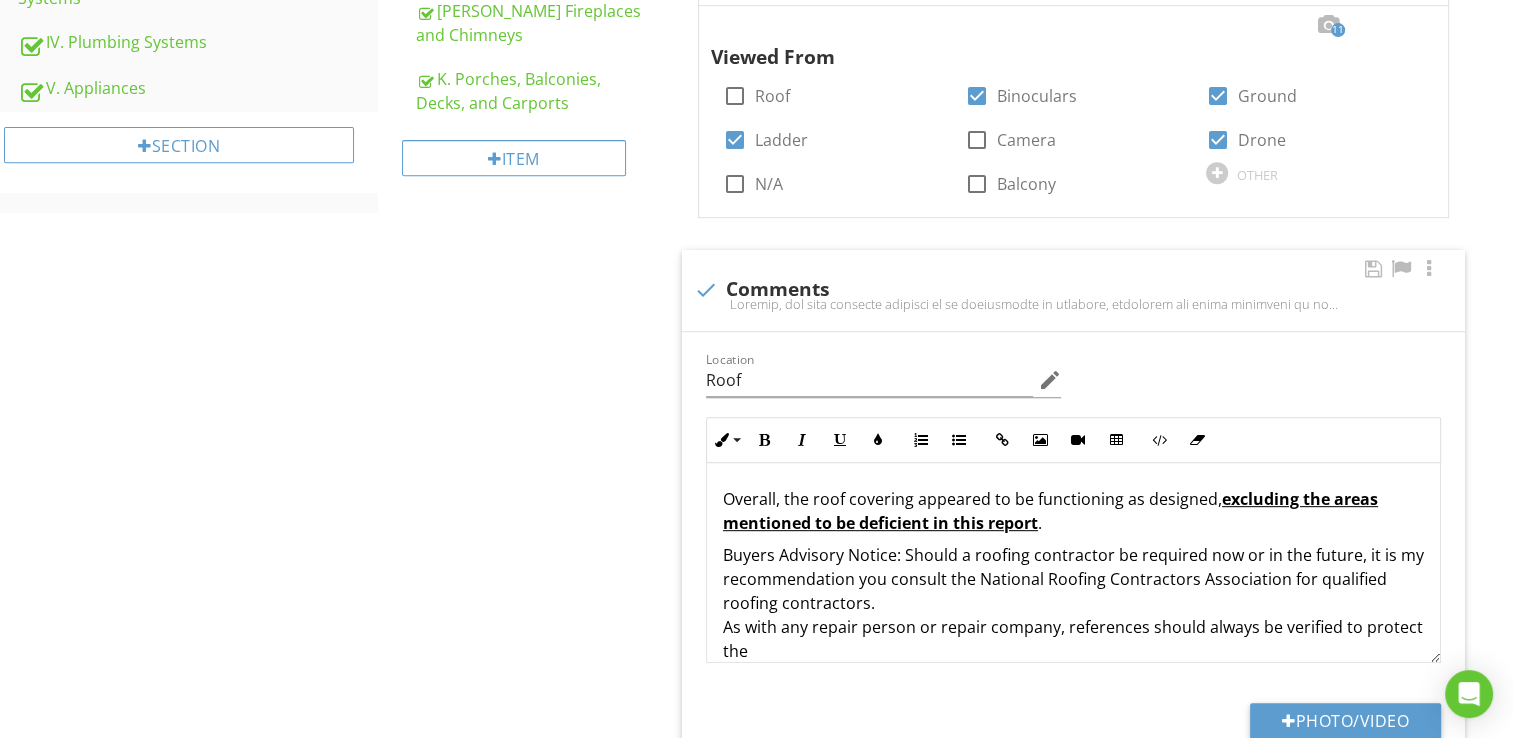 type on "Roof" 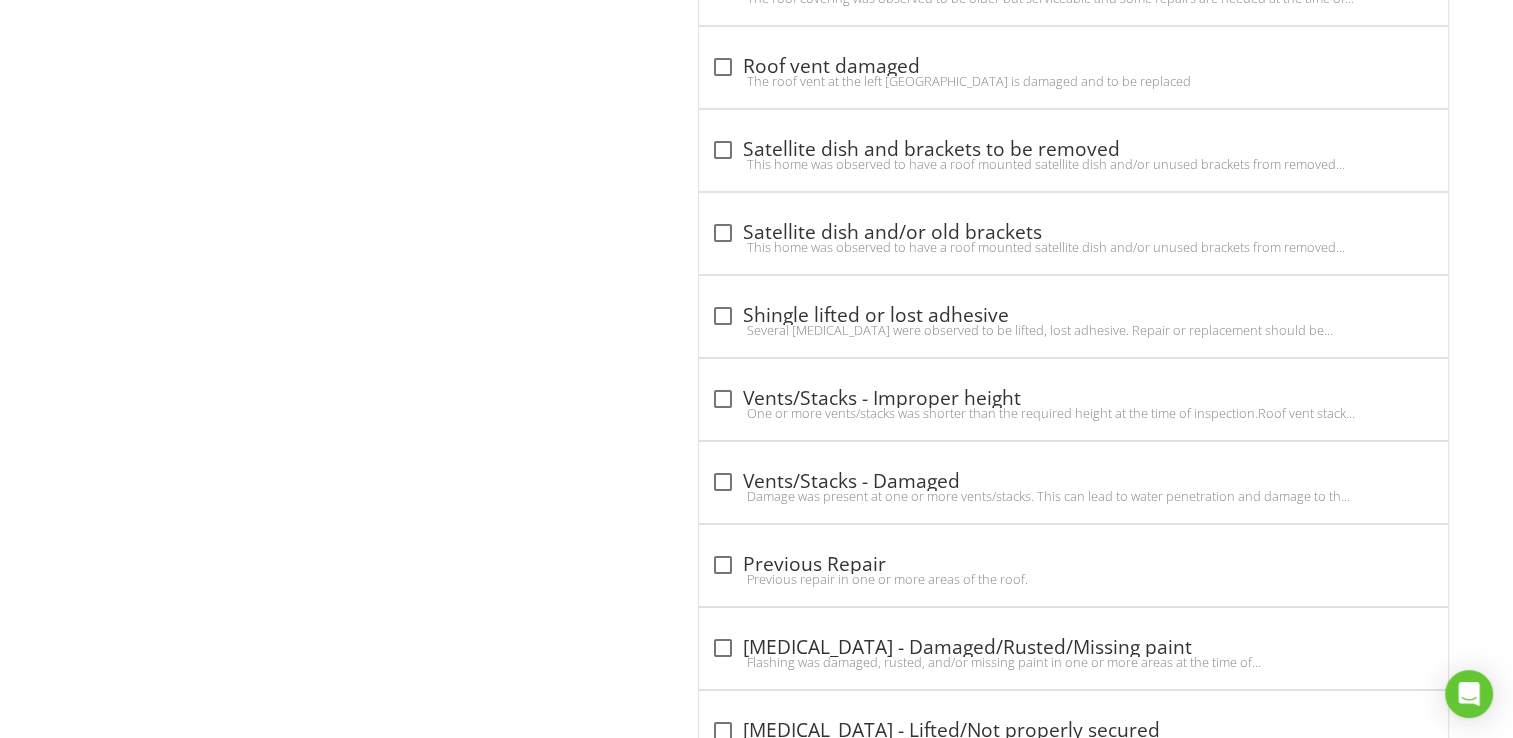 scroll, scrollTop: 6705, scrollLeft: 0, axis: vertical 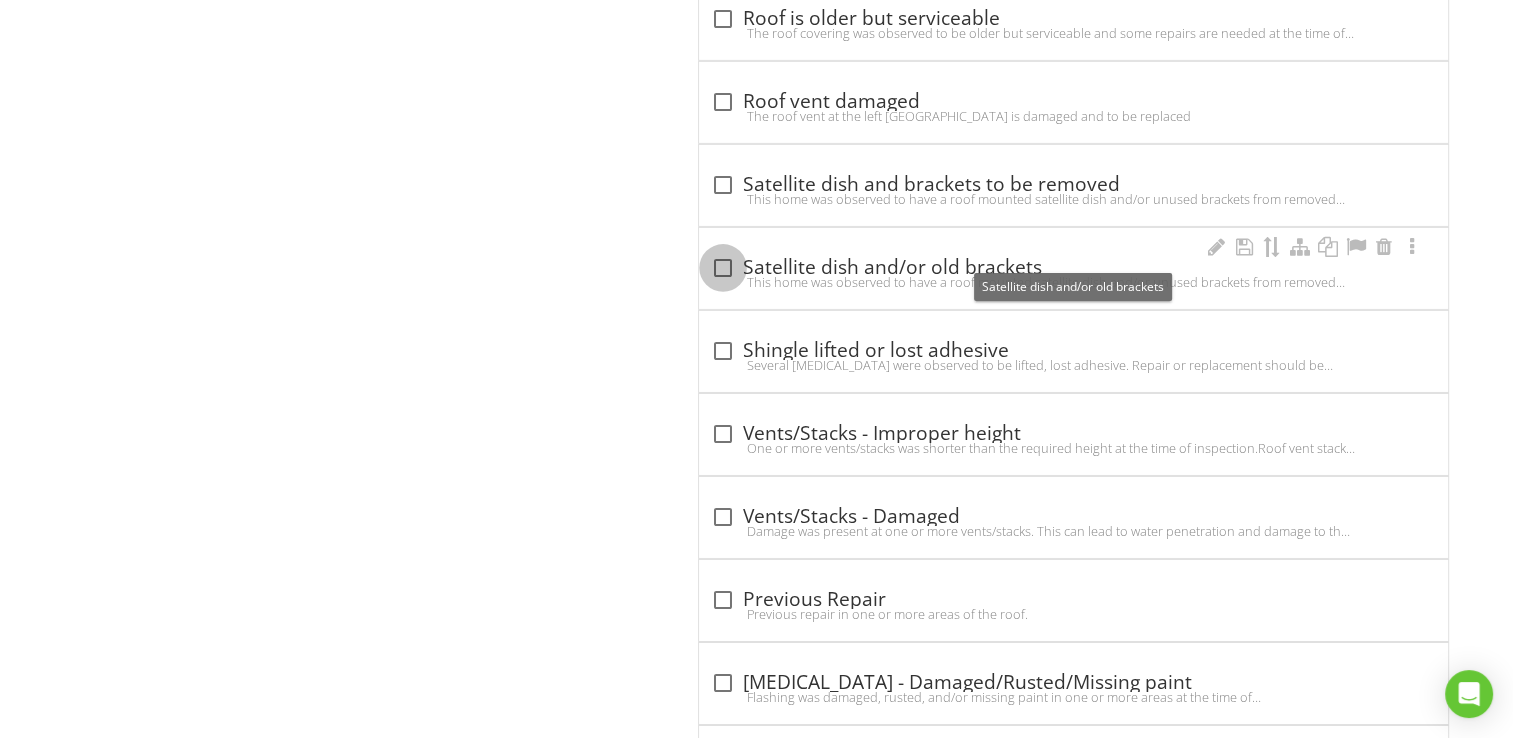 click at bounding box center [723, 268] 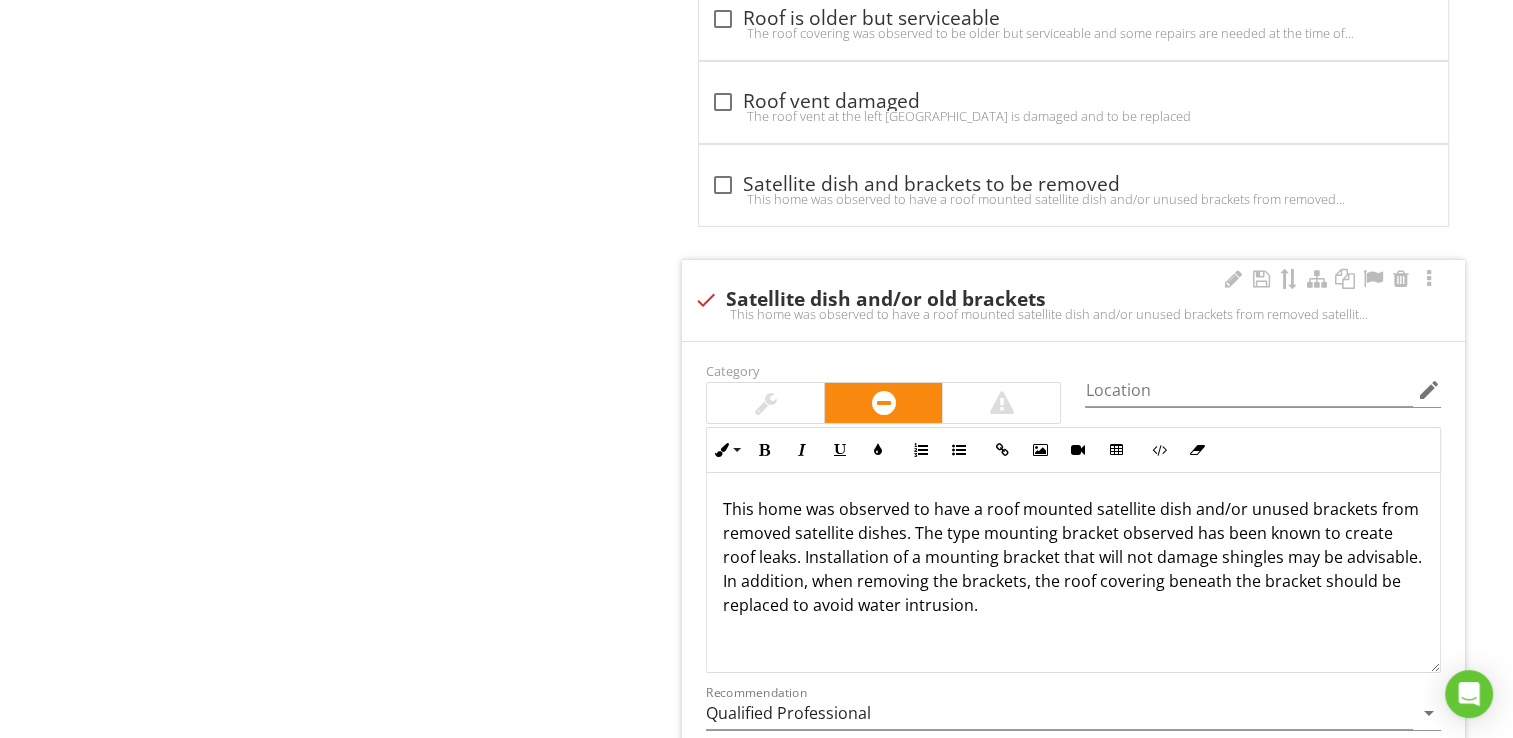click on "This home was observed to have a roof mounted satellite dish and/or unused brackets from removed satellite dishes. The type mounting bracket observed has been known to create roof leaks. Installation of a mounting bracket that will not damage shingles may be advisable. In addition, when removing the brackets, the roof covering beneath the bracket should be replaced to avoid water intrusion." at bounding box center [1073, 557] 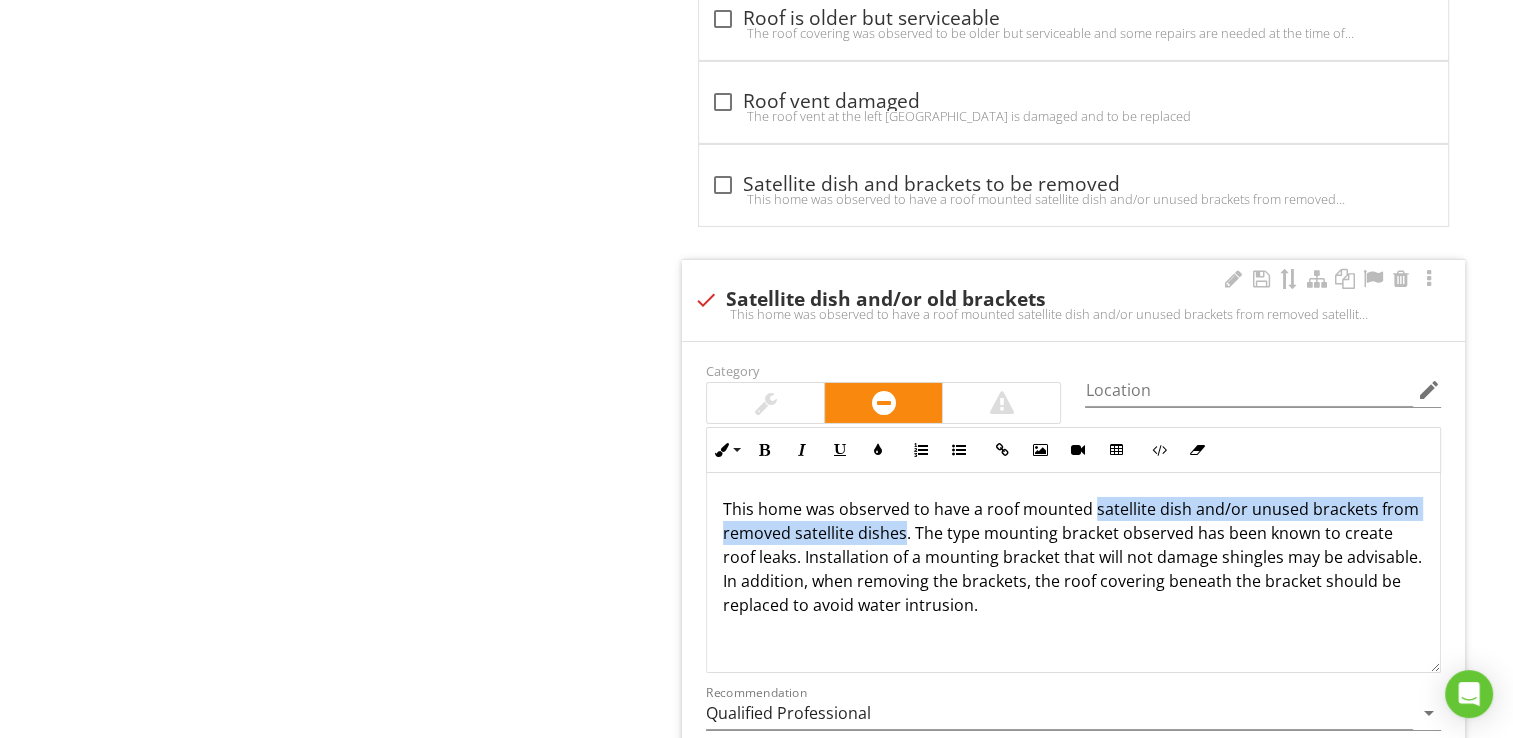 drag, startPoint x: 1094, startPoint y: 494, endPoint x: 902, endPoint y: 513, distance: 192.93782 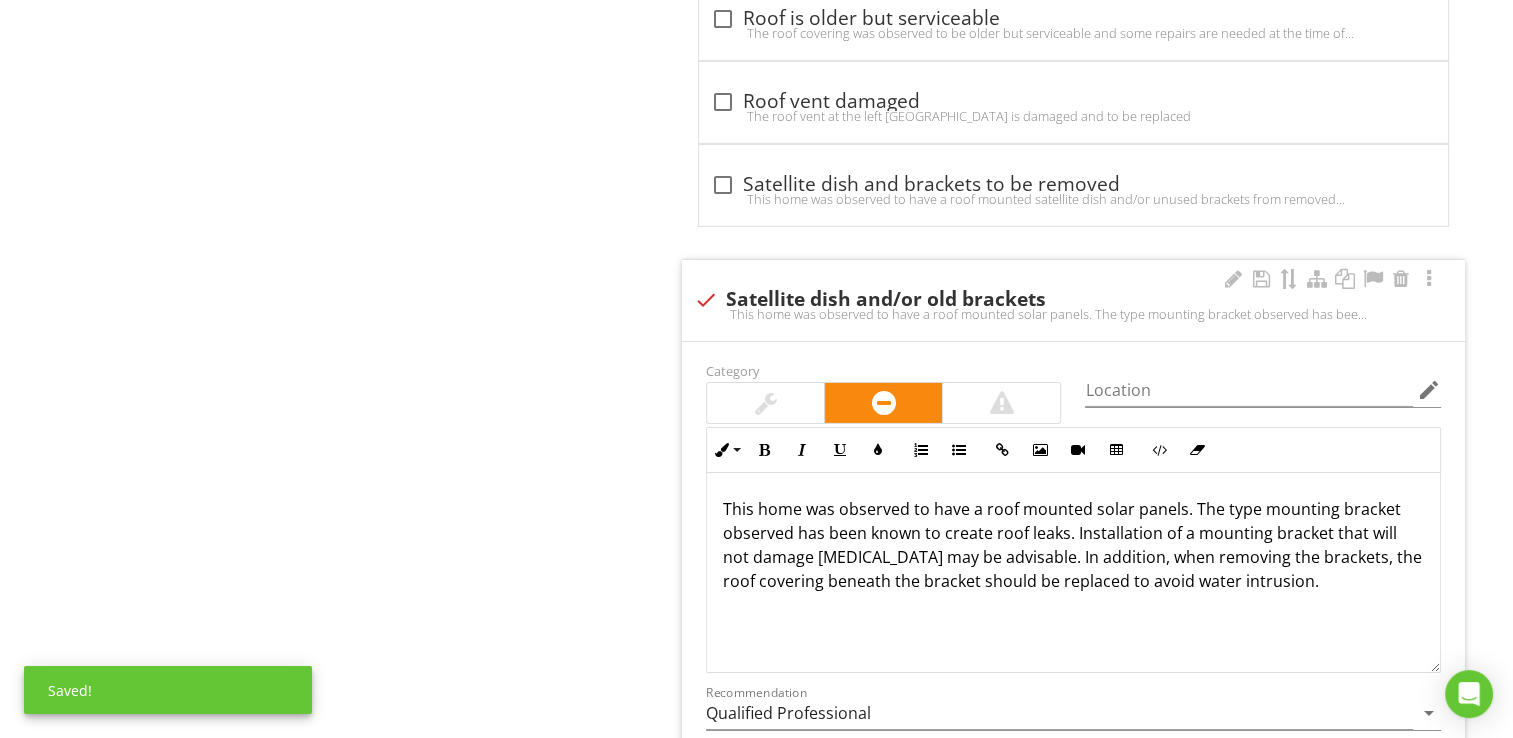 click on "This home was observed to have a roof mounted solar panels. The type mounting bracket observed has been known to create roof leaks. Installation of a mounting bracket that will not damage shingles may be advisable. In addition, when removing the brackets, the roof covering beneath the bracket should be replaced to avoid water intrusion." at bounding box center [1073, 573] 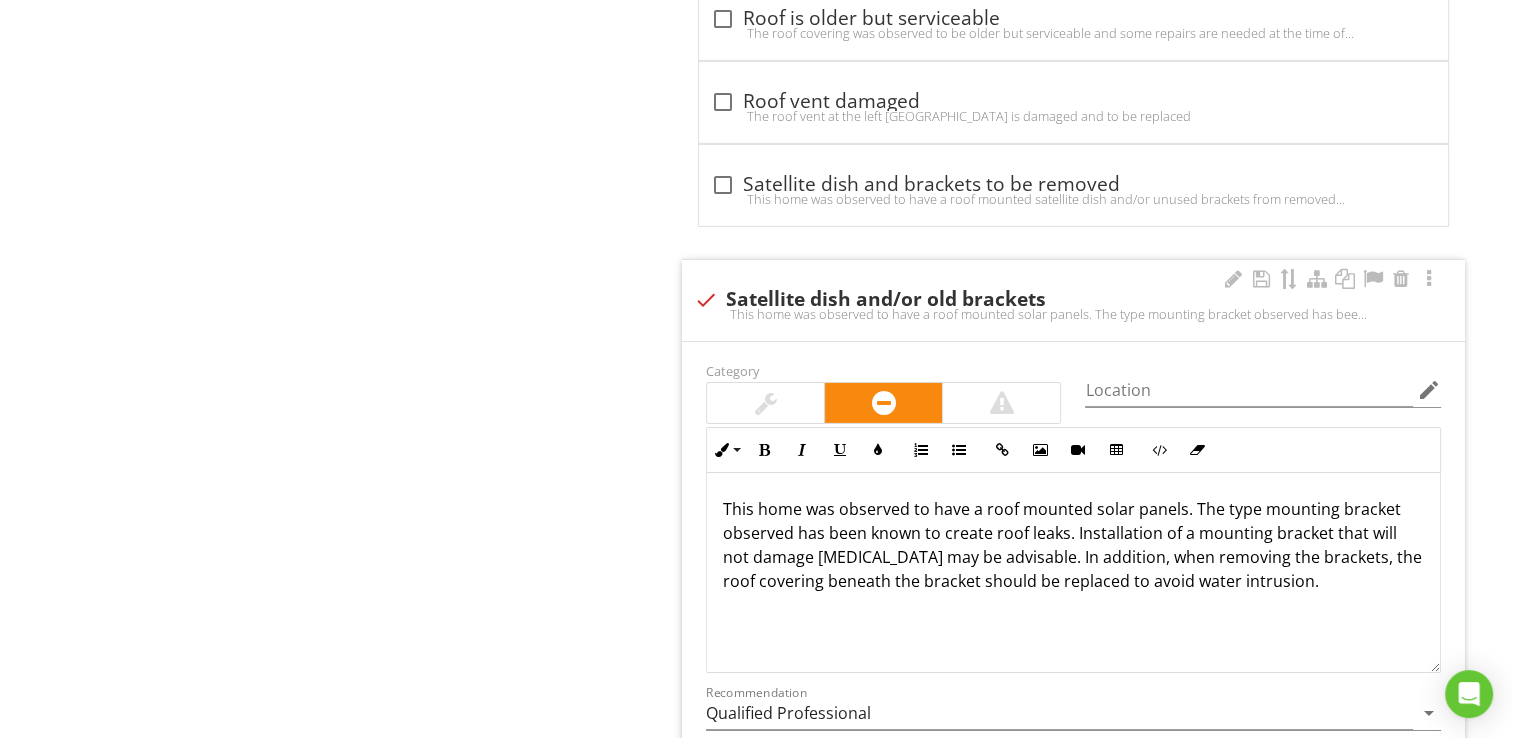 click on "This home was observed to have a roof mounted solar panels. The type mounting bracket observed has been known to create roof leaks. Installation of a mounting bracket that will not damage shingles may be advisable. In addition, when removing the brackets, the roof covering beneath the bracket should be replaced to avoid water intrusion." at bounding box center [1073, 545] 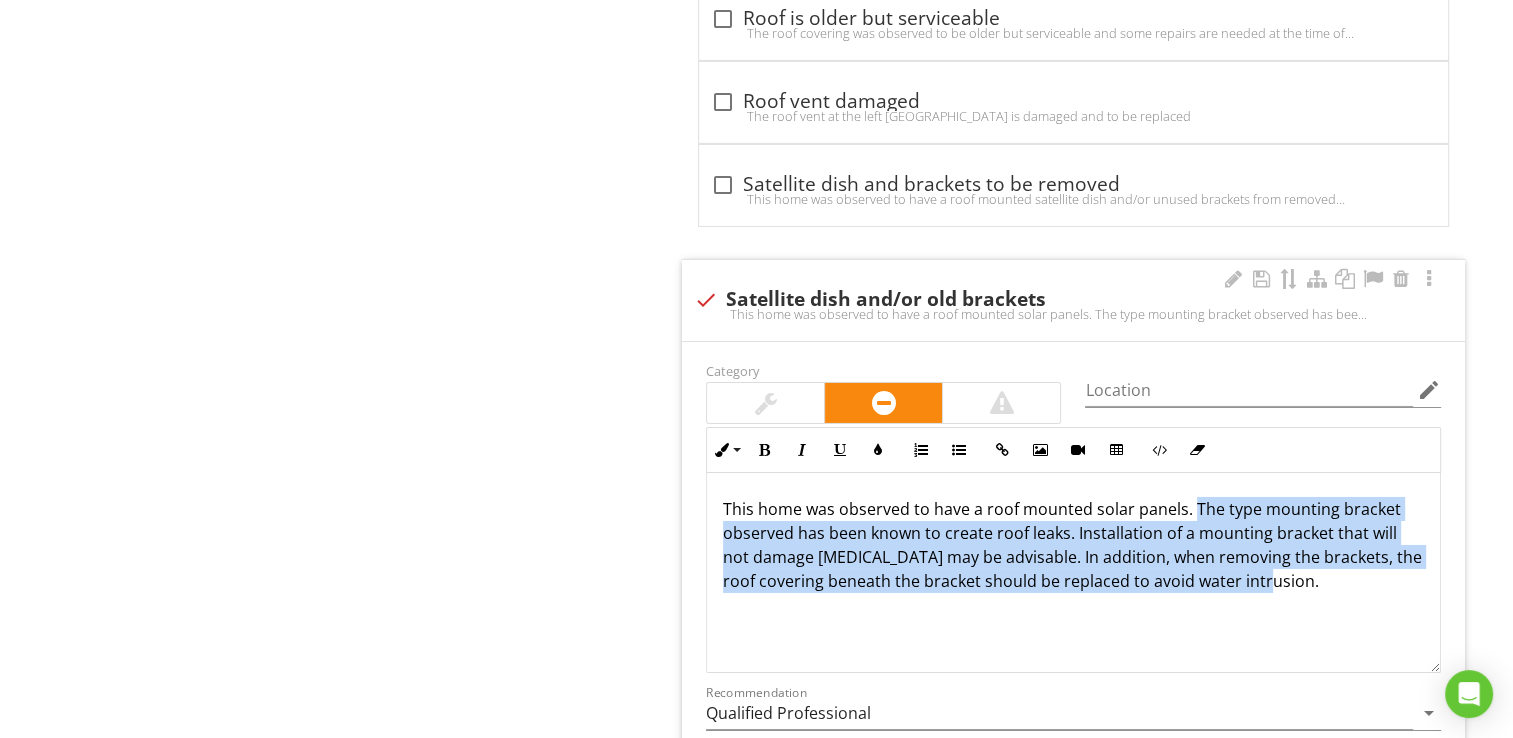 drag, startPoint x: 1194, startPoint y: 489, endPoint x: 1296, endPoint y: 590, distance: 143.54442 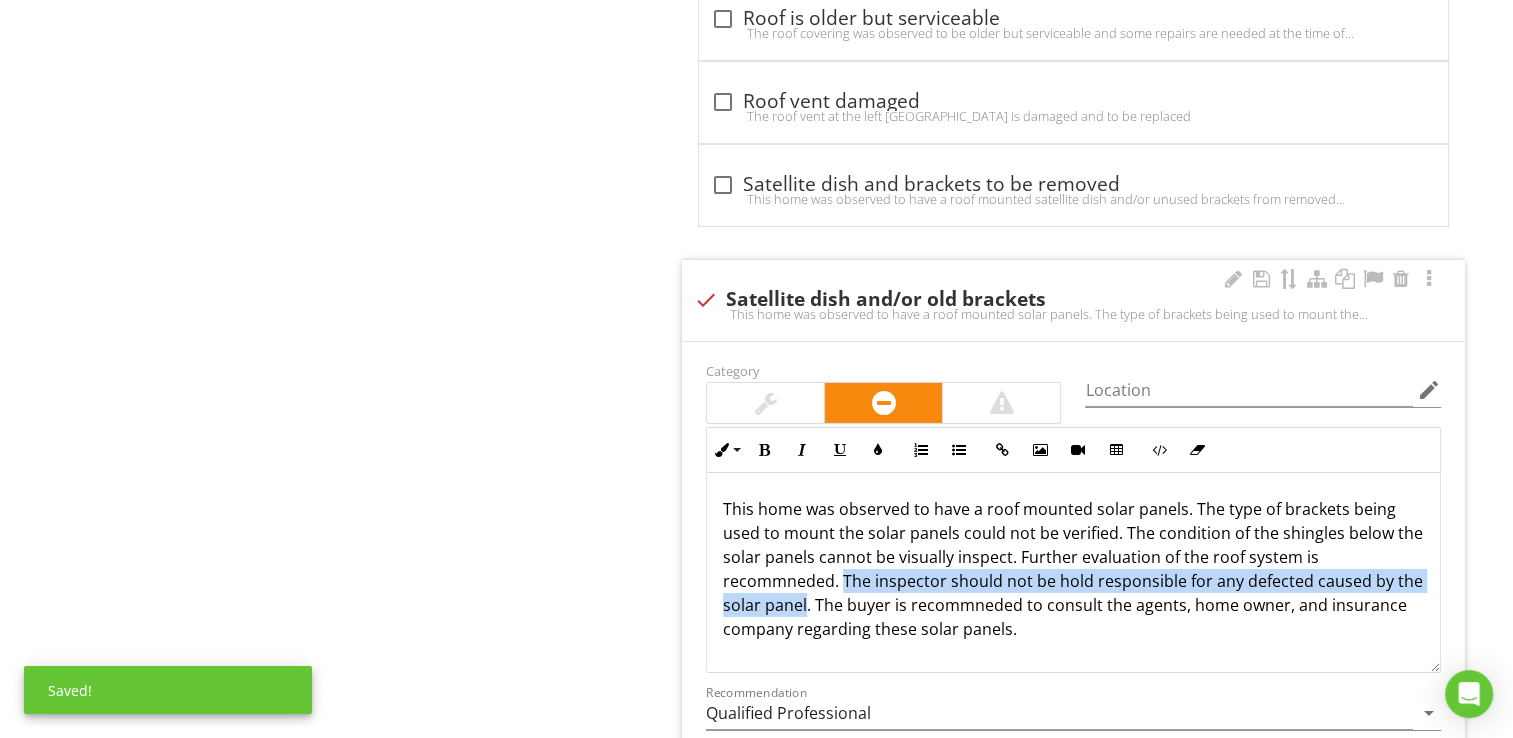 drag, startPoint x: 842, startPoint y: 561, endPoint x: 835, endPoint y: 591, distance: 30.805843 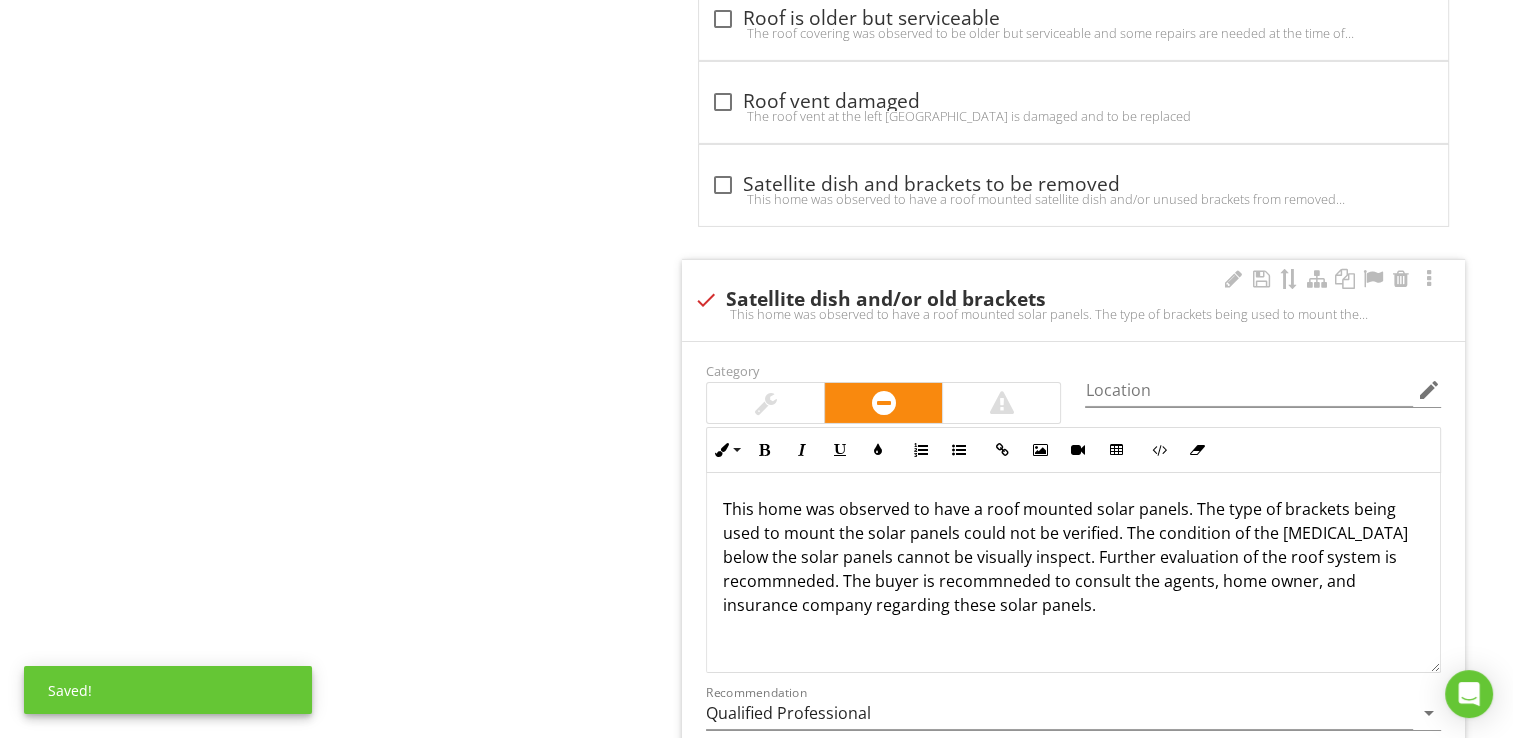 click on "This home was observed to have a roof mounted solar panels. The type of brackets being used to mount the solar panels could not be verified. The condition of the shingles below the solar panels cannot be visually inspect. Further evaluation of the roof system is recommneded. The buyer is recommneded to consult the agents, home owner, and insurance company regarding these solar panels." at bounding box center (1073, 557) 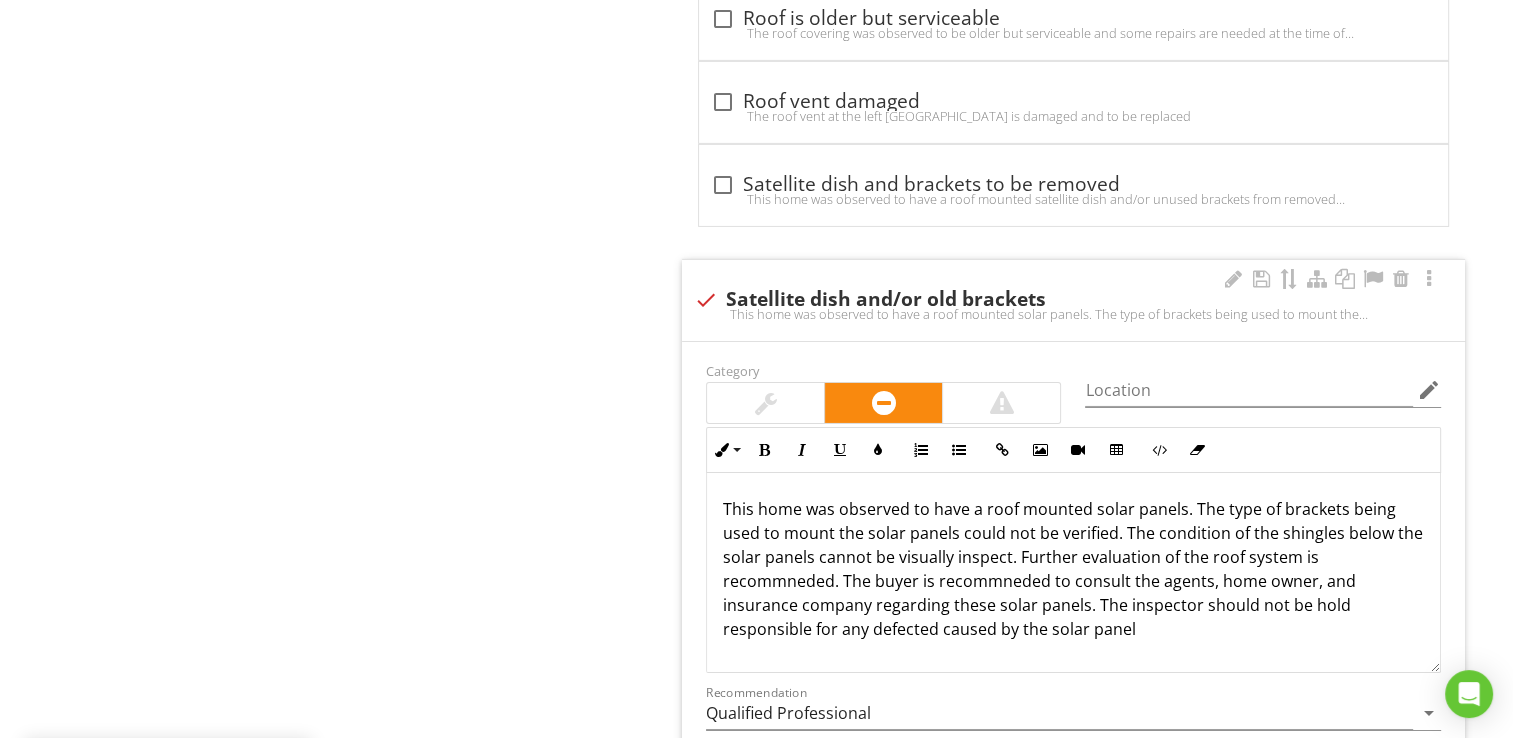click on "This home was observed to have a roof mounted solar panels. The type of brackets being used to mount the solar panels could not be verified. The condition of the shingles below the solar panels cannot be visually inspect. Further evaluation of the roof system is recommneded. The buyer is recommneded to consult the agents, home owner, and insurance company regarding these solar panels. The inspector should not be hold responsible for any defected caused by the solar panel" at bounding box center (1073, 569) 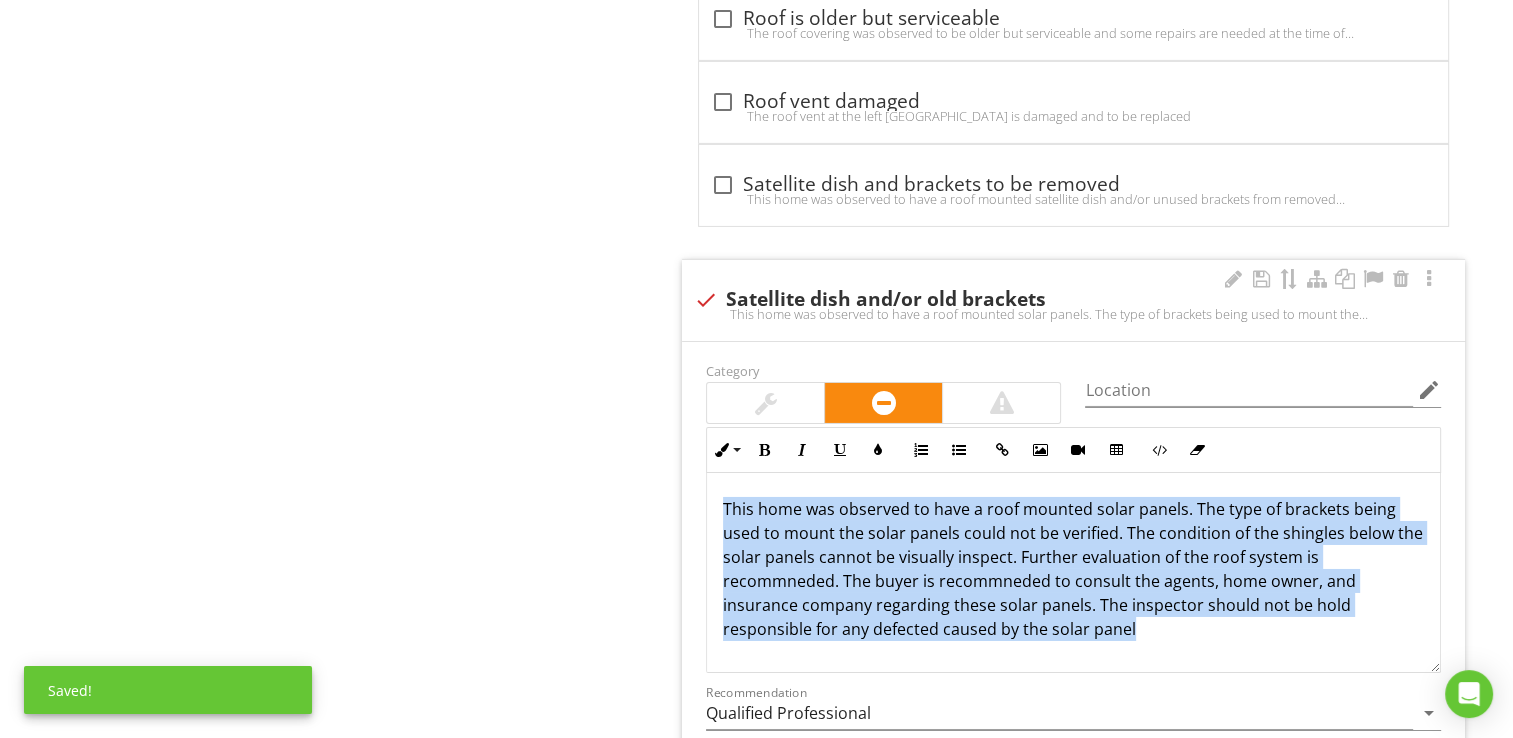 drag, startPoint x: 1040, startPoint y: 591, endPoint x: 695, endPoint y: 494, distance: 358.3769 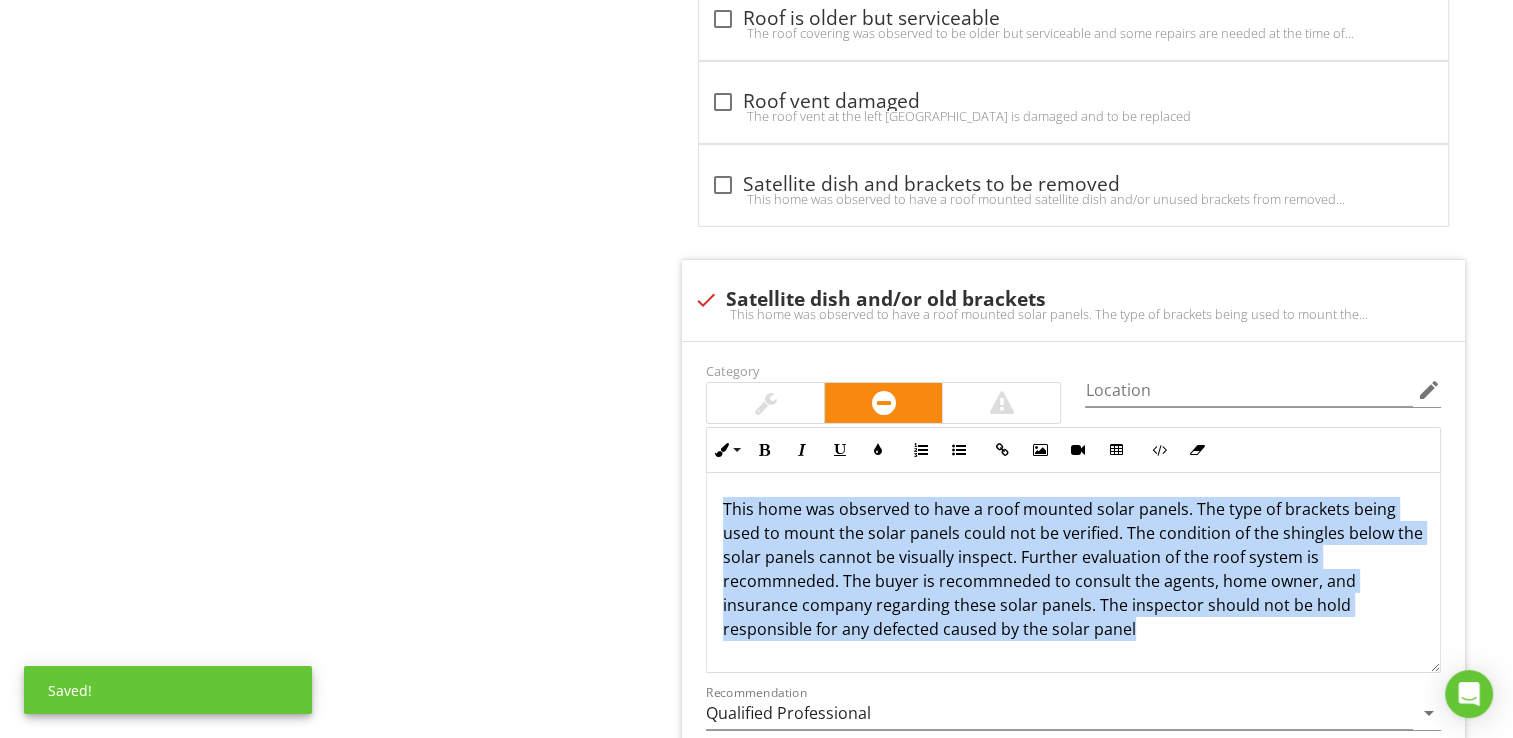 copy on "This home was observed to have a roof mounted solar panels. The type of brackets being used to mount the solar panels could not be verified. The condition of the shingles below the solar panels cannot be visually inspect. Further evaluation of the roof system is recommneded. The buyer is recommneded to consult the agents, home owner, and insurance company regarding these solar panels. The inspector should not be hold responsible for any defected caused by the solar panel" 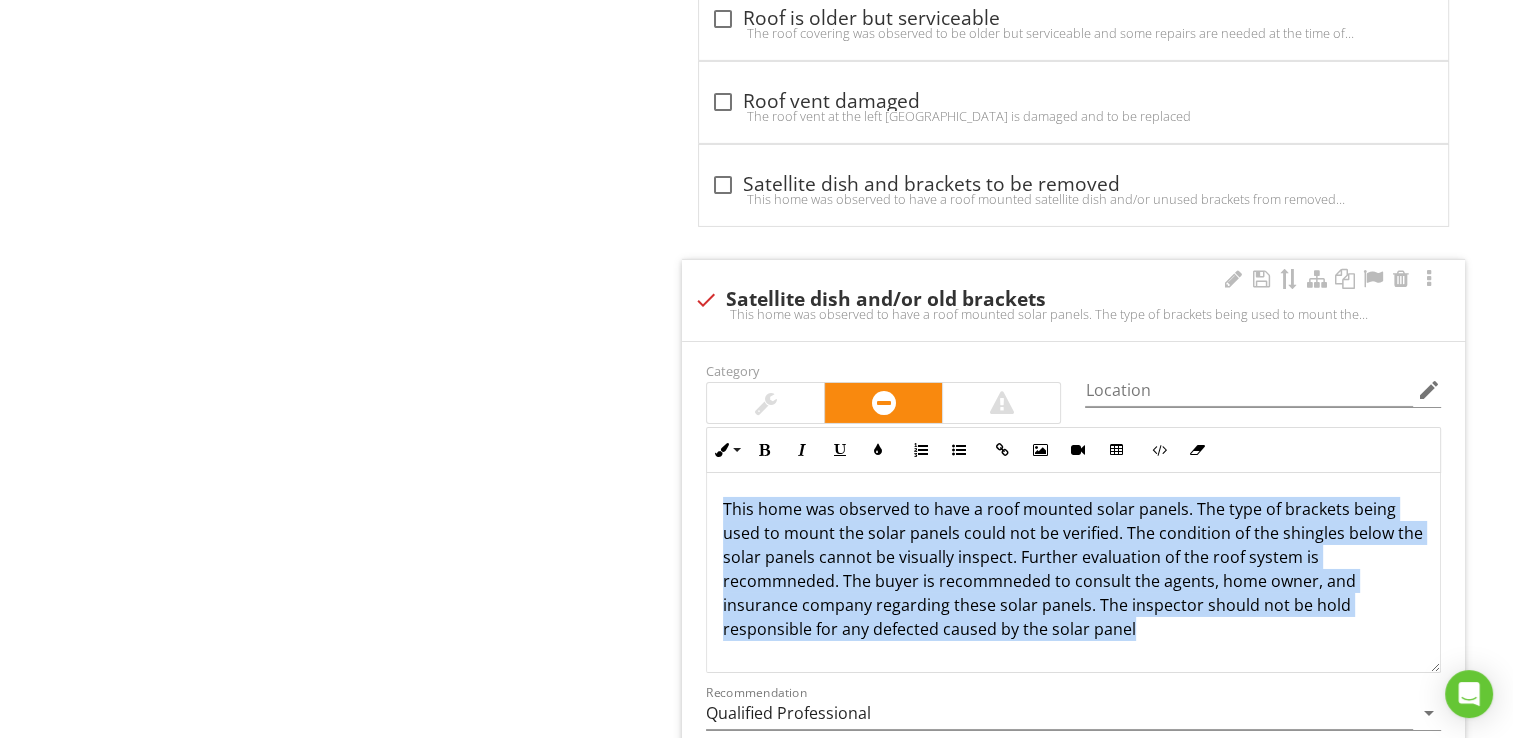 click on "This home was observed to have a roof mounted solar panels. The type of brackets being used to mount the solar panels could not be verified. The condition of the shingles below the solar panels cannot be visually inspect. Further evaluation of the roof system is recommneded. The buyer is recommneded to consult the agents, home owner, and insurance company regarding these solar panels. The inspector should not be hold responsible for any defected caused by the solar panel" at bounding box center [1073, 569] 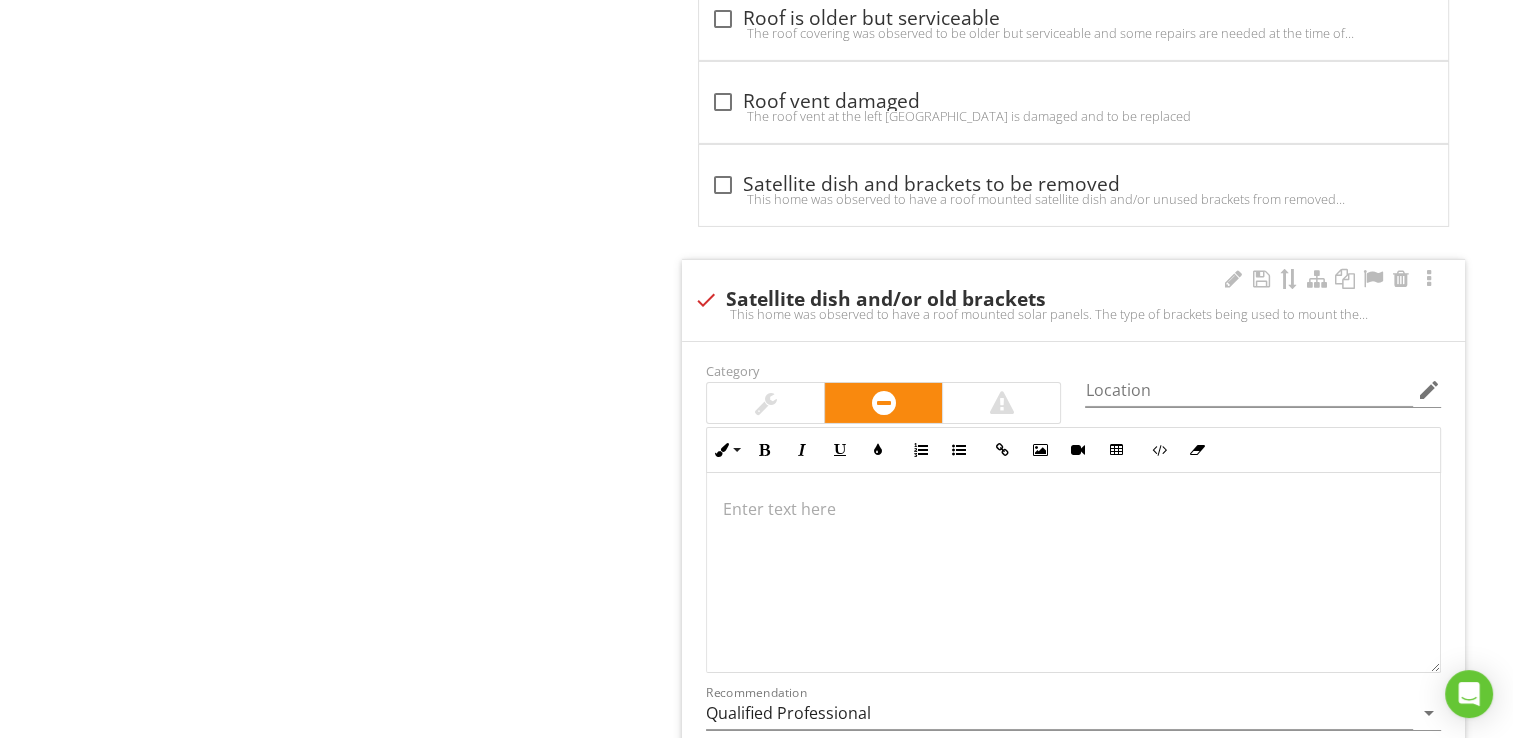 scroll, scrollTop: 37, scrollLeft: 0, axis: vertical 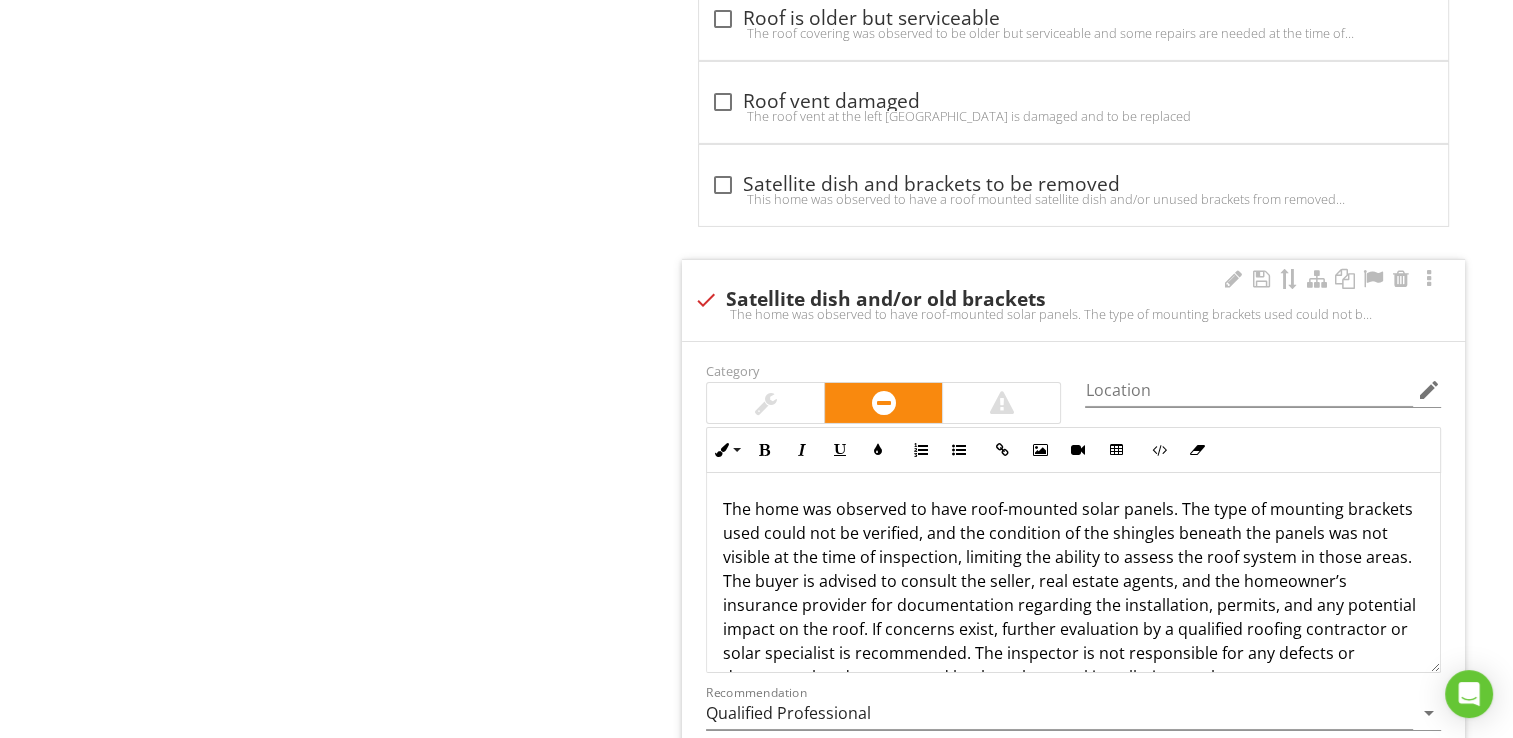 click on "check
Satellite dish and/or old brackets" at bounding box center (1073, 300) 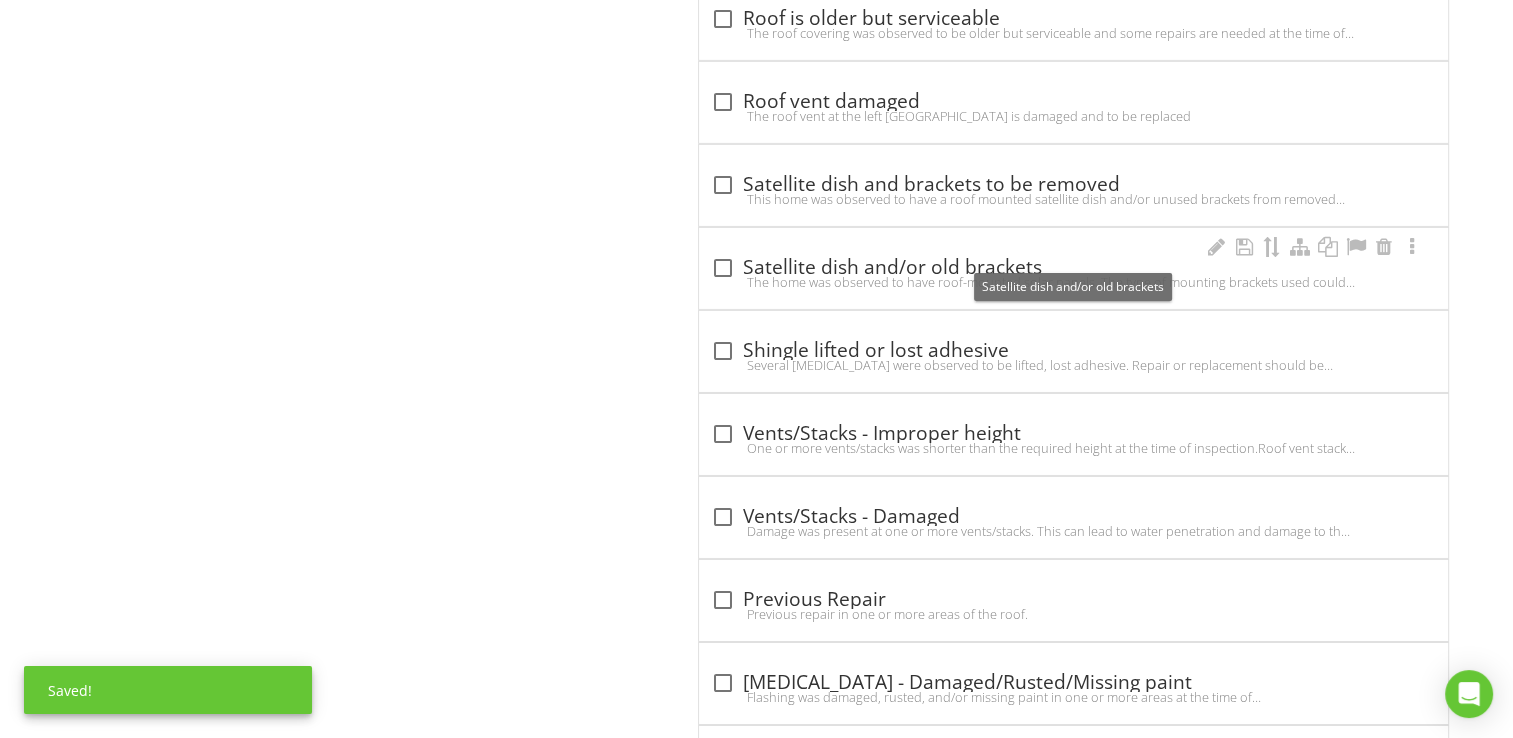 click at bounding box center [723, 268] 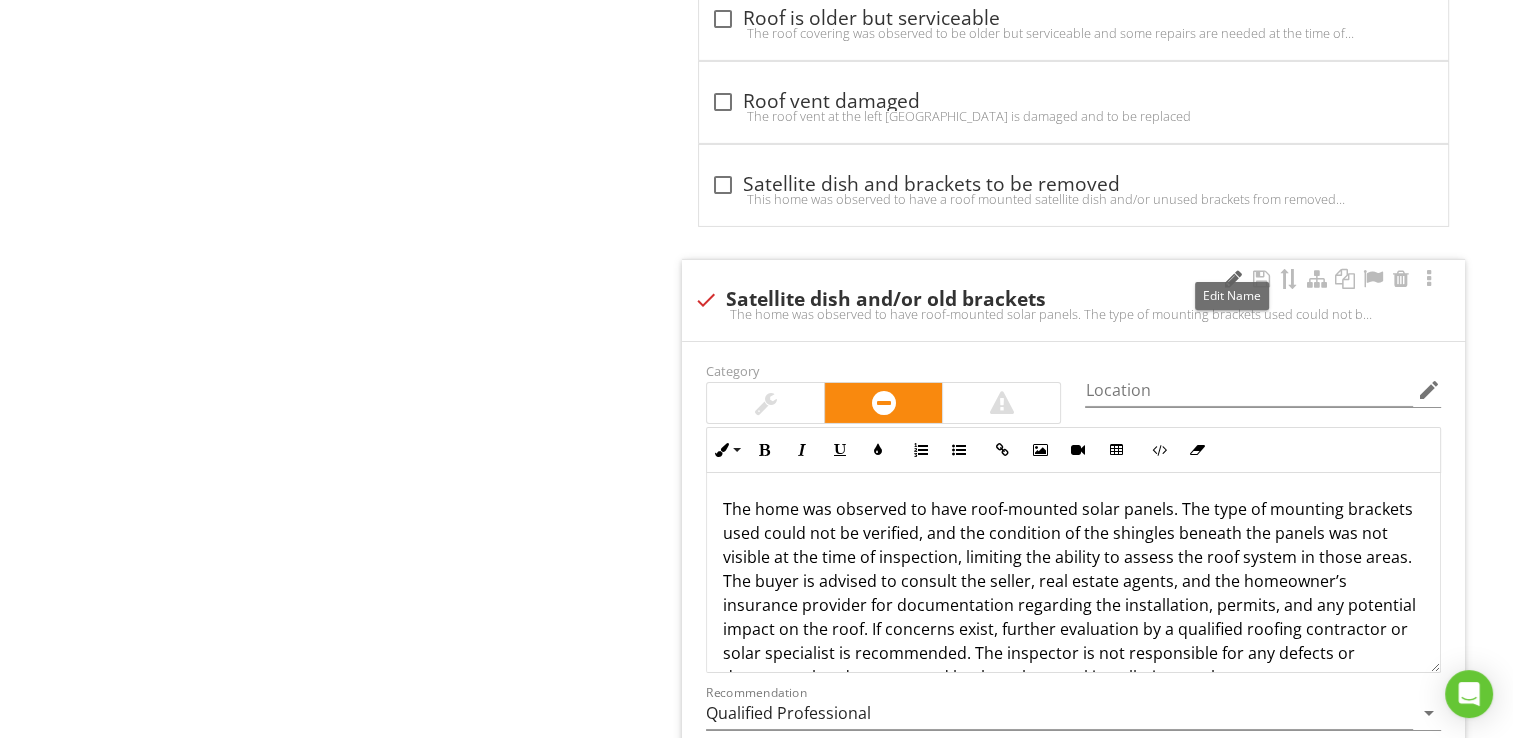 click at bounding box center (1233, 279) 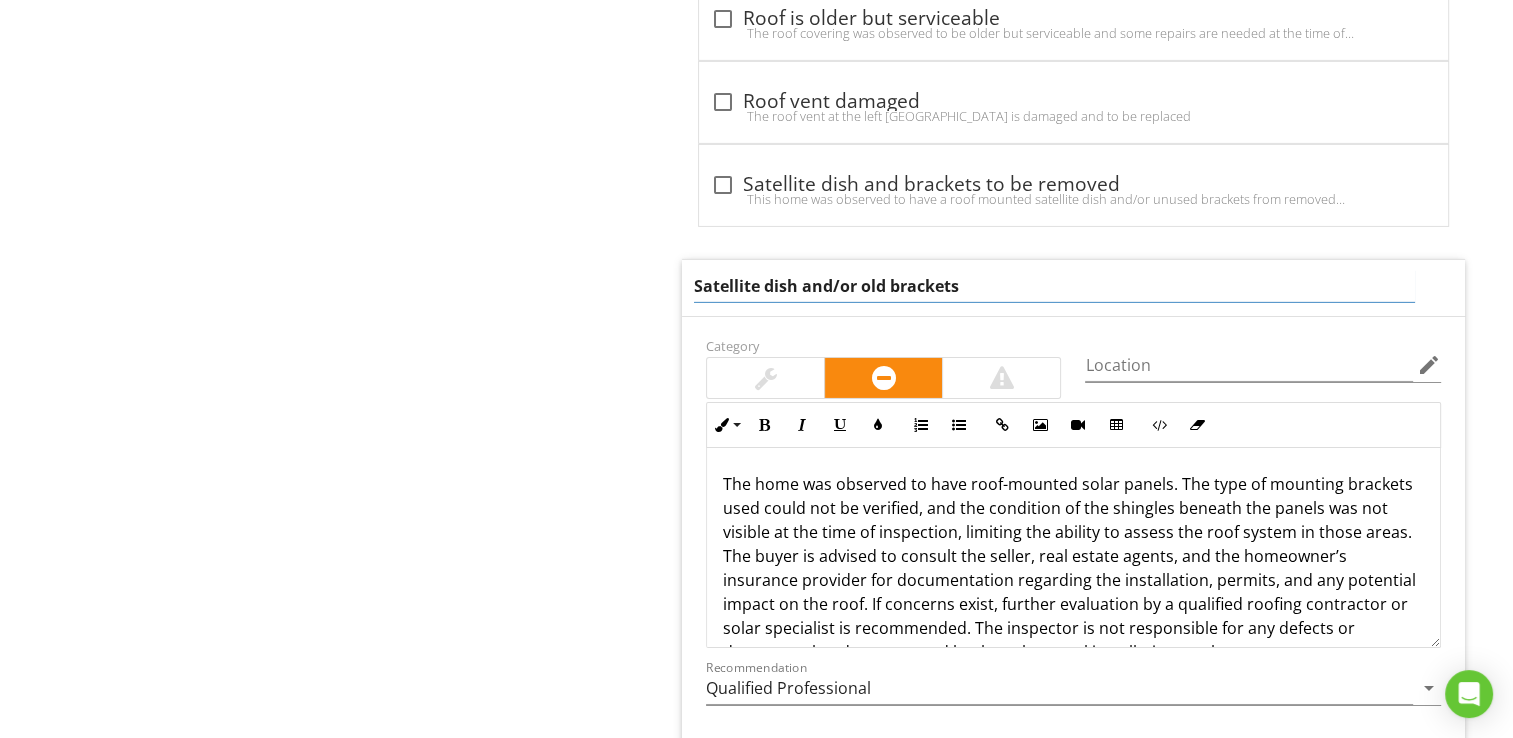 drag, startPoint x: 904, startPoint y: 278, endPoint x: 511, endPoint y: 286, distance: 393.08142 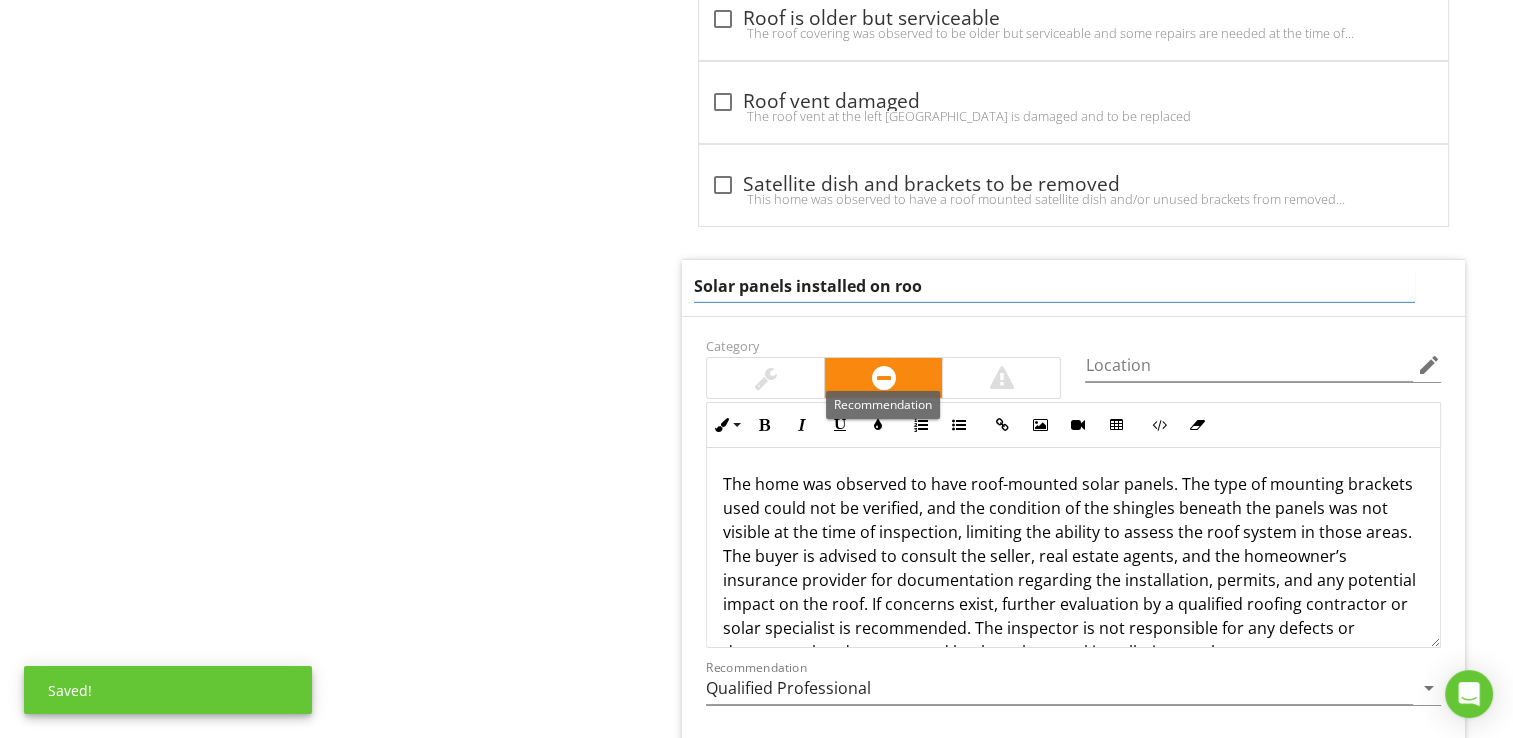 type on "Solar panels installed on roof" 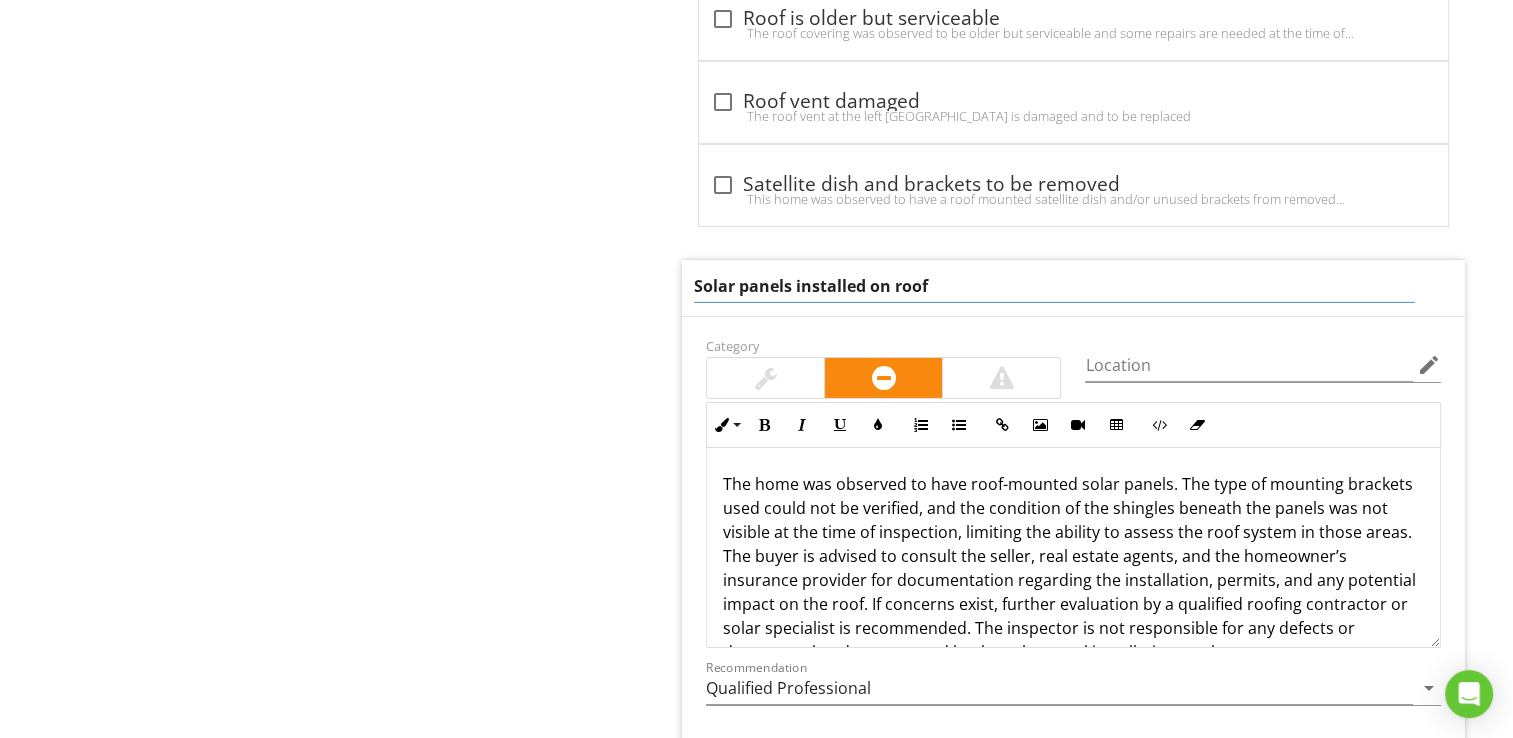 click on "I. Structural Systems
A. Foundations
B. Grading and Drainage
C. Roof Covering Materials
D. Roof Structures and Attics
E. Walls (Interior and Exterior)
F. Ceilings and Floors
G. Doors (Interior and Exterior)
H. Windows
I. Stairways (Interior and Exterior)
J. Fireplaces and Chimneys
K. Porches, Balconies, Decks, and Carports
Item
C. Roof Covering Materials
IN   Inspected NI   Not Inspected NP   Not Present D   Deficiency
Info
Information                 1
Types of Roof Covering
check_box Asphalt   check_box_outline_blank Concrete   Slate   Metal" at bounding box center (945, -875) 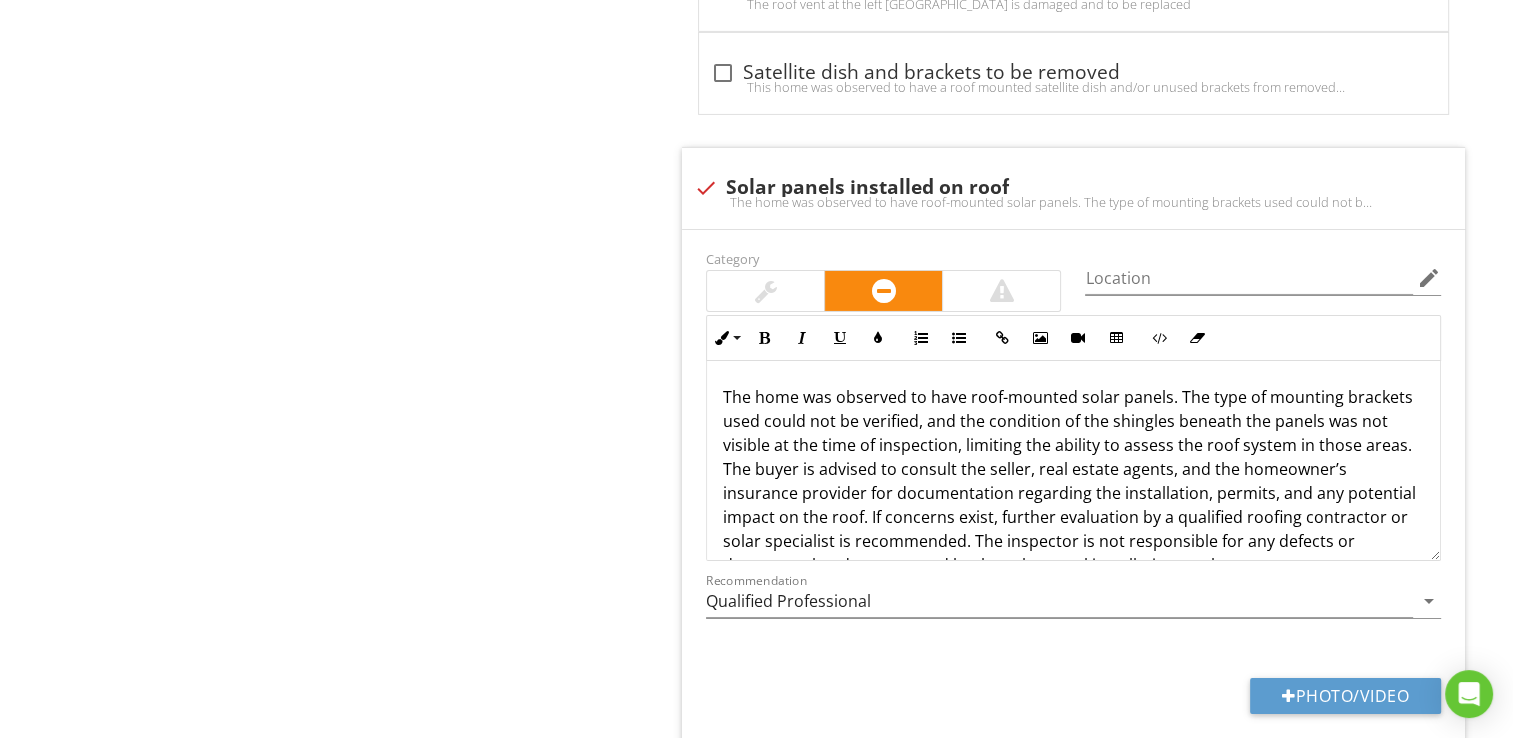 scroll, scrollTop: 7005, scrollLeft: 0, axis: vertical 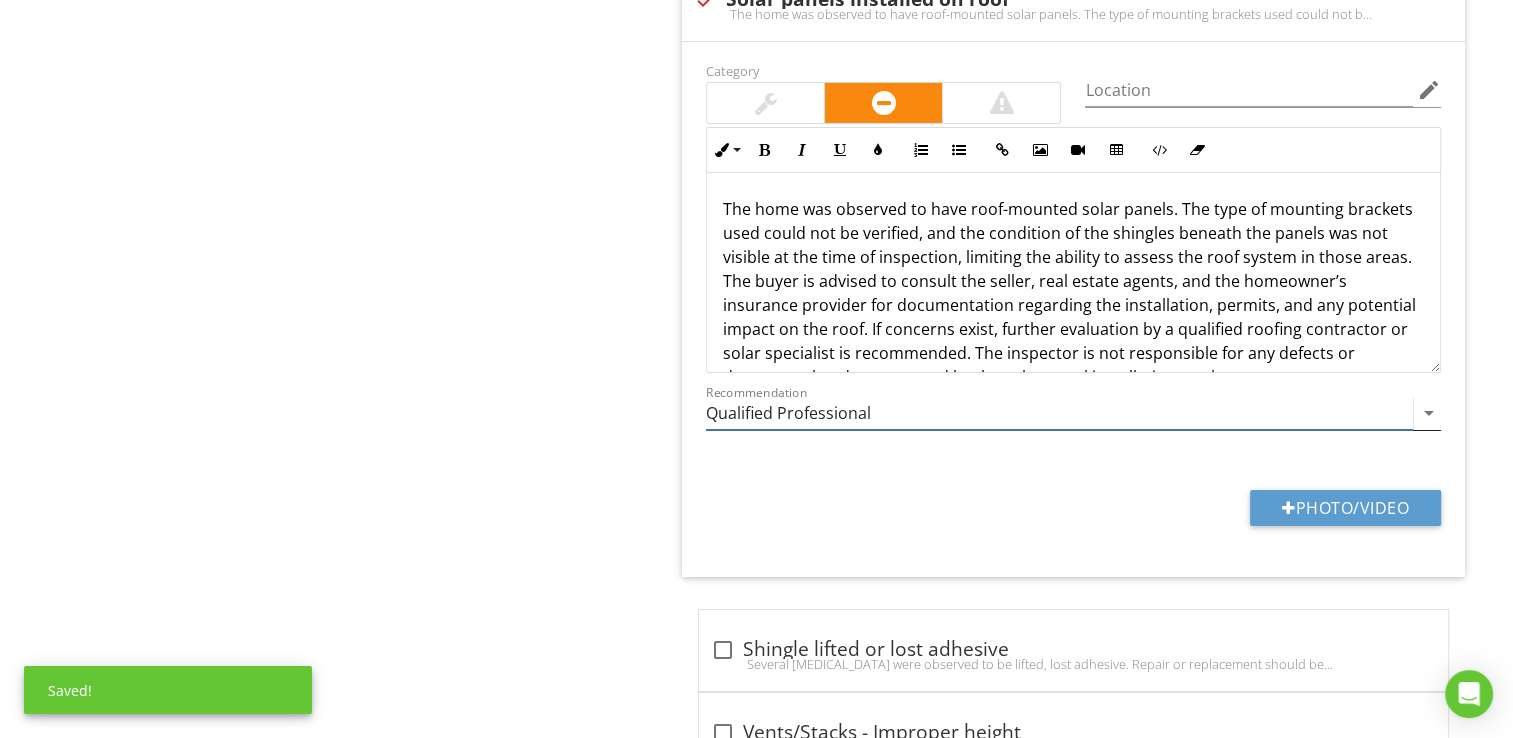 click on "Qualified Professional" at bounding box center [1059, 413] 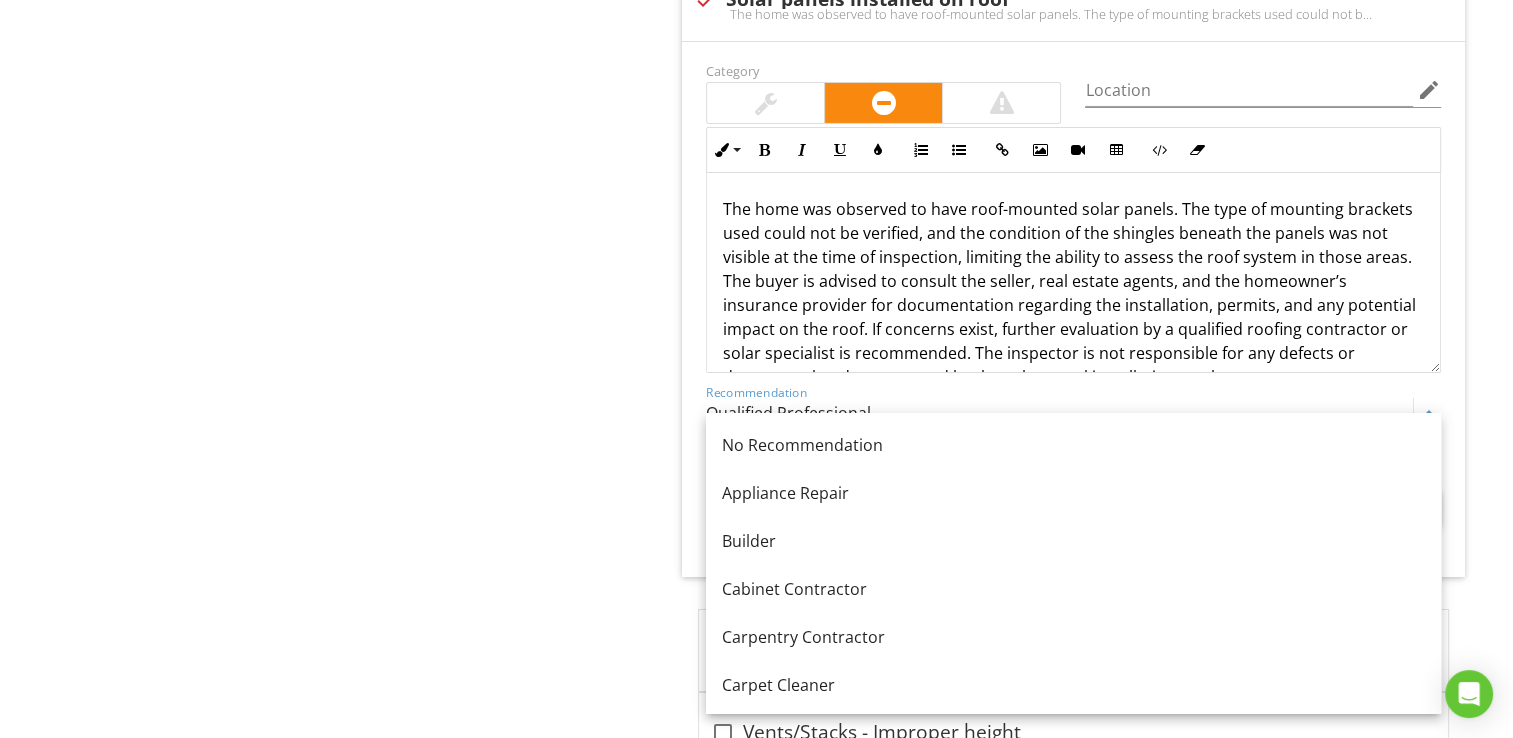 click on "Qualified Professional" at bounding box center [1059, 413] 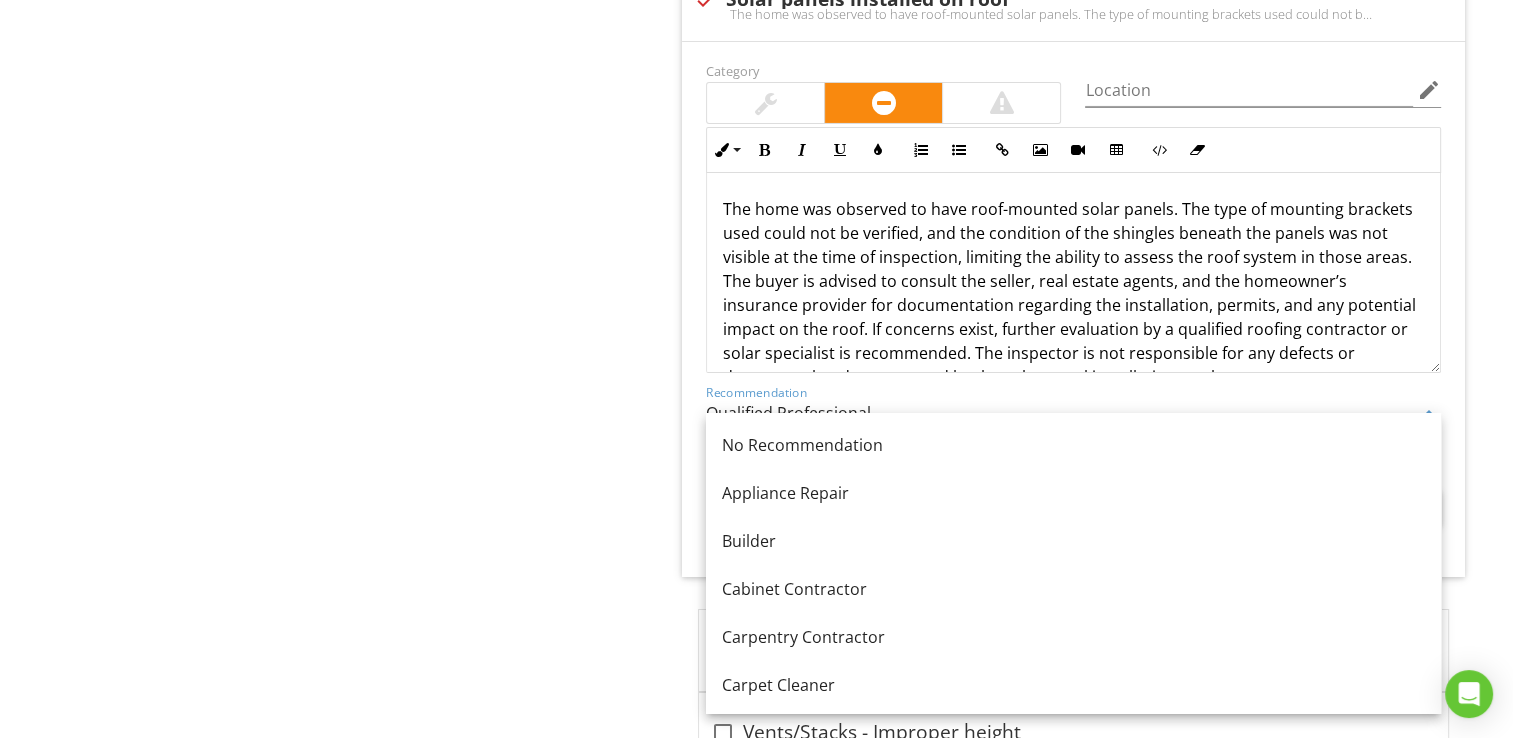 click on "I. Structural Systems
A. Foundations
B. Grading and Drainage
C. Roof Covering Materials
D. Roof Structures and Attics
E. Walls (Interior and Exterior)
F. Ceilings and Floors
G. Doors (Interior and Exterior)
H. Windows
I. Stairways (Interior and Exterior)
J. Fireplaces and Chimneys
K. Porches, Balconies, Decks, and Carports
Item
C. Roof Covering Materials
IN   Inspected NI   Not Inspected NP   Not Present D   Deficiency
Info
Information                 1
Types of Roof Covering
check_box Asphalt   check_box_outline_blank Concrete   Slate   Metal" at bounding box center (945, -1162) 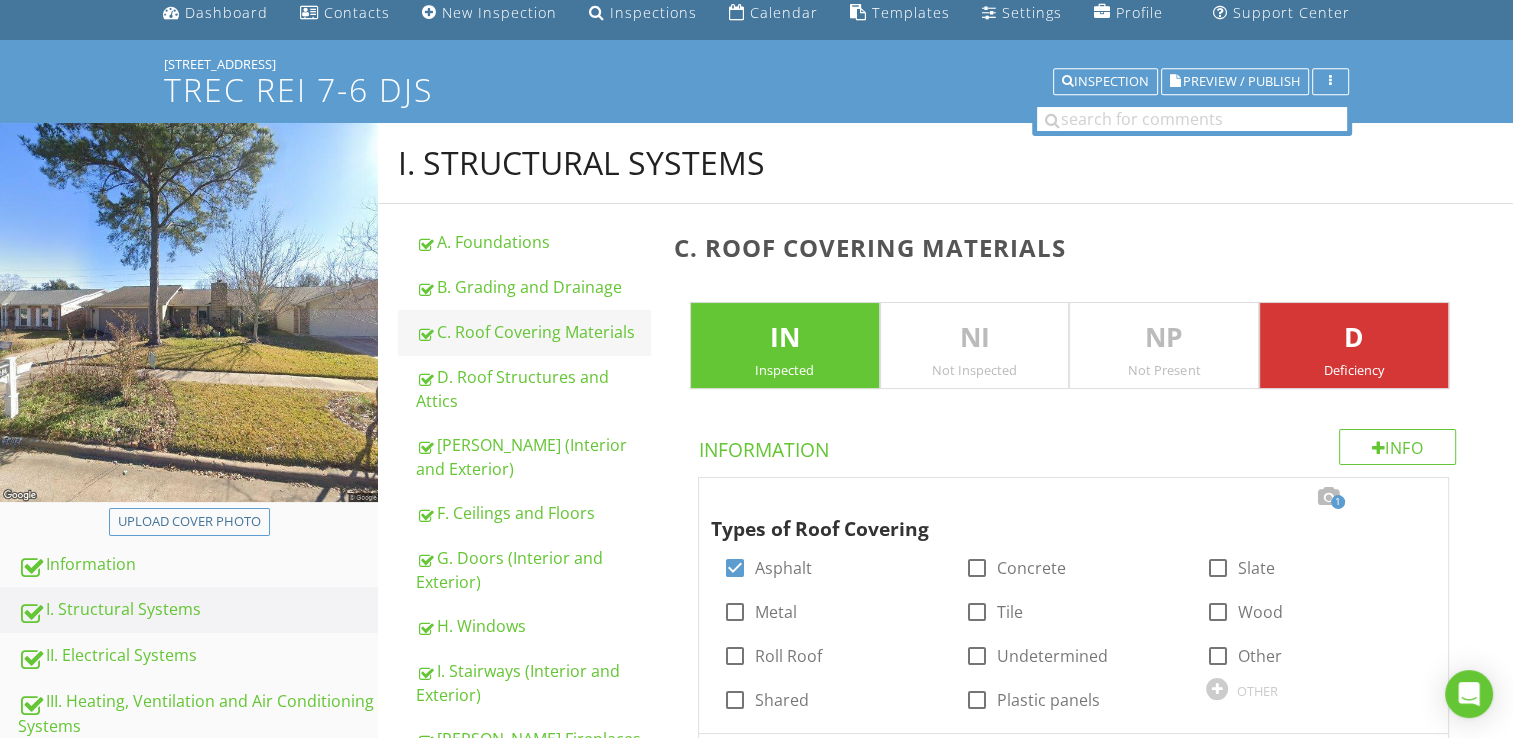 scroll, scrollTop: 0, scrollLeft: 0, axis: both 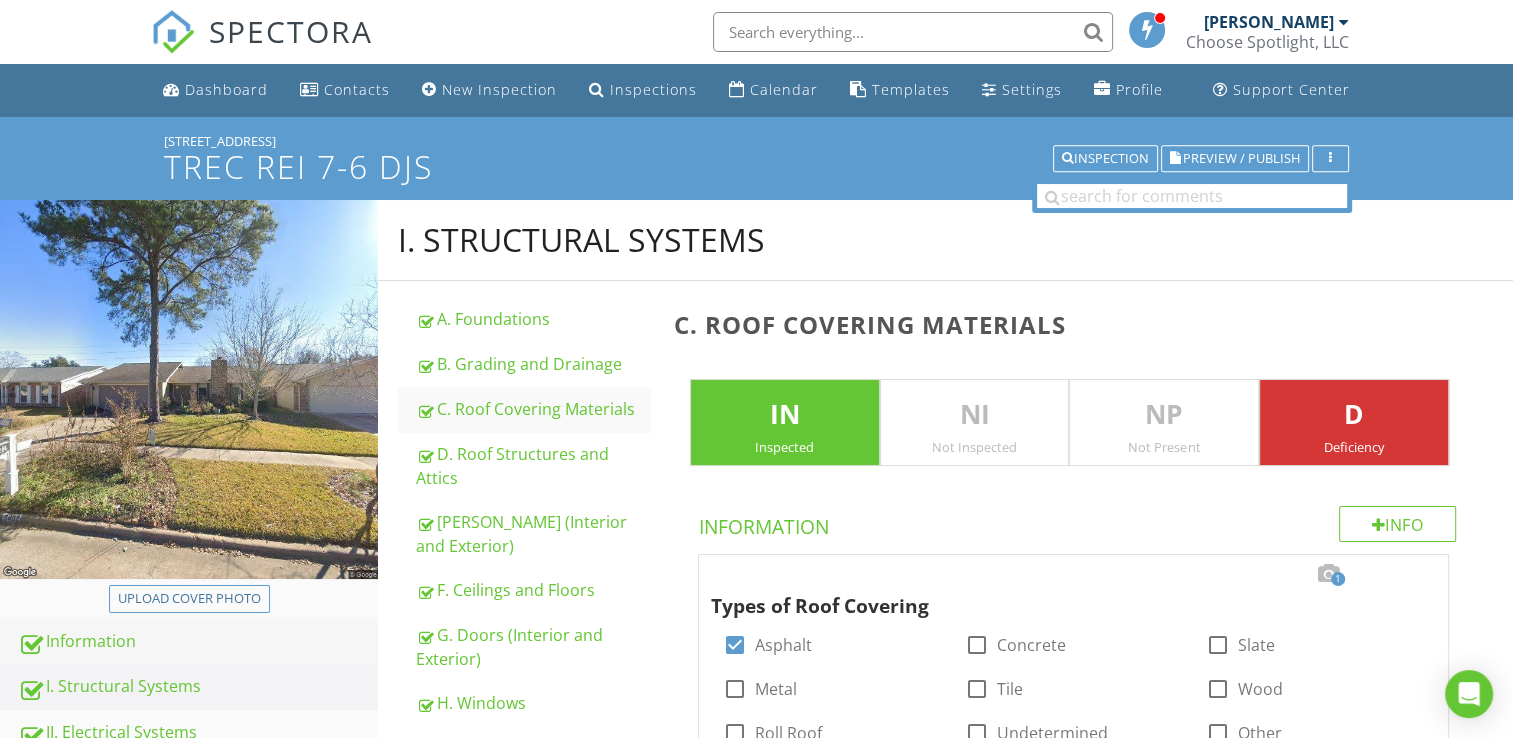 click on "Information" at bounding box center [198, 642] 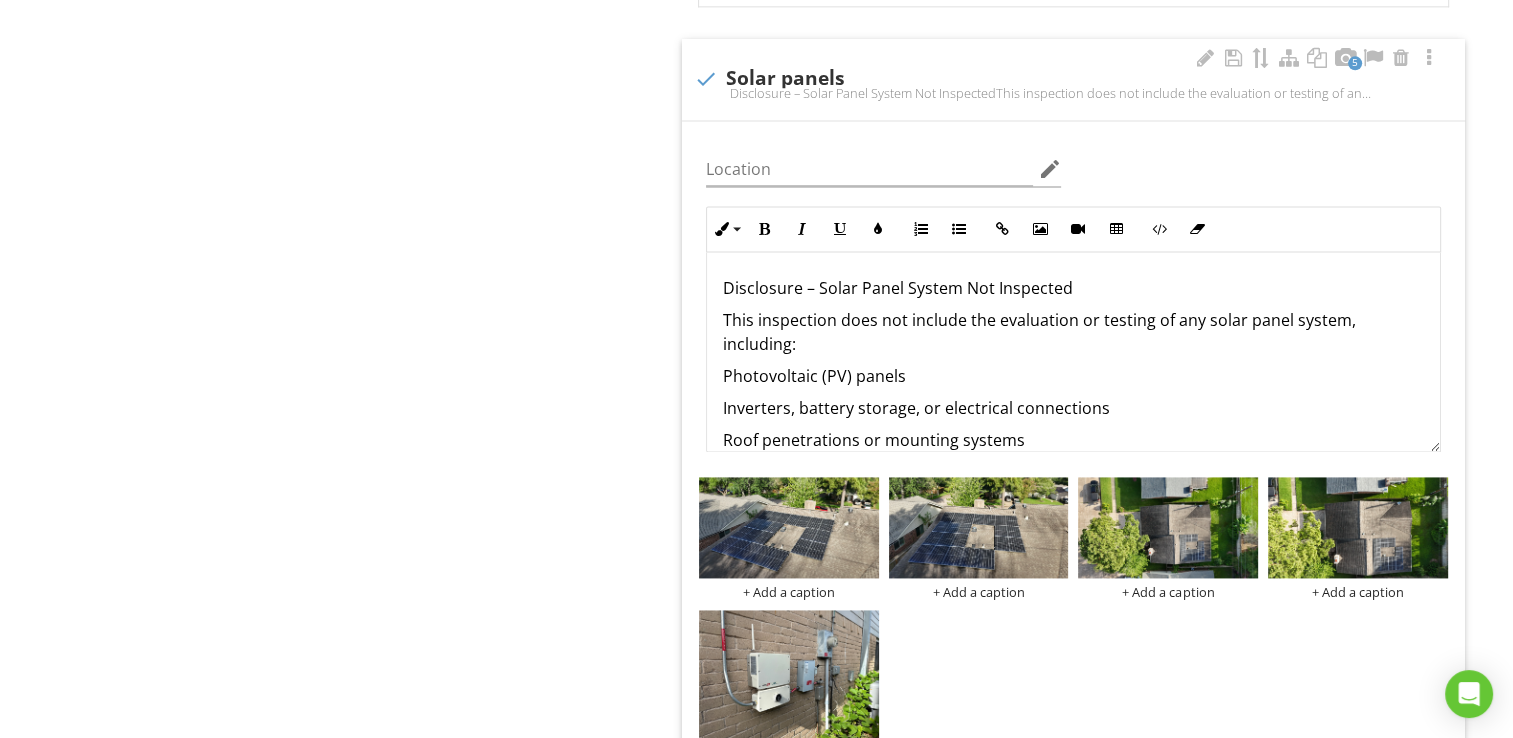 scroll, scrollTop: 2700, scrollLeft: 0, axis: vertical 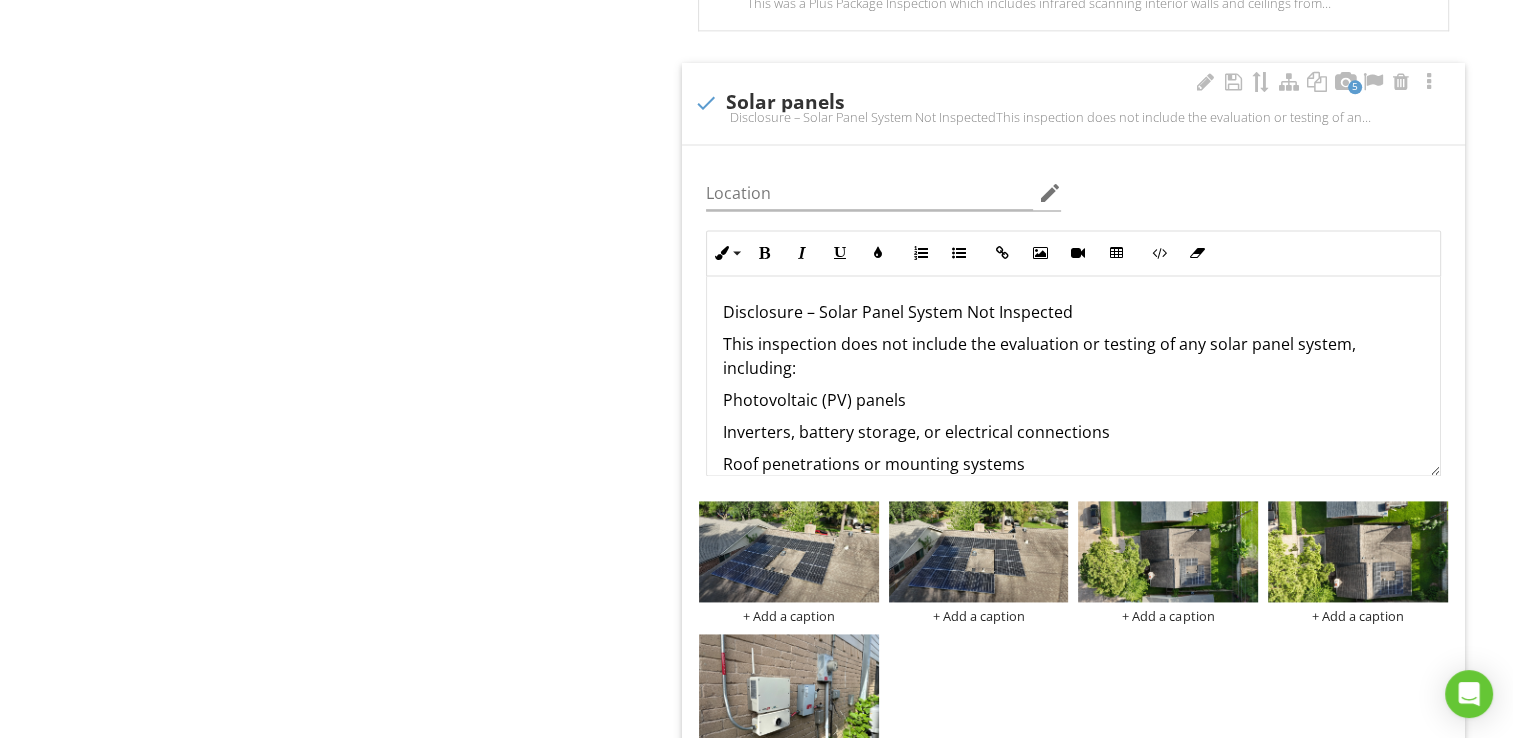 click on "Roof penetrations or mounting systems" at bounding box center (1073, 464) 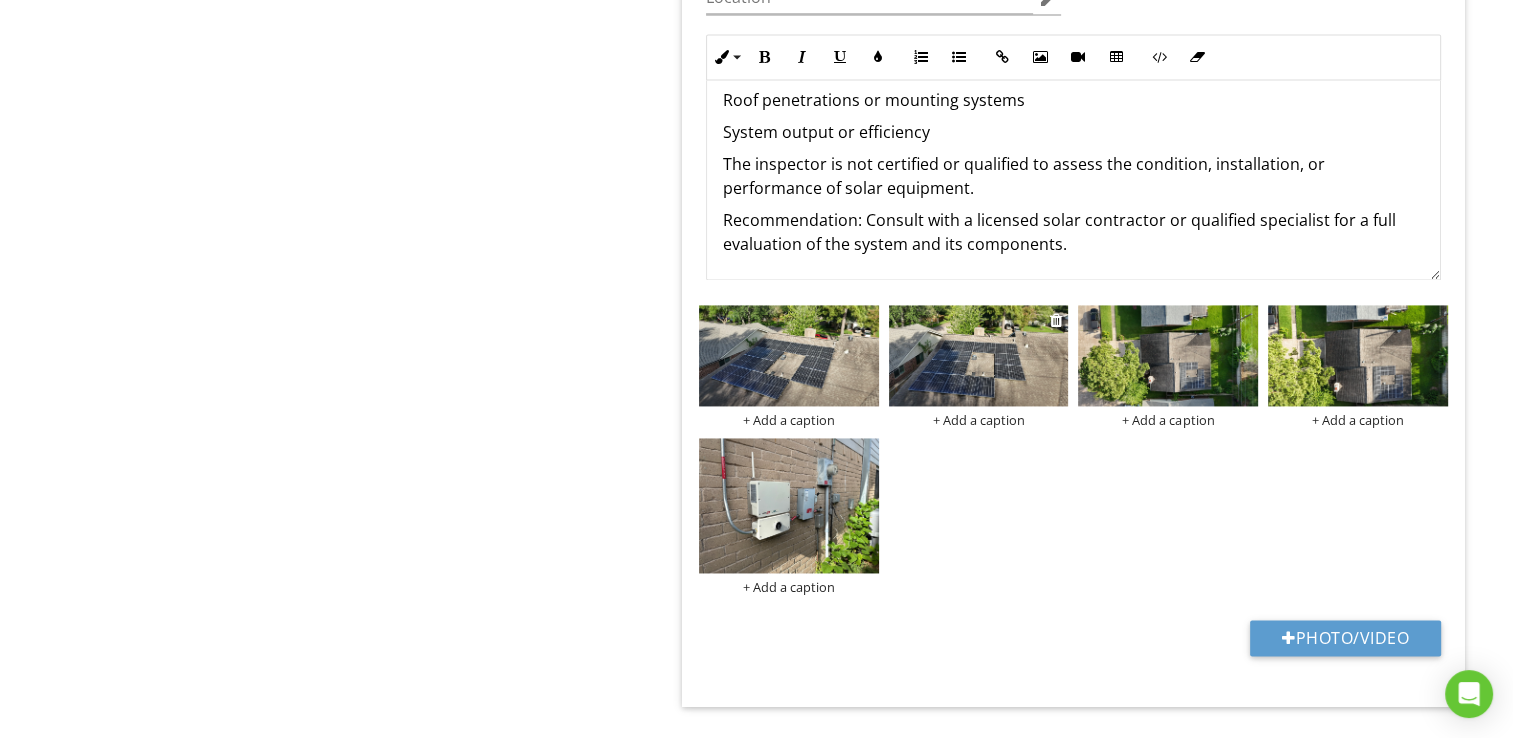 scroll, scrollTop: 2800, scrollLeft: 0, axis: vertical 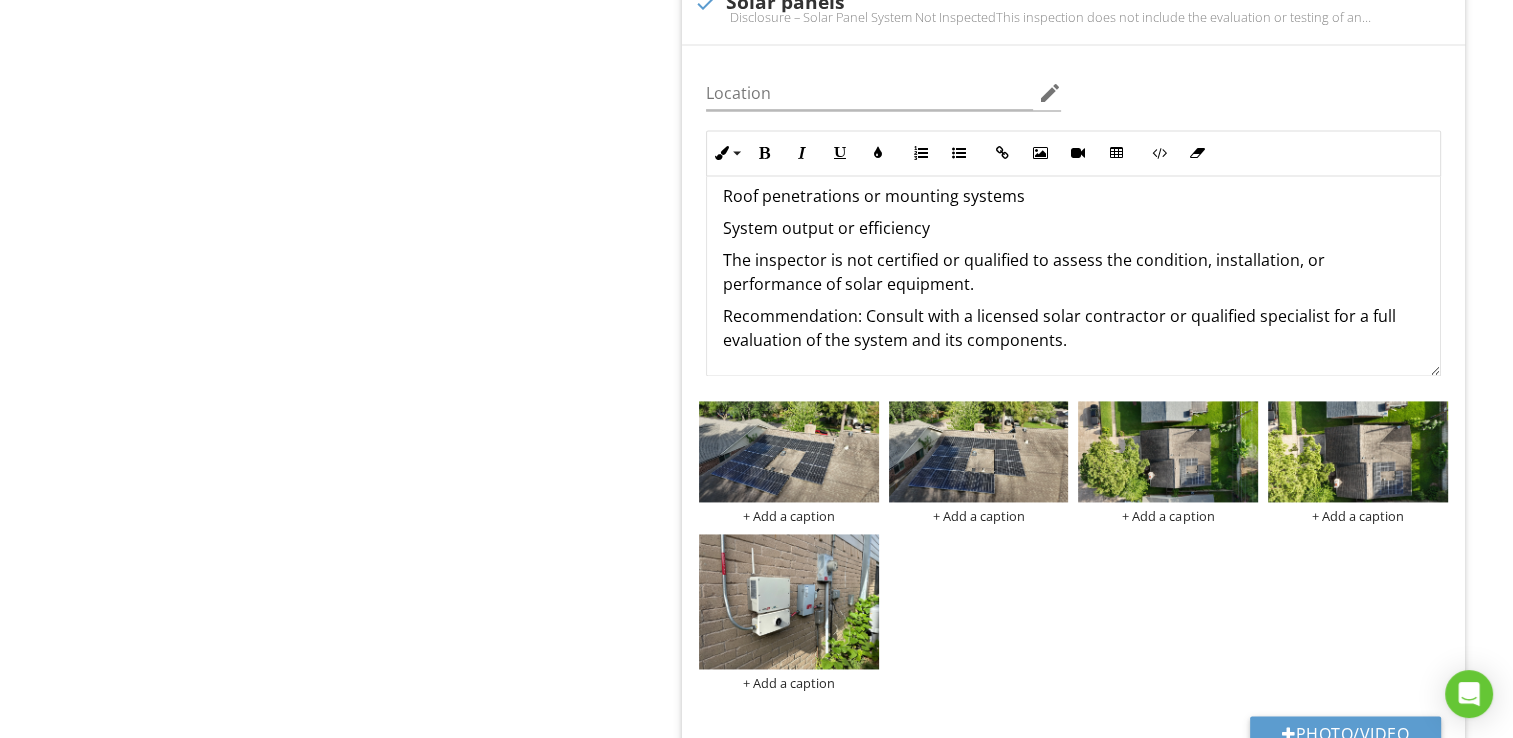 click on "Recommendation: Consult with a licensed solar contractor or qualified specialist for a full evaluation of the system and its components." at bounding box center (1073, 328) 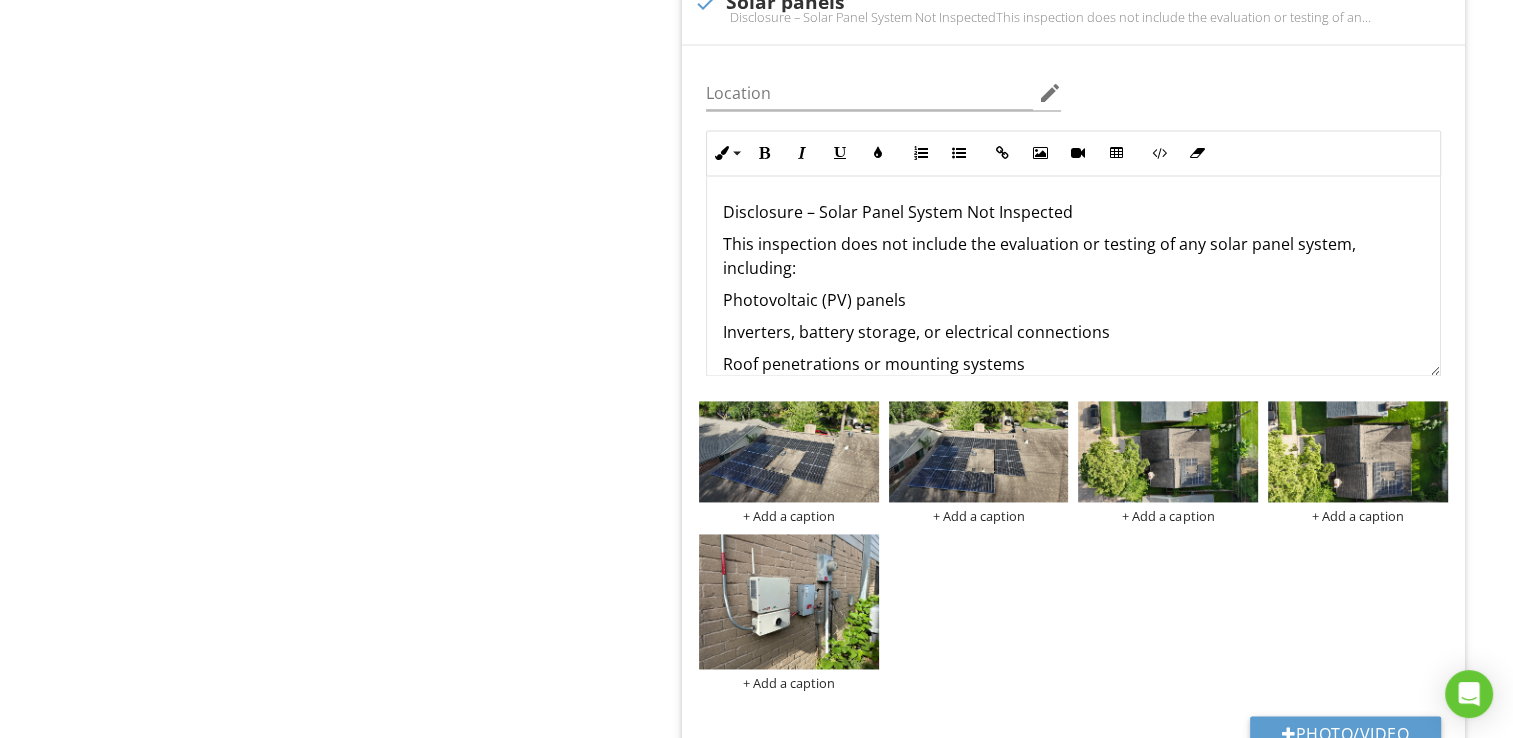 scroll, scrollTop: 0, scrollLeft: 0, axis: both 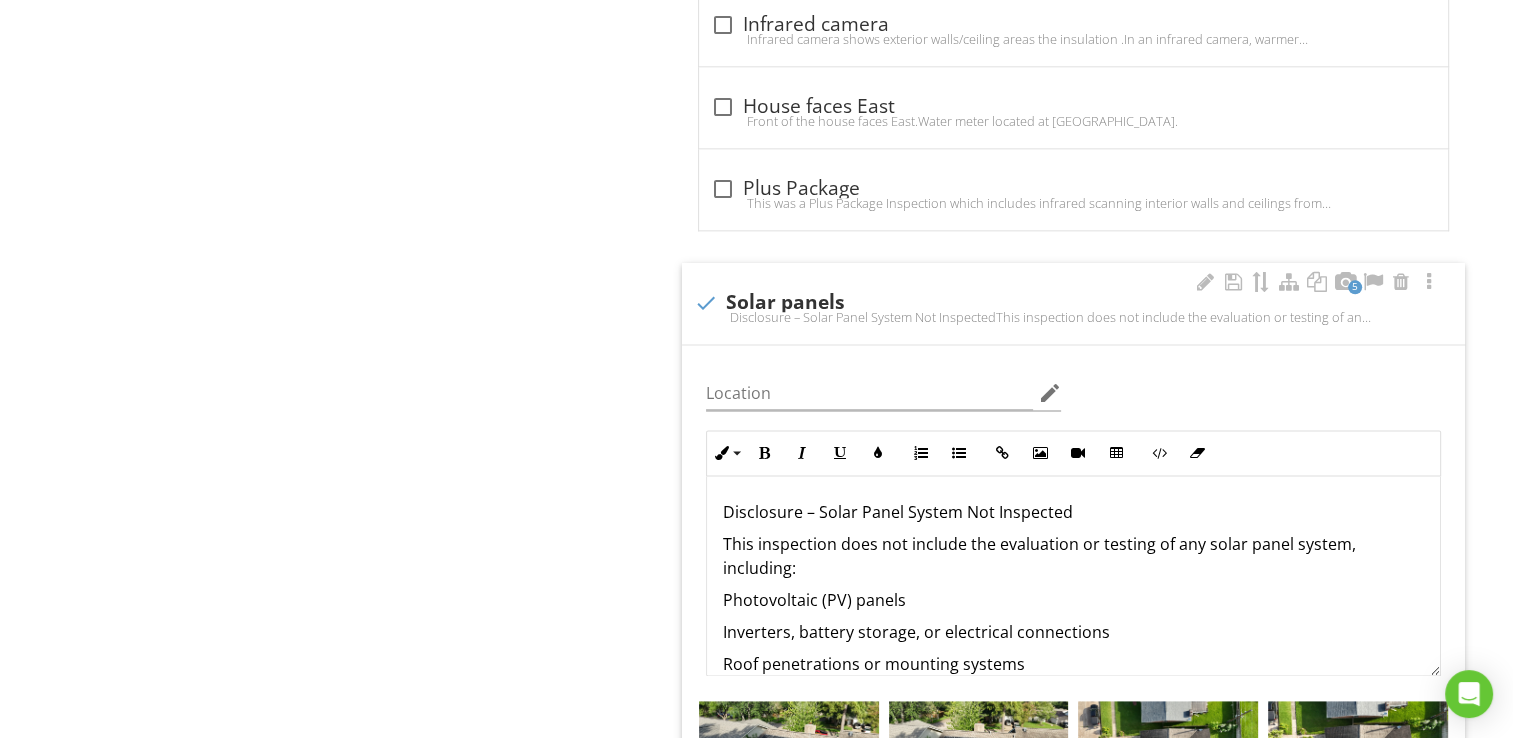click on "Disclosure – Solar Panel System Not Inspected This inspection does not include the evaluation or testing of any solar panel system, including: Photovoltaic (PV) panels Inverters, battery storage, or electrical connections Roof penetrations or mounting systems System output or efficiency The inspector is not certified or qualified to assess the condition, installation, or performance of solar equipment. Recommendation: Consult with a licensed solar contractor or qualified specialist for a full evaluation of the system and its components." at bounding box center [1073, 660] 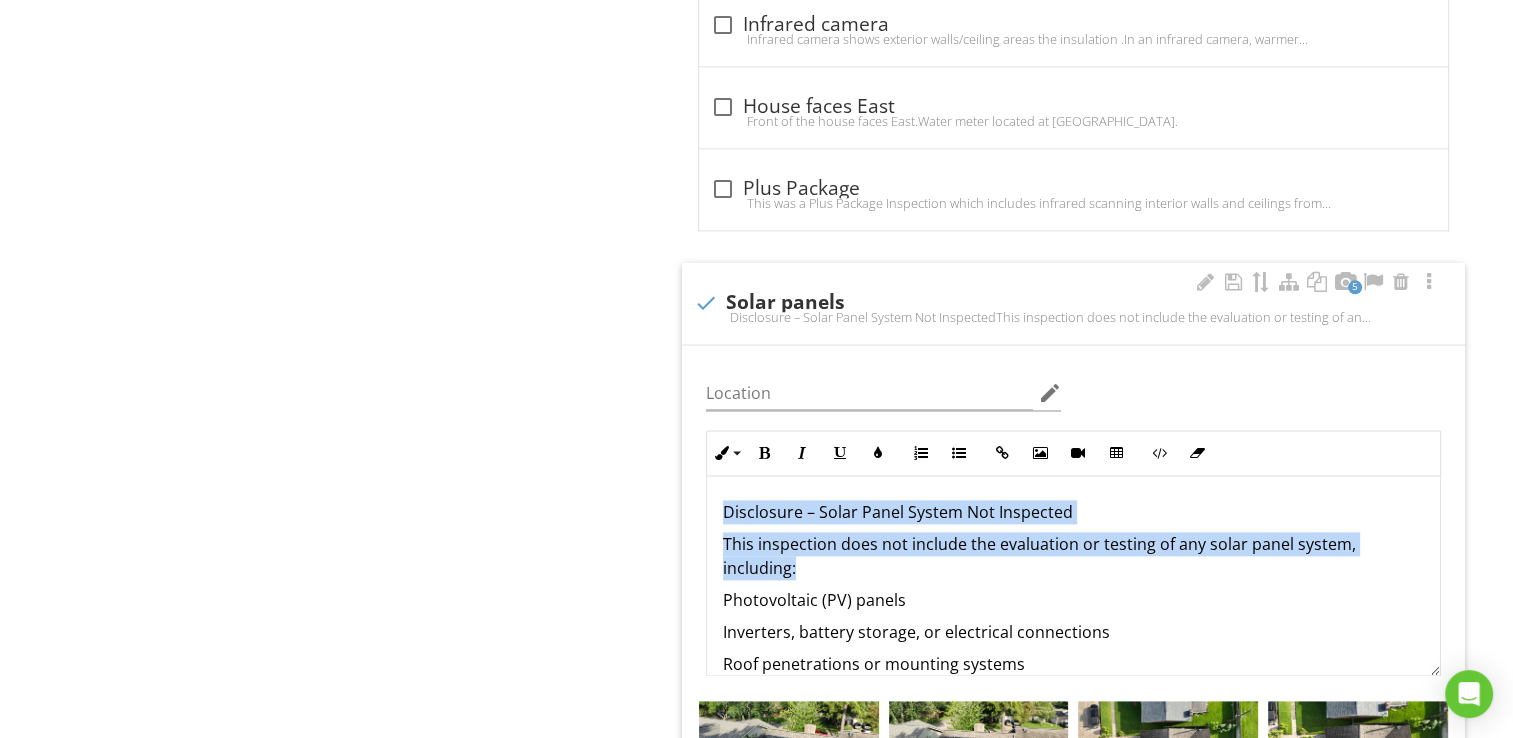 drag, startPoint x: 838, startPoint y: 562, endPoint x: 697, endPoint y: 513, distance: 149.27156 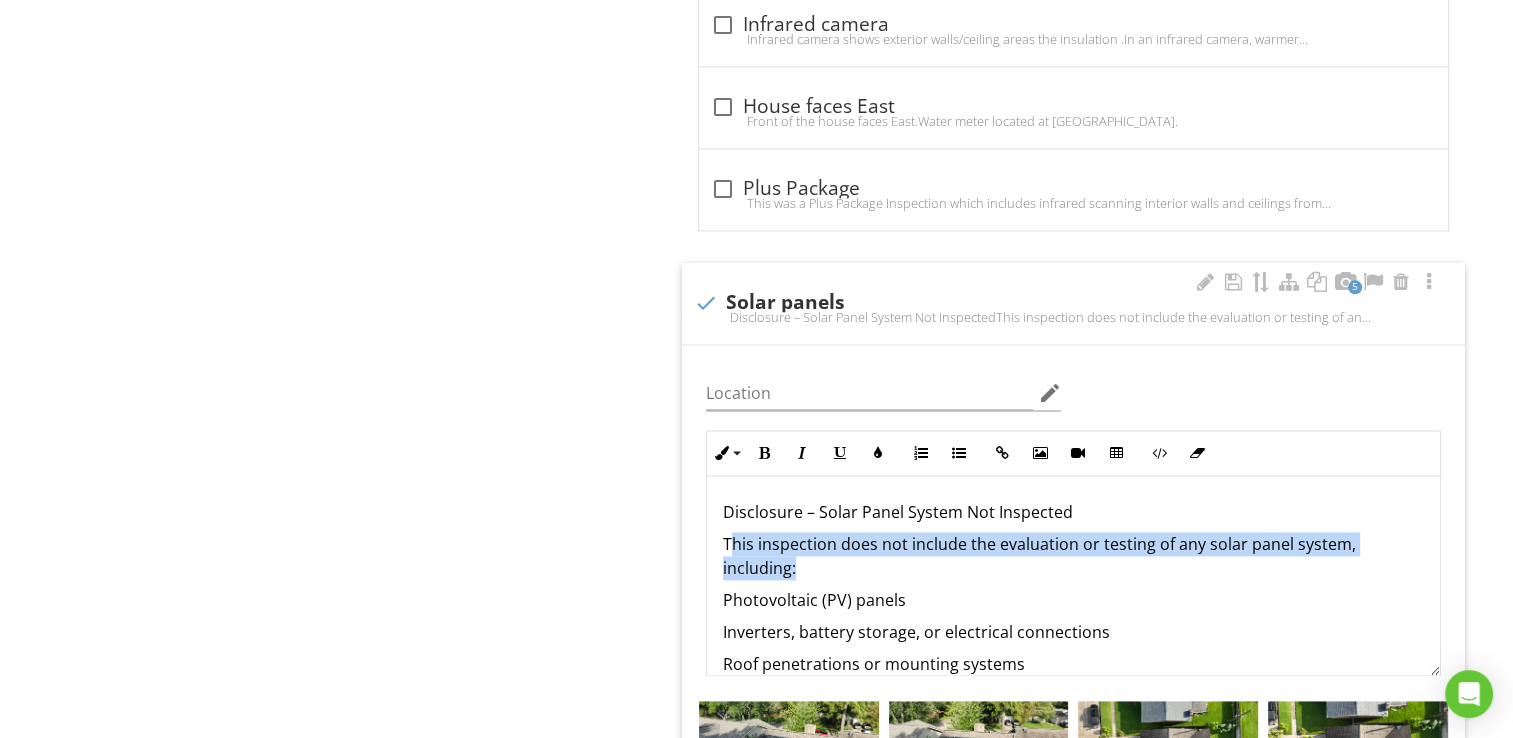 drag, startPoint x: 847, startPoint y: 571, endPoint x: 728, endPoint y: 543, distance: 122.24974 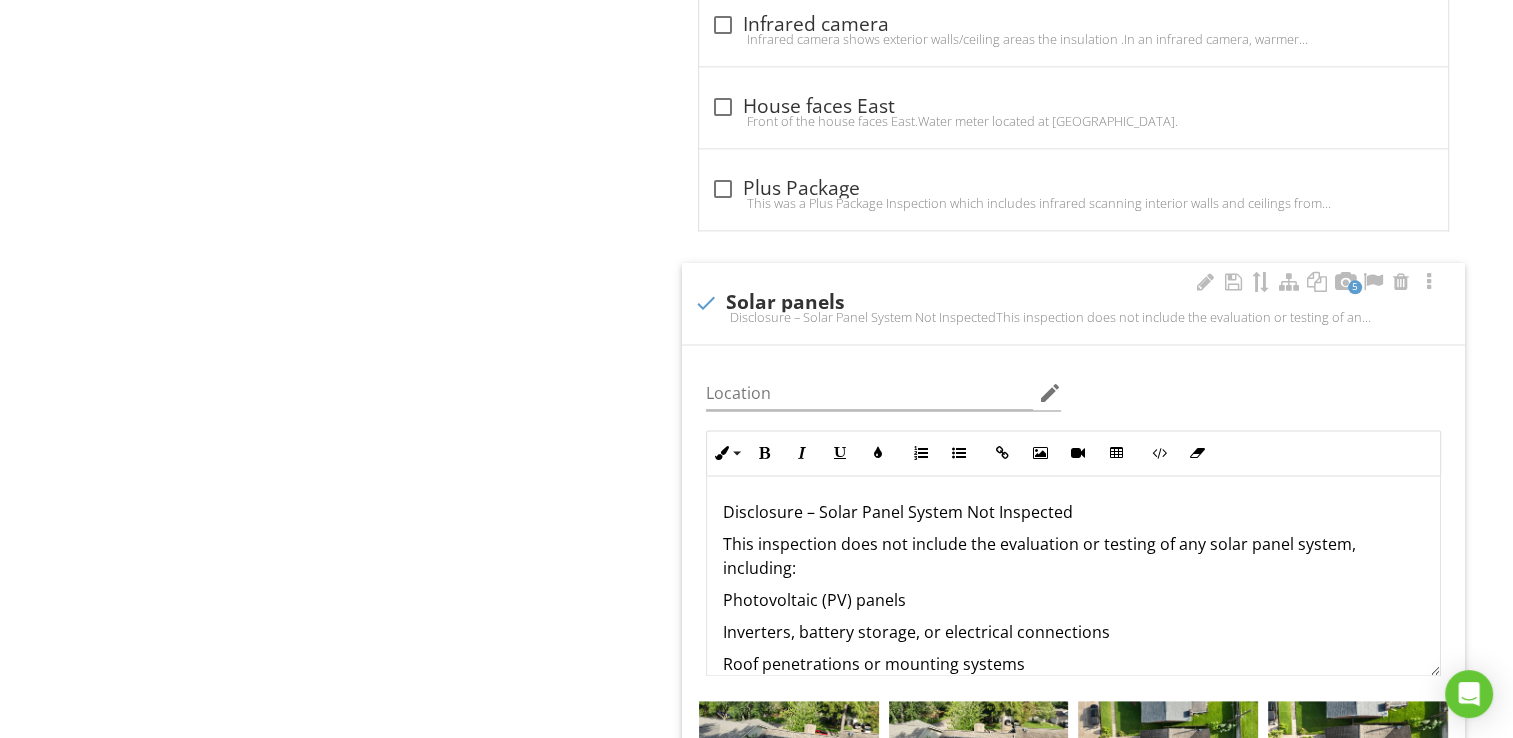 click on "Disclosure – Solar Panel System Not Inspected" at bounding box center (1073, 512) 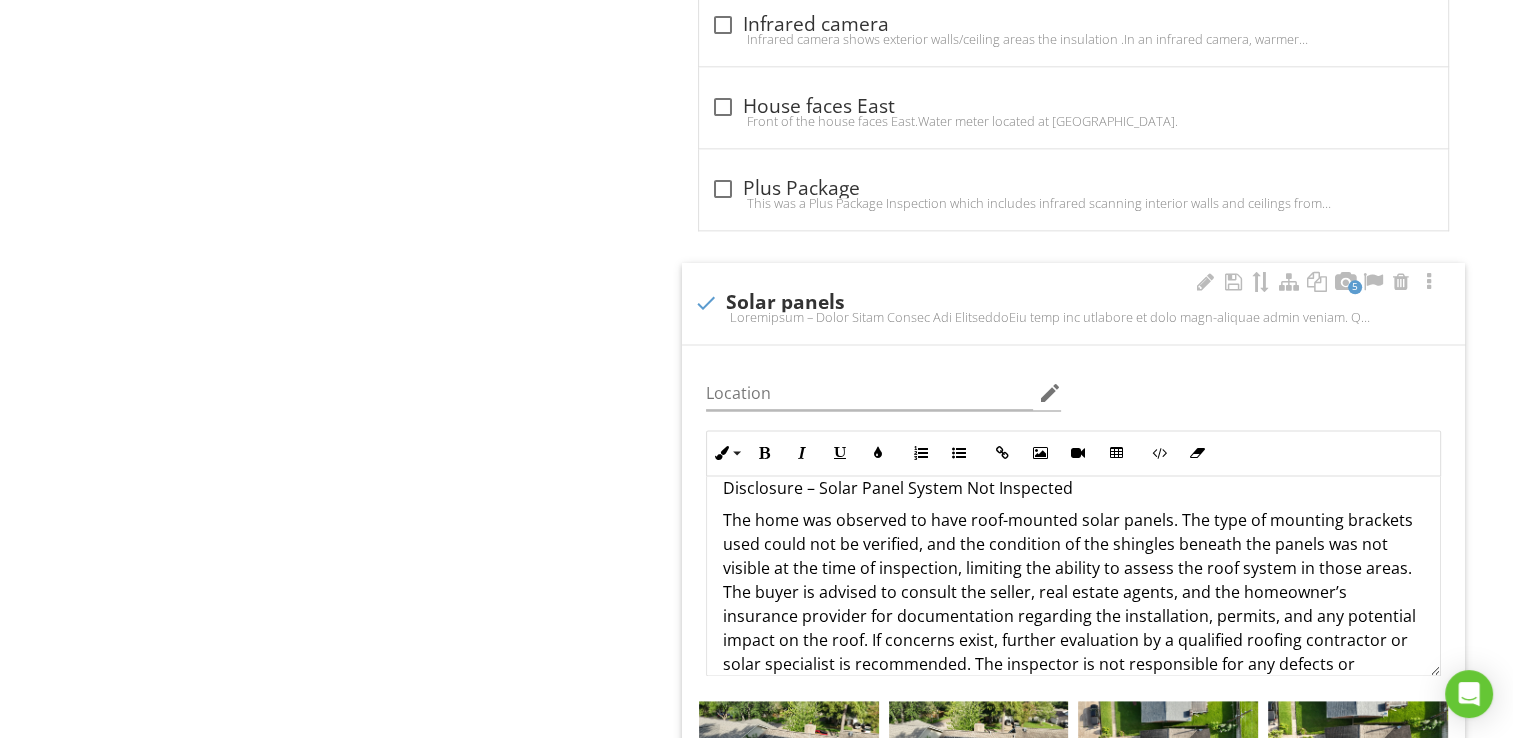 scroll, scrollTop: 0, scrollLeft: 0, axis: both 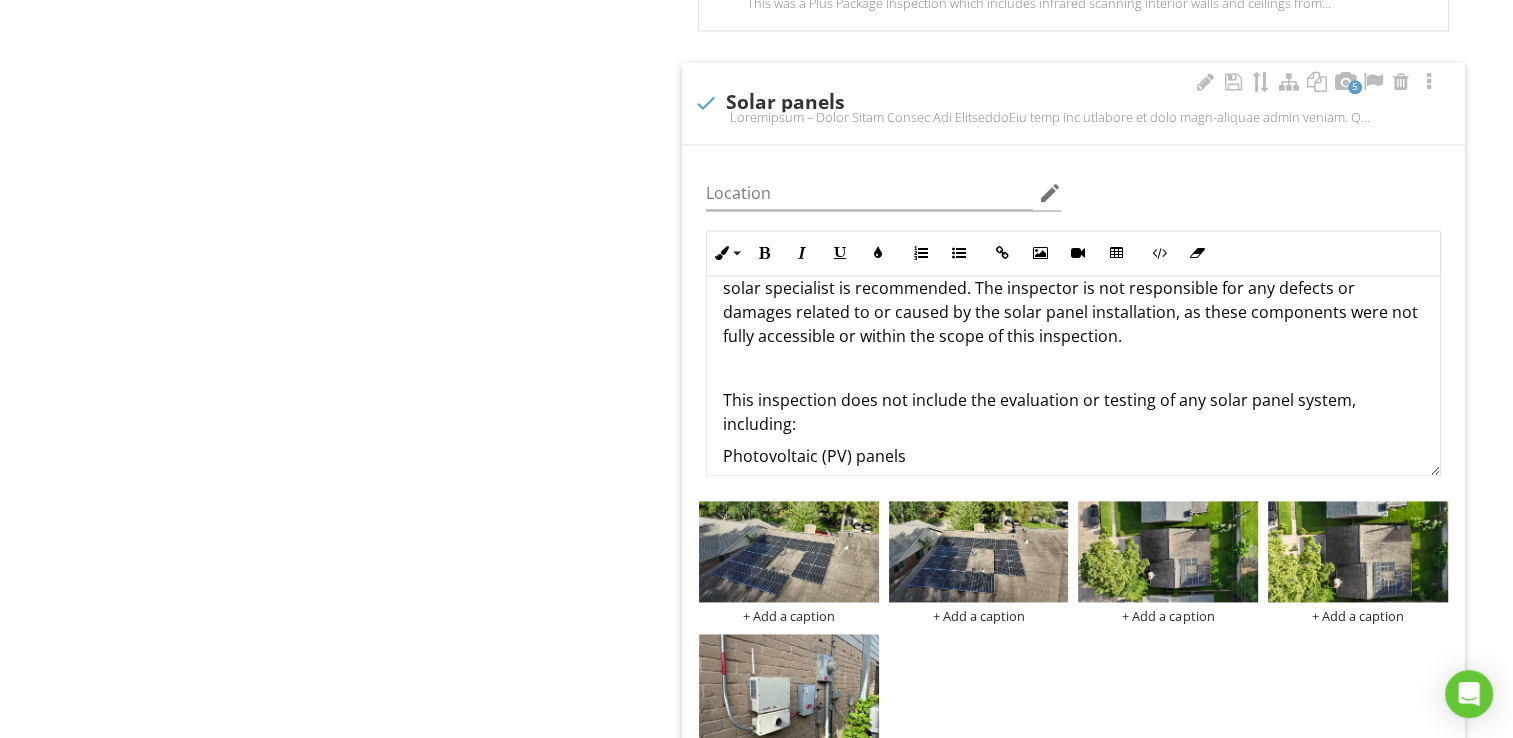 click on "This inspection does not include the evaluation or testing of any solar panel system, including:" at bounding box center [1073, 412] 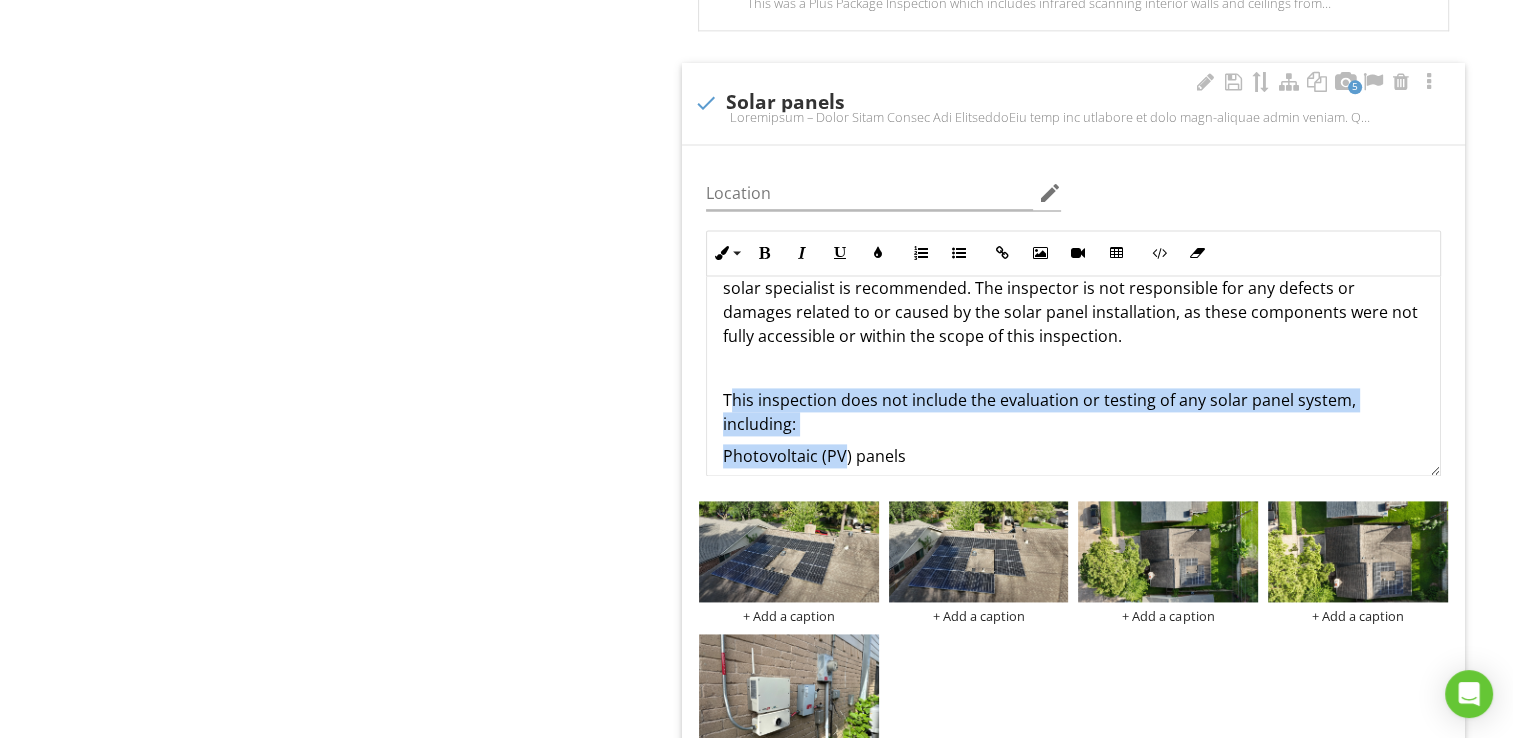 drag, startPoint x: 842, startPoint y: 432, endPoint x: 736, endPoint y: 390, distance: 114.01754 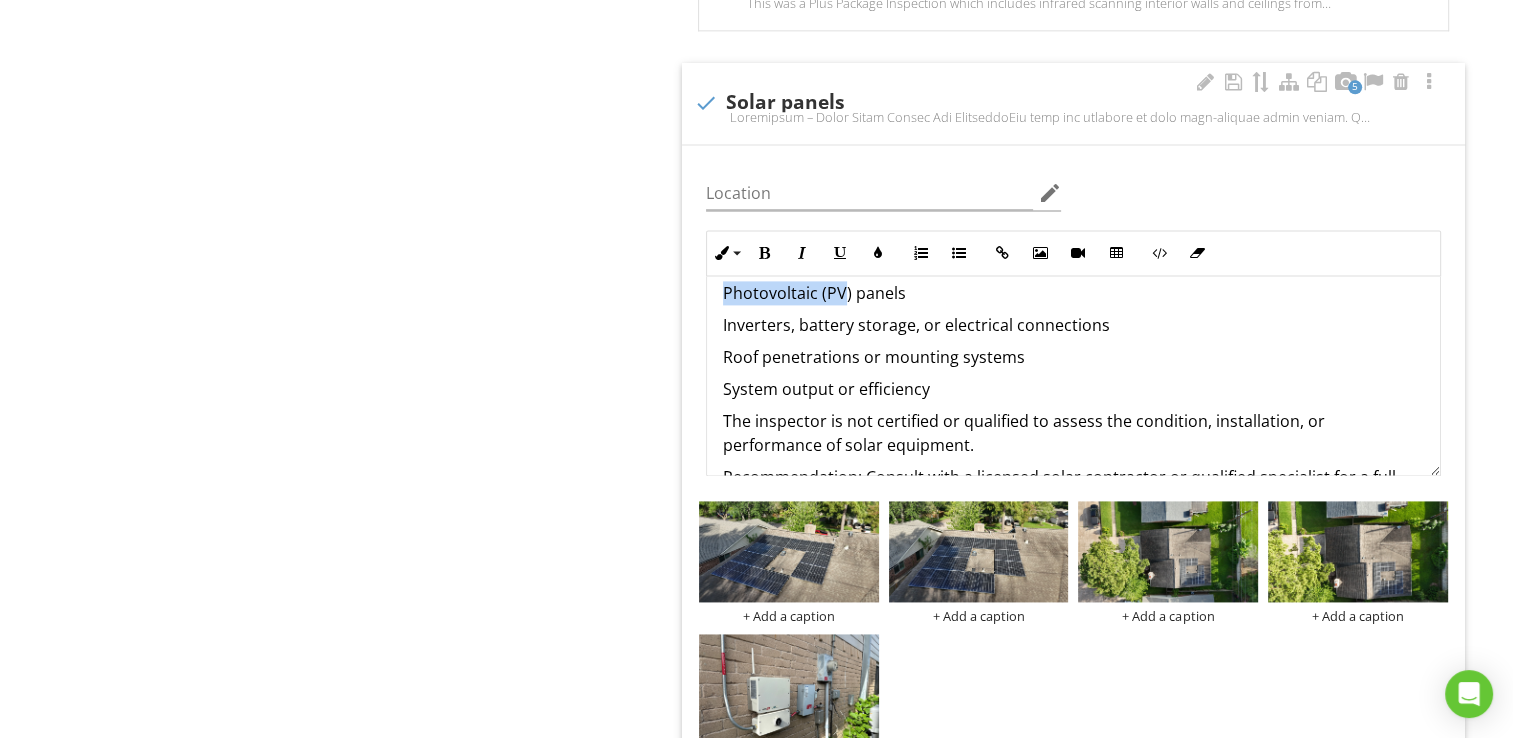 scroll, scrollTop: 424, scrollLeft: 0, axis: vertical 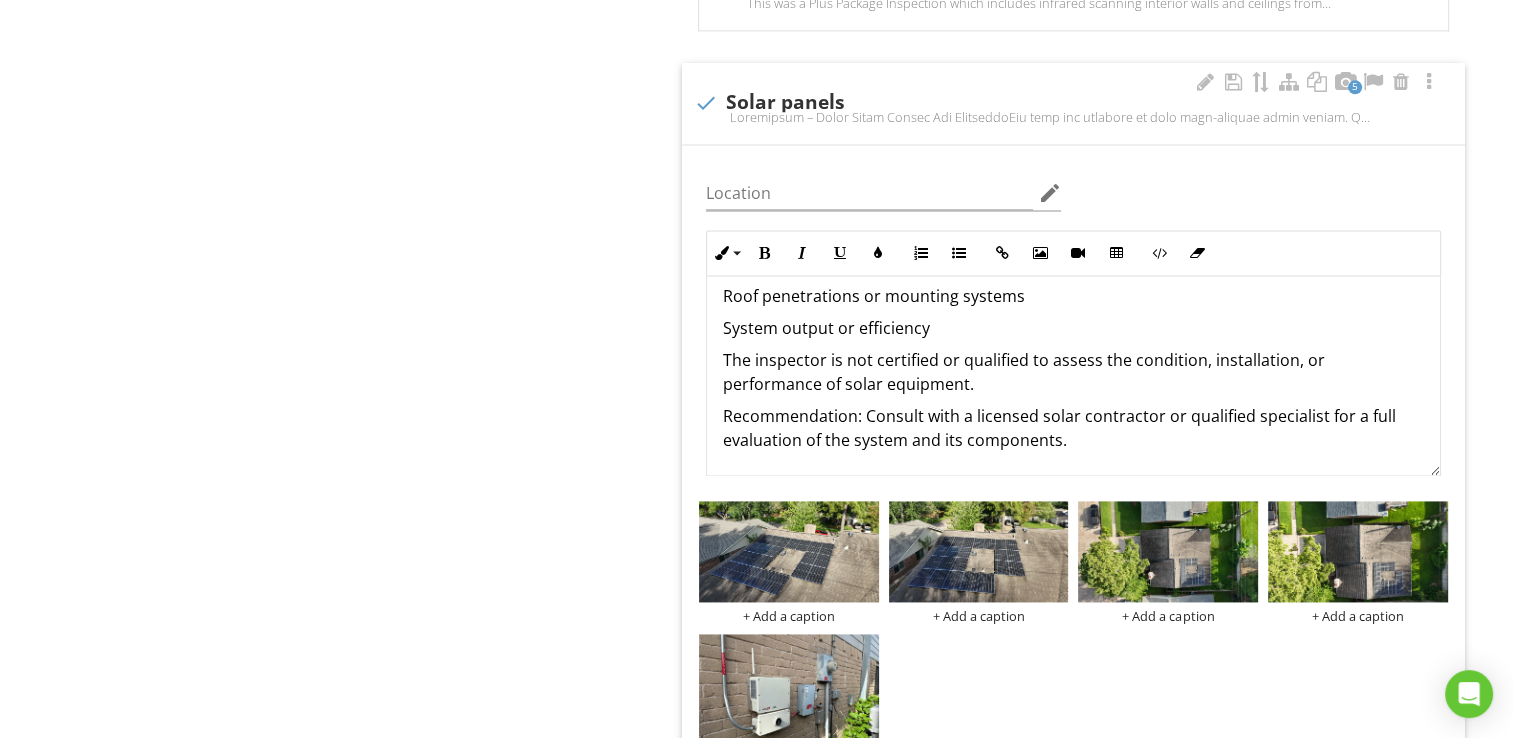 click on "Recommendation: Consult with a licensed solar contractor or qualified specialist for a full evaluation of the system and its components." at bounding box center [1073, 428] 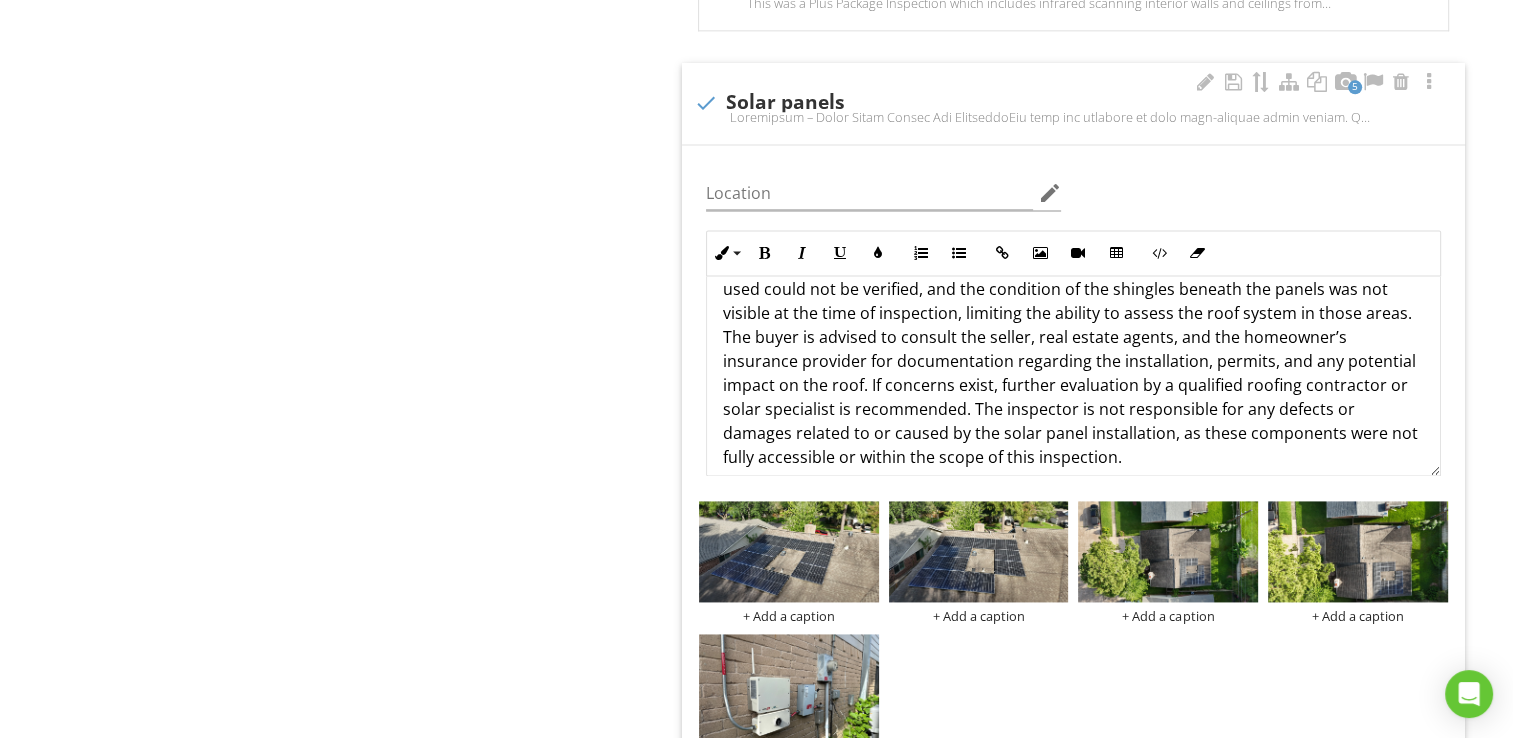 scroll, scrollTop: 0, scrollLeft: 0, axis: both 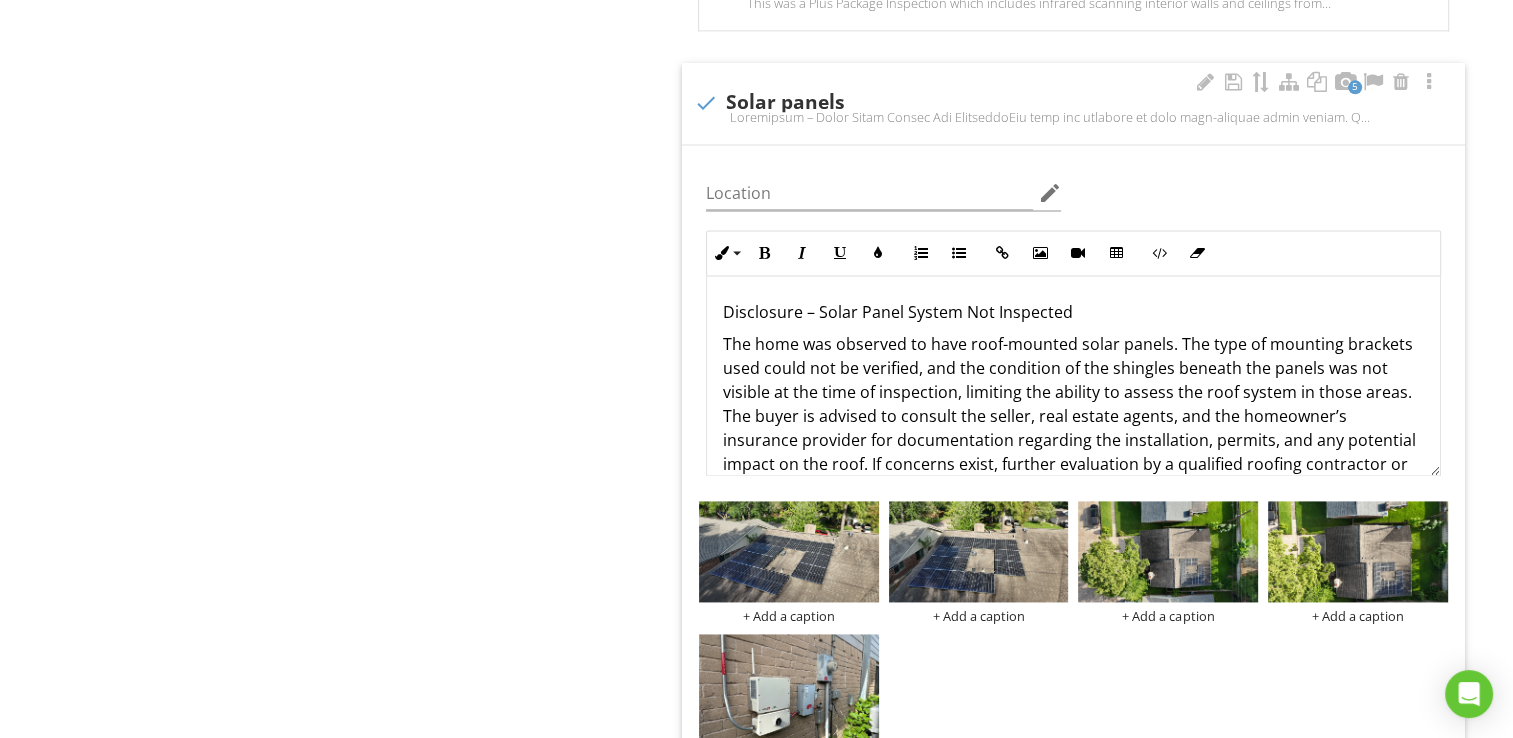 click on "+ Add a caption         + Add a caption         + Add a caption         + Add a caption         + Add a caption" at bounding box center [1073, 646] 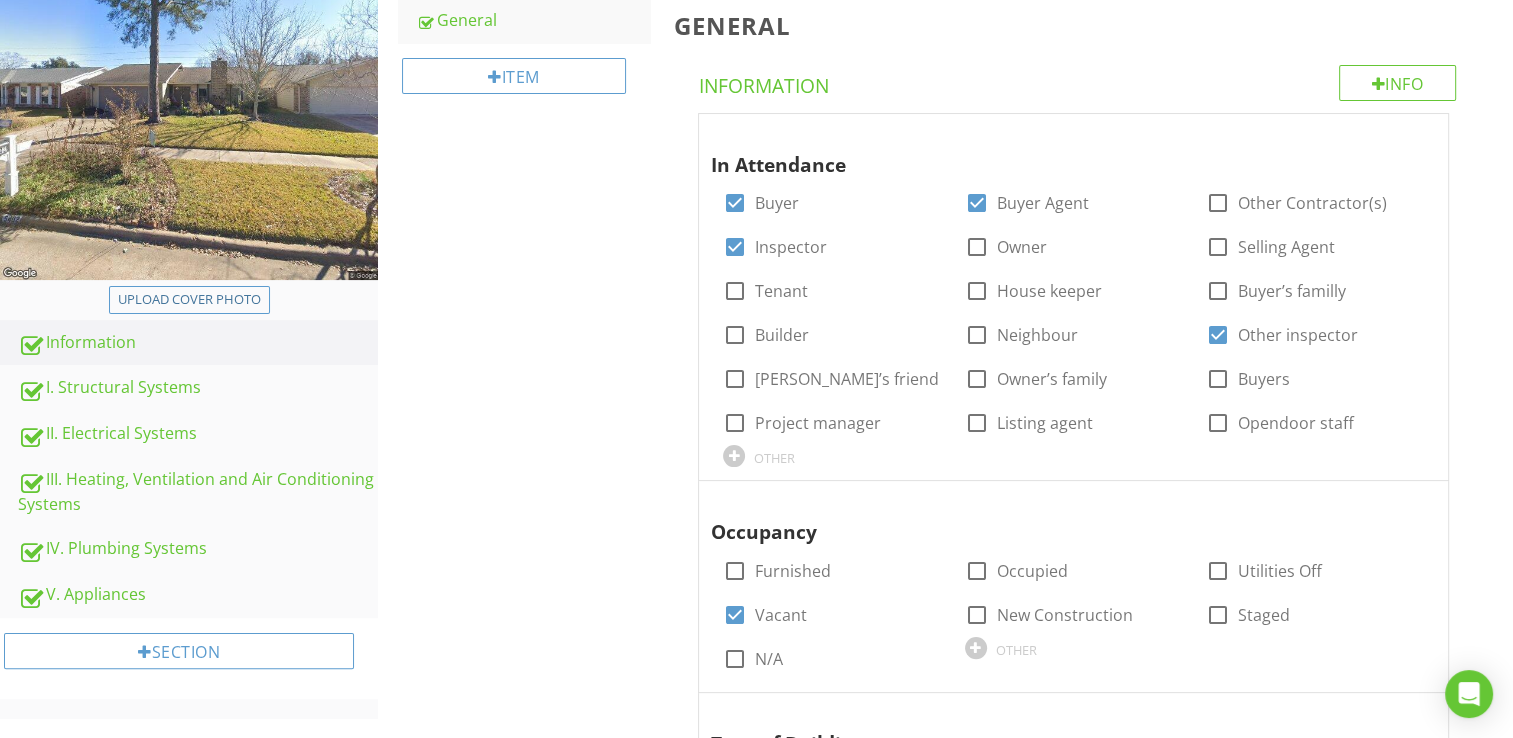 scroll, scrollTop: 300, scrollLeft: 0, axis: vertical 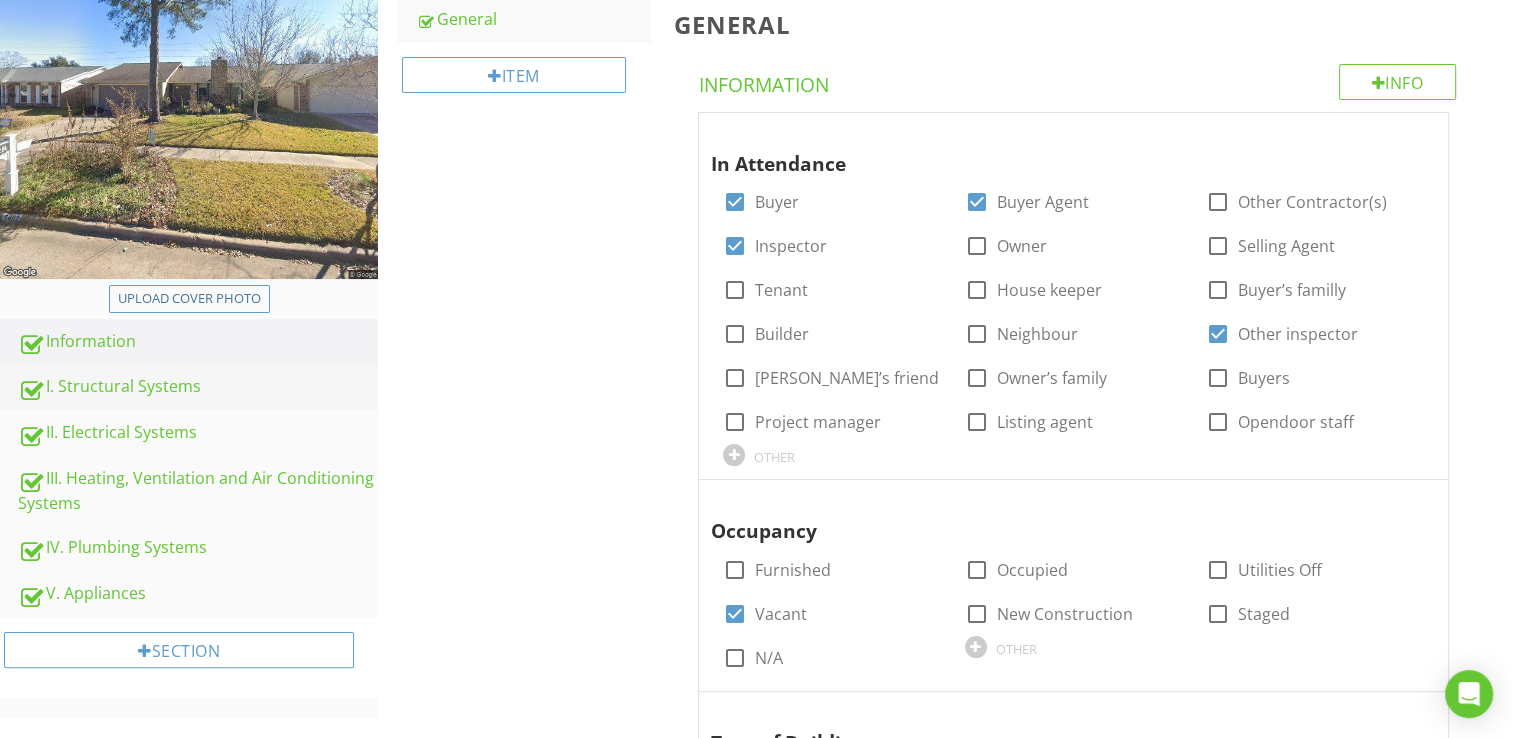click on "I. Structural Systems" at bounding box center [198, 387] 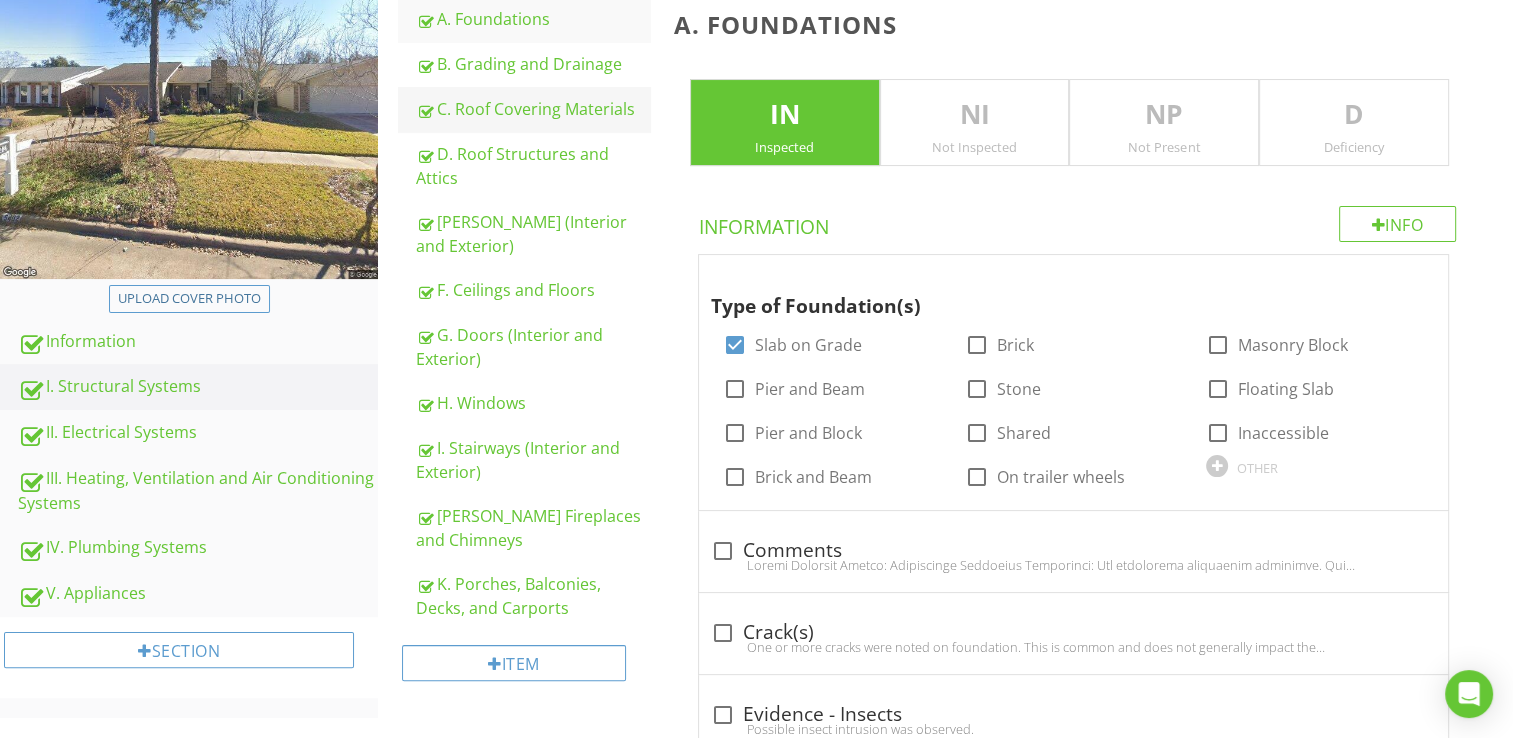 click on "C. Roof Covering Materials" at bounding box center [533, 109] 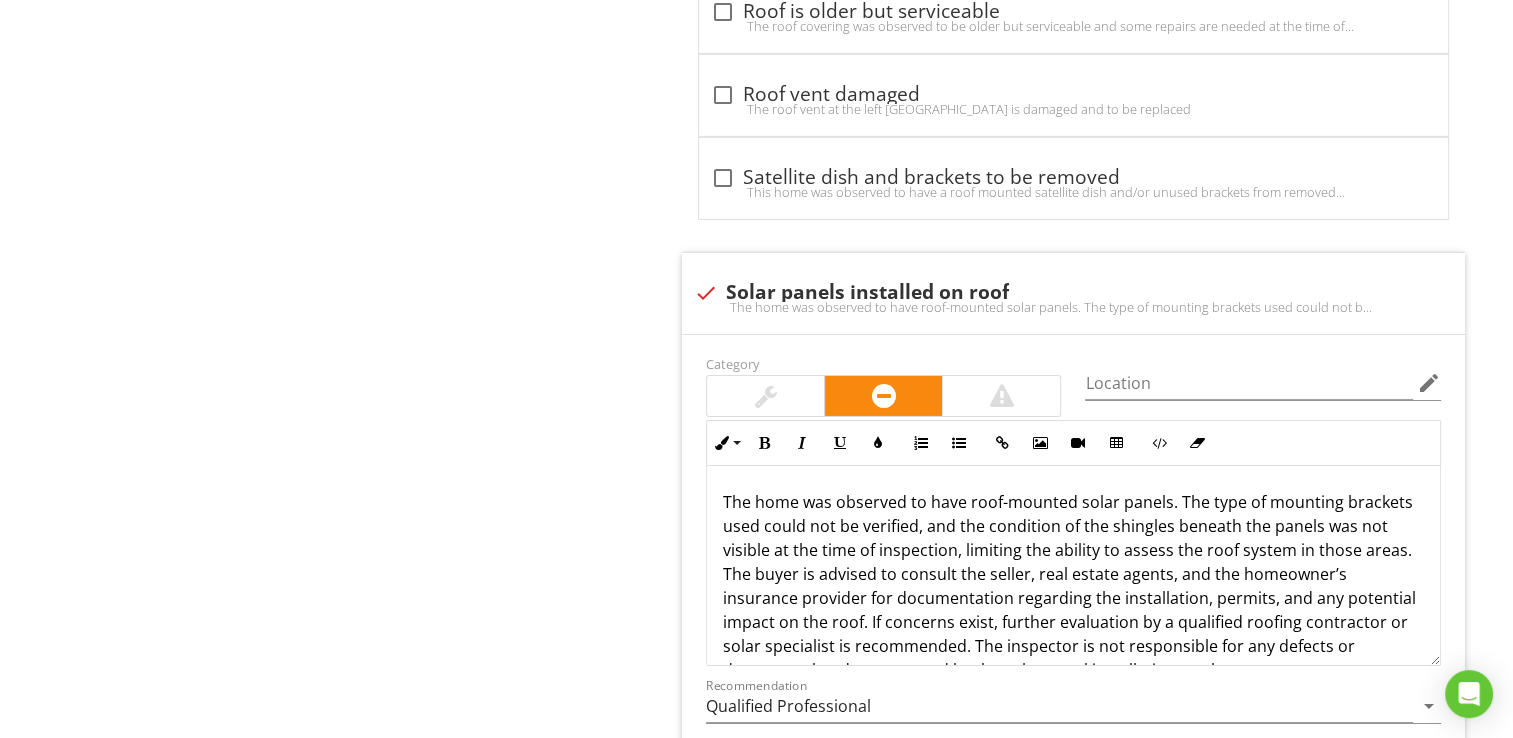 scroll, scrollTop: 6800, scrollLeft: 0, axis: vertical 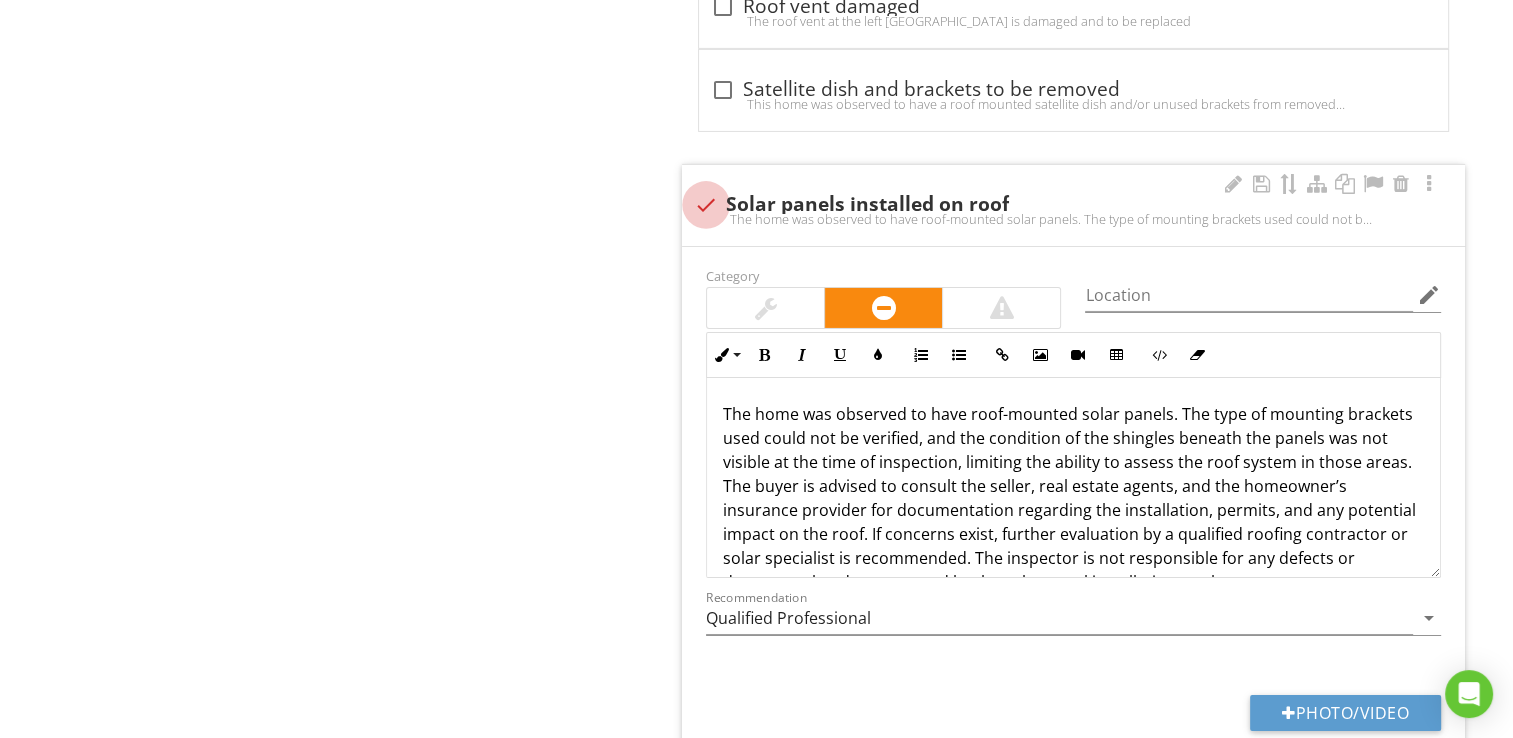 click at bounding box center (706, 205) 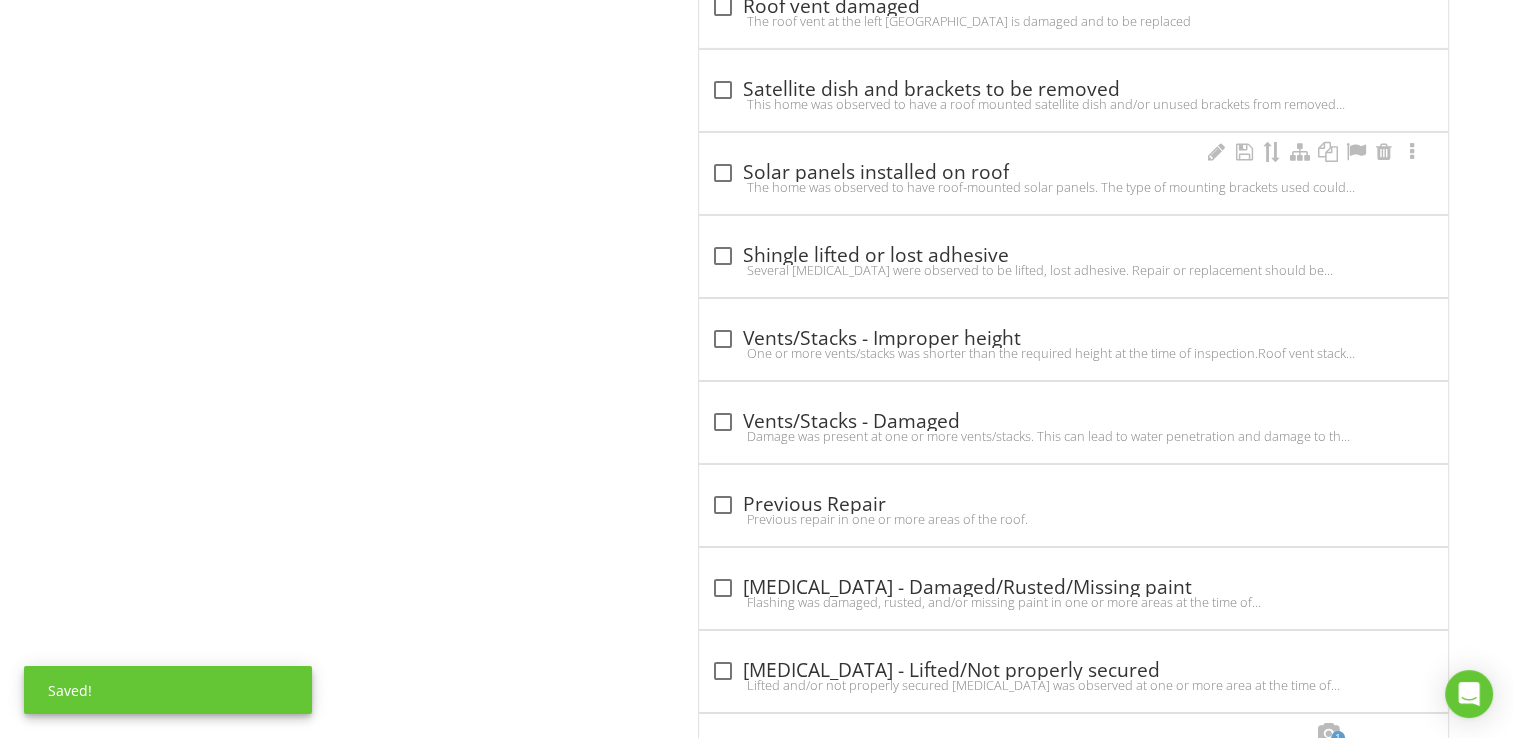click on "The home was observed to have roof-mounted solar panels. The type of mounting brackets used could not be verified, and the condition of the shingles beneath the panels was not visible at the time of inspection, limiting the ability to assess the roof system in those areas. The buyer is advised to consult the seller, real estate agents, and the homeowner’s insurance provider for documentation regarding the installation, permits, and any potential impact on the roof. If concerns exist, further evaluation by a qualified roofing contractor or solar specialist is recommended. The inspector is not responsible for any defects or damages related to or caused by the solar panel installation, as these components were not fully accessible or within the scope of this inspection." at bounding box center [1073, 187] 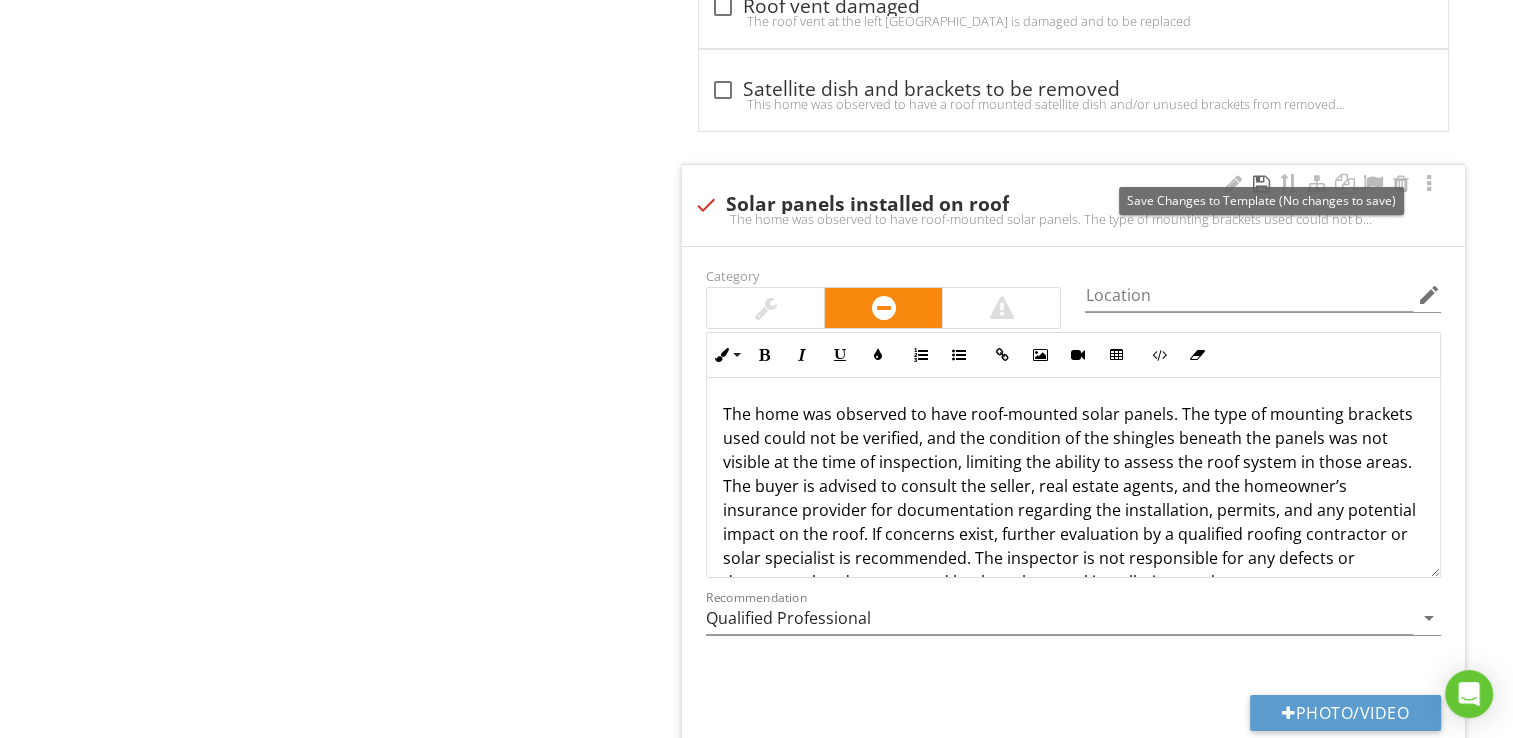 click at bounding box center [1261, 184] 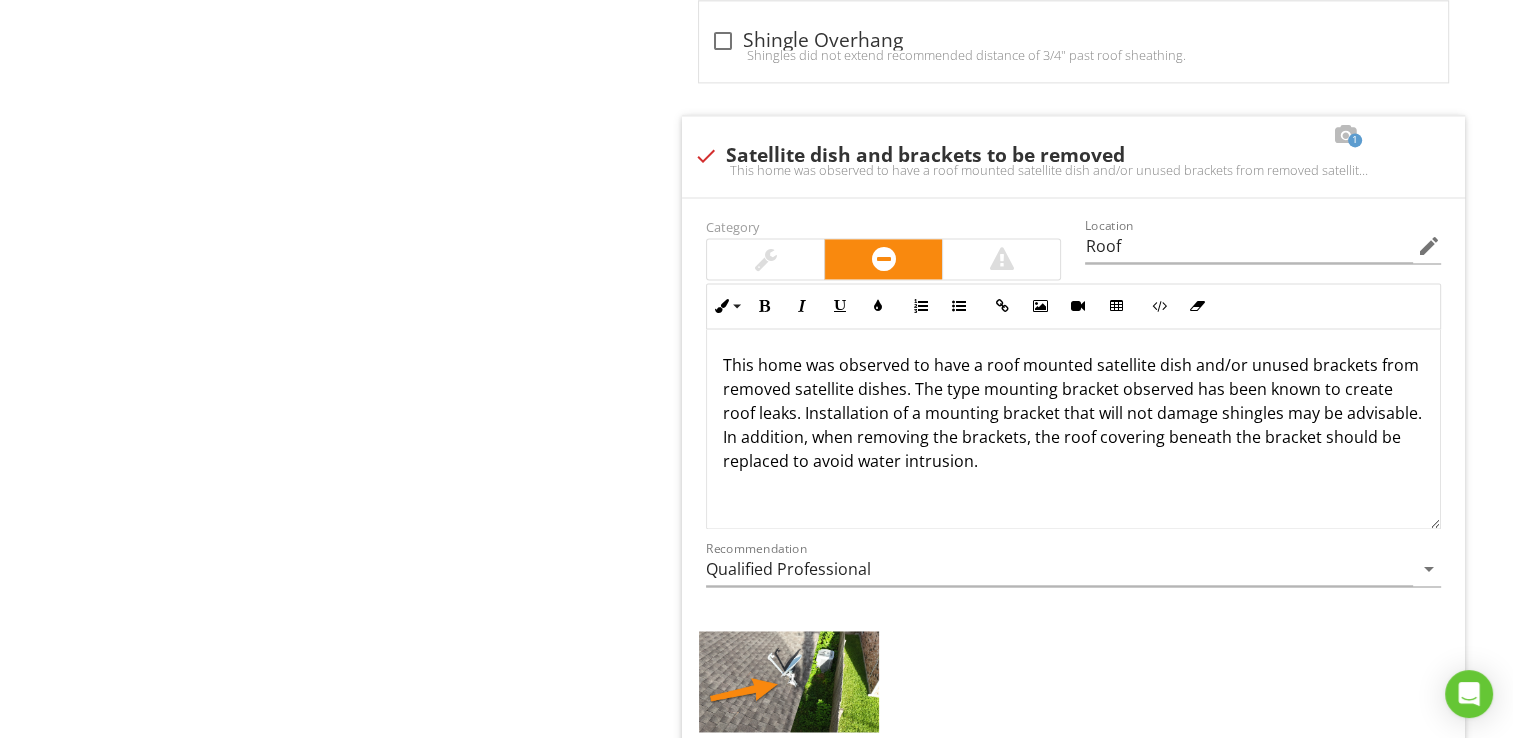 scroll, scrollTop: 10495, scrollLeft: 0, axis: vertical 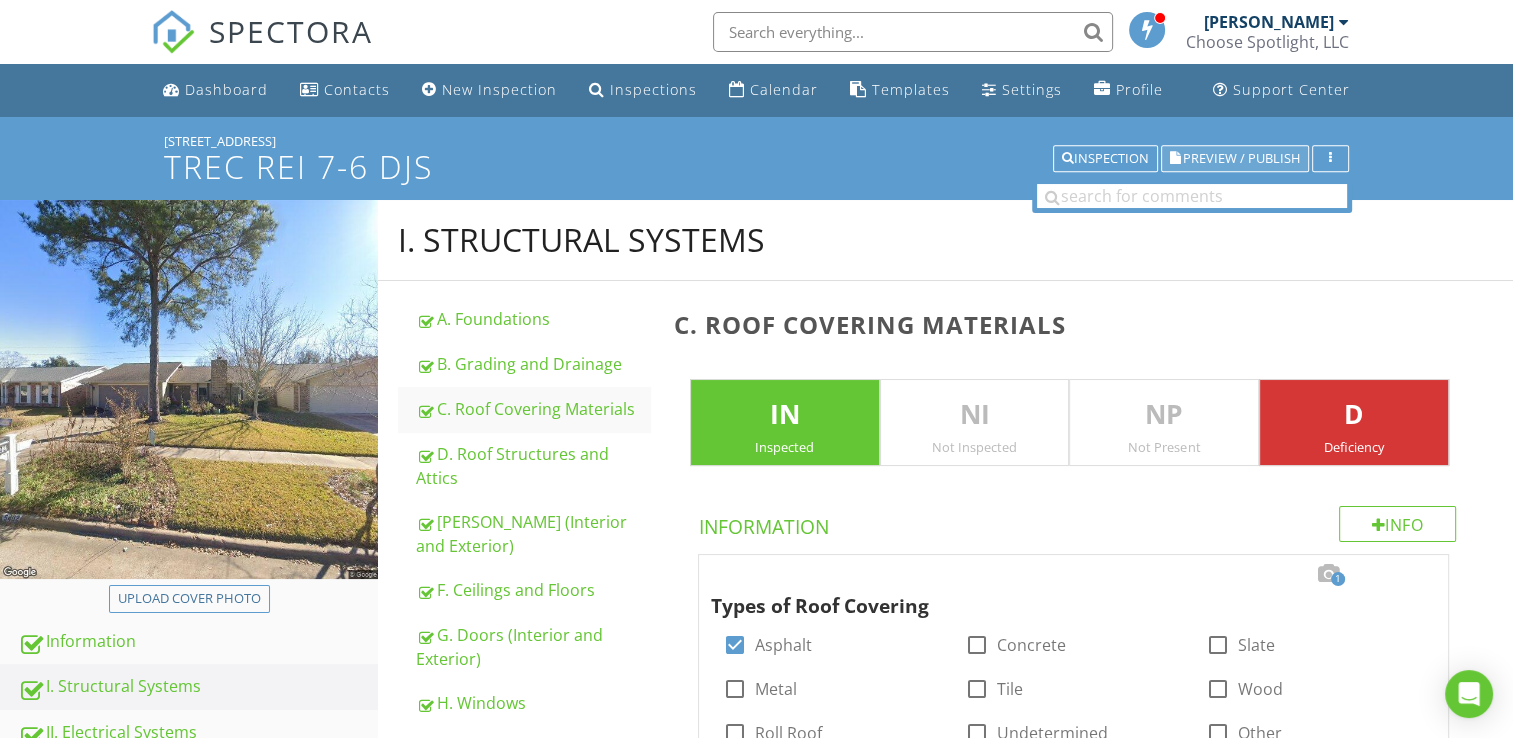 click on "Preview / Publish" at bounding box center (1241, 158) 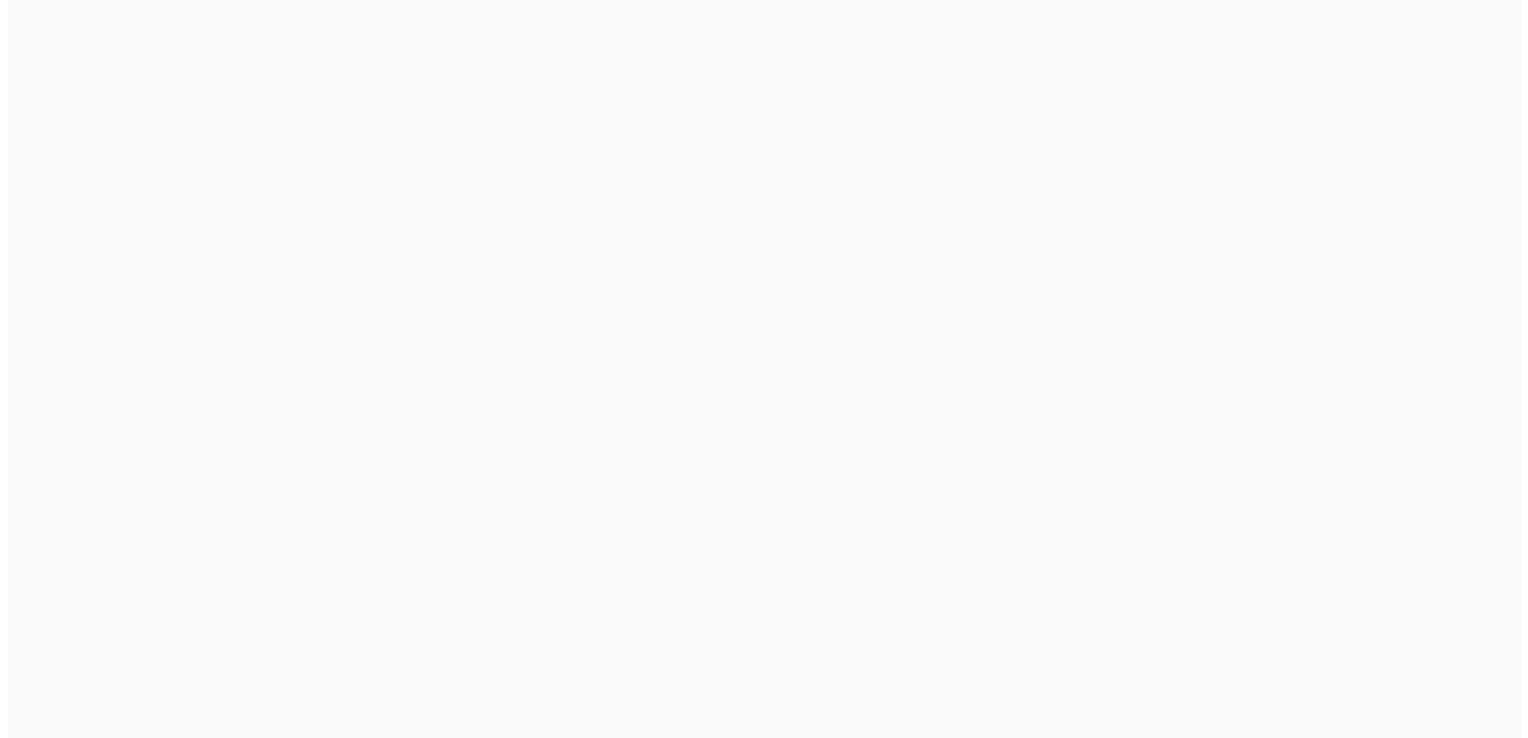 scroll, scrollTop: 0, scrollLeft: 0, axis: both 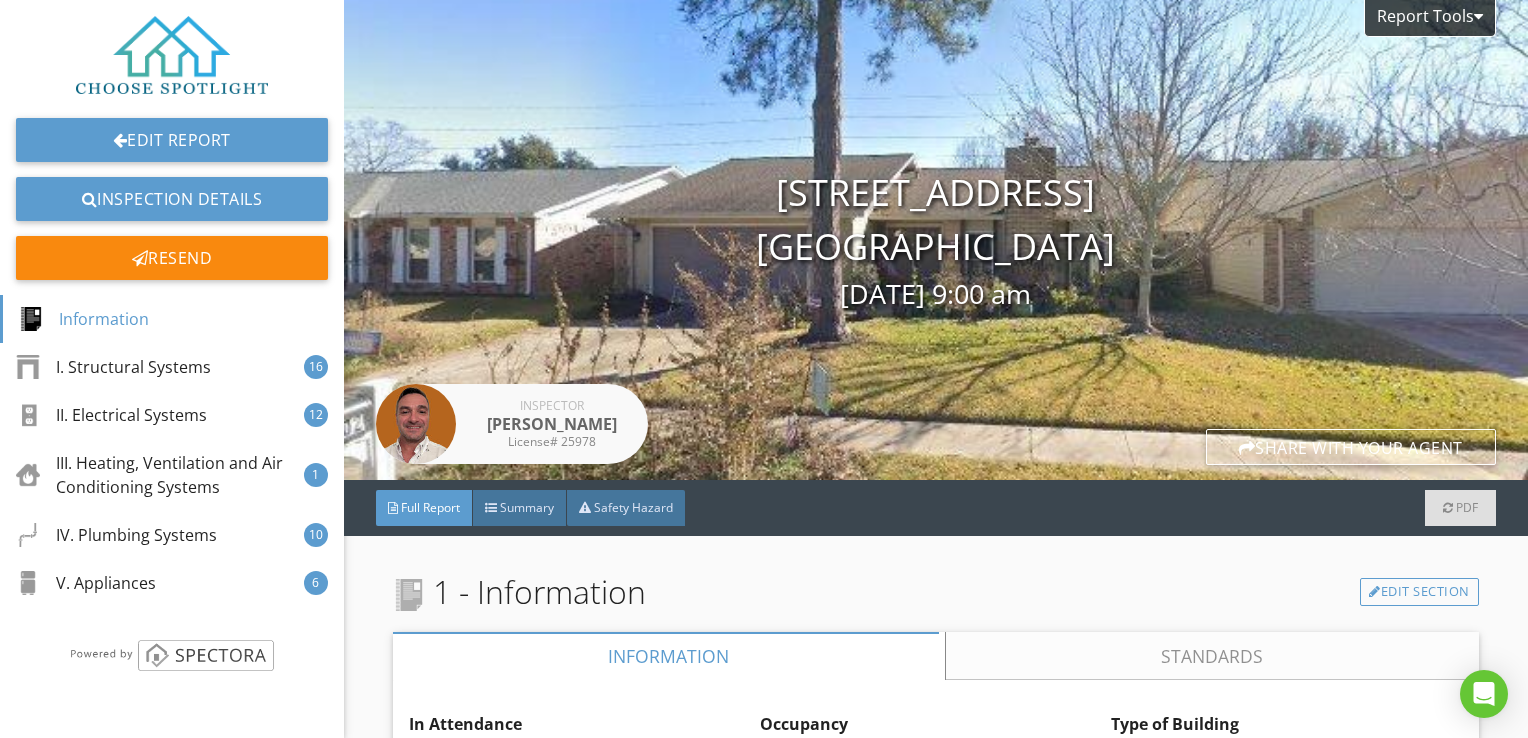 click on "1 -
Information
Edit Section" at bounding box center (936, 592) 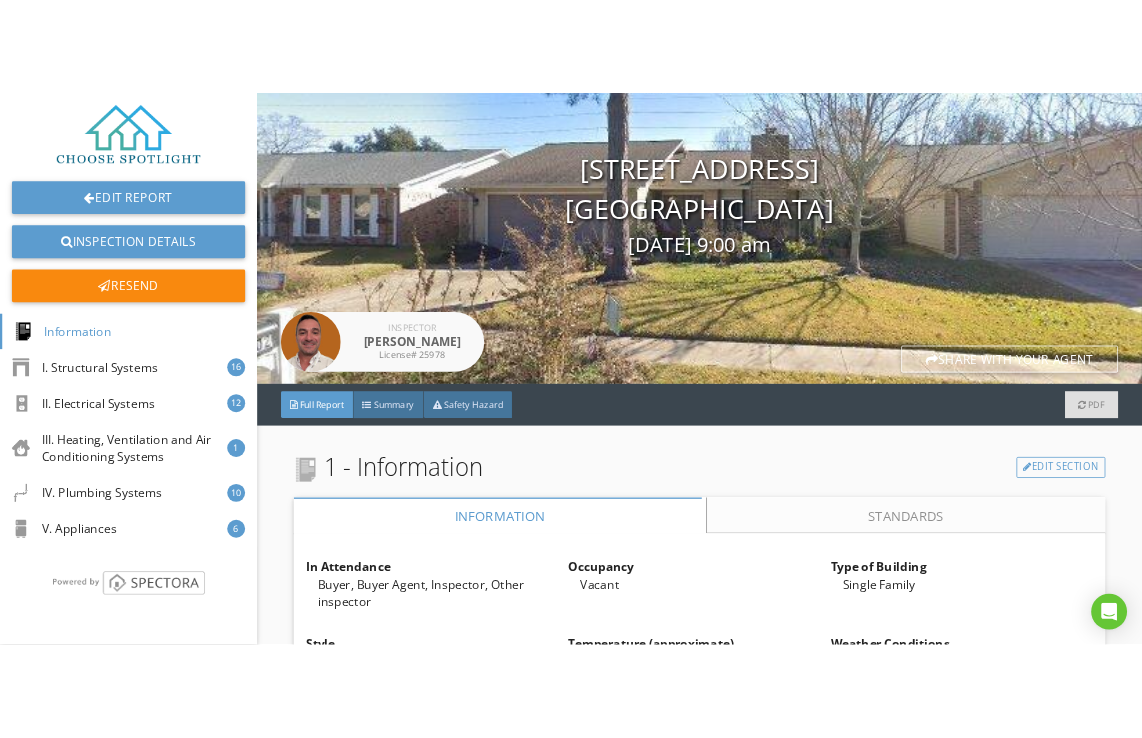 scroll, scrollTop: 200, scrollLeft: 0, axis: vertical 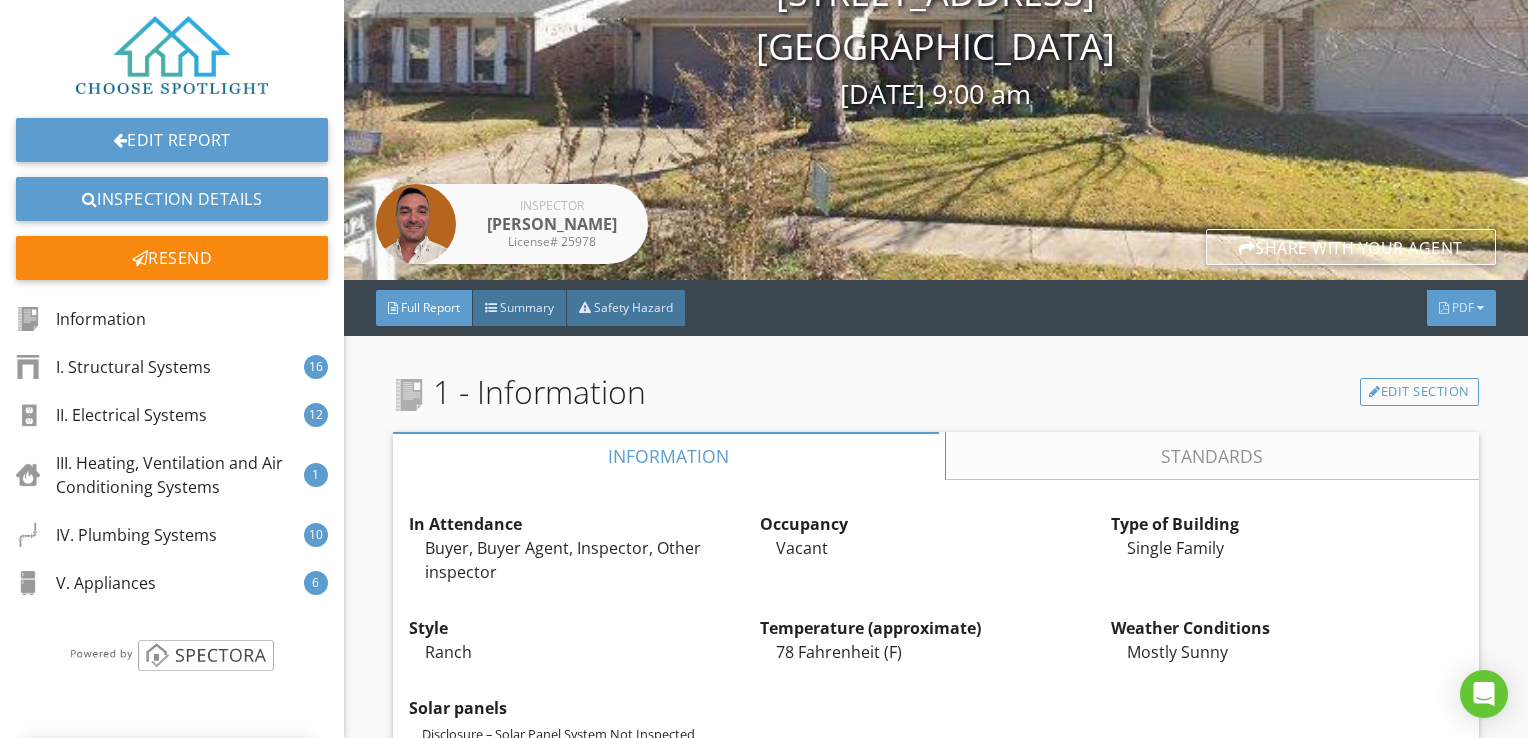 click at bounding box center [1480, 308] 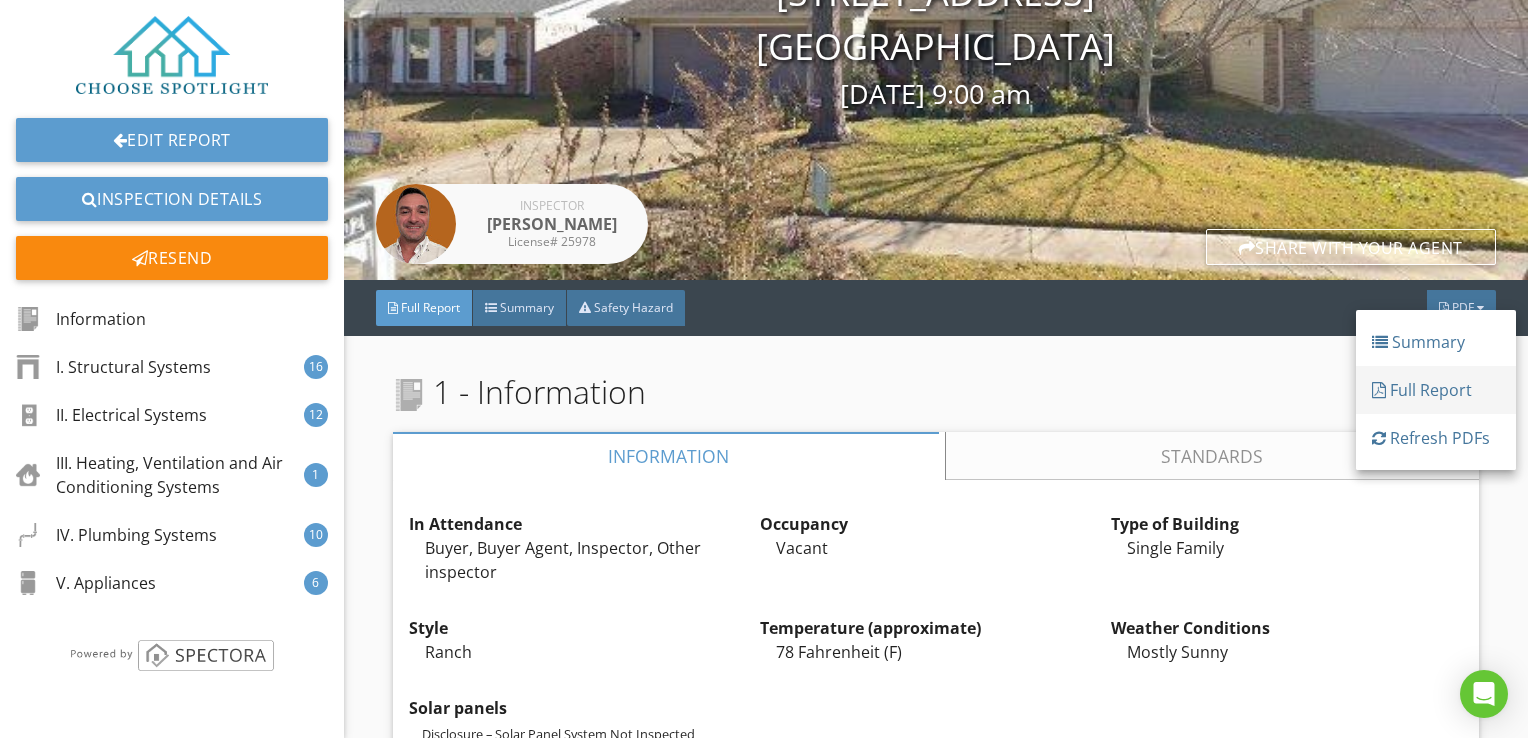 click on "Full Report" at bounding box center [1436, 390] 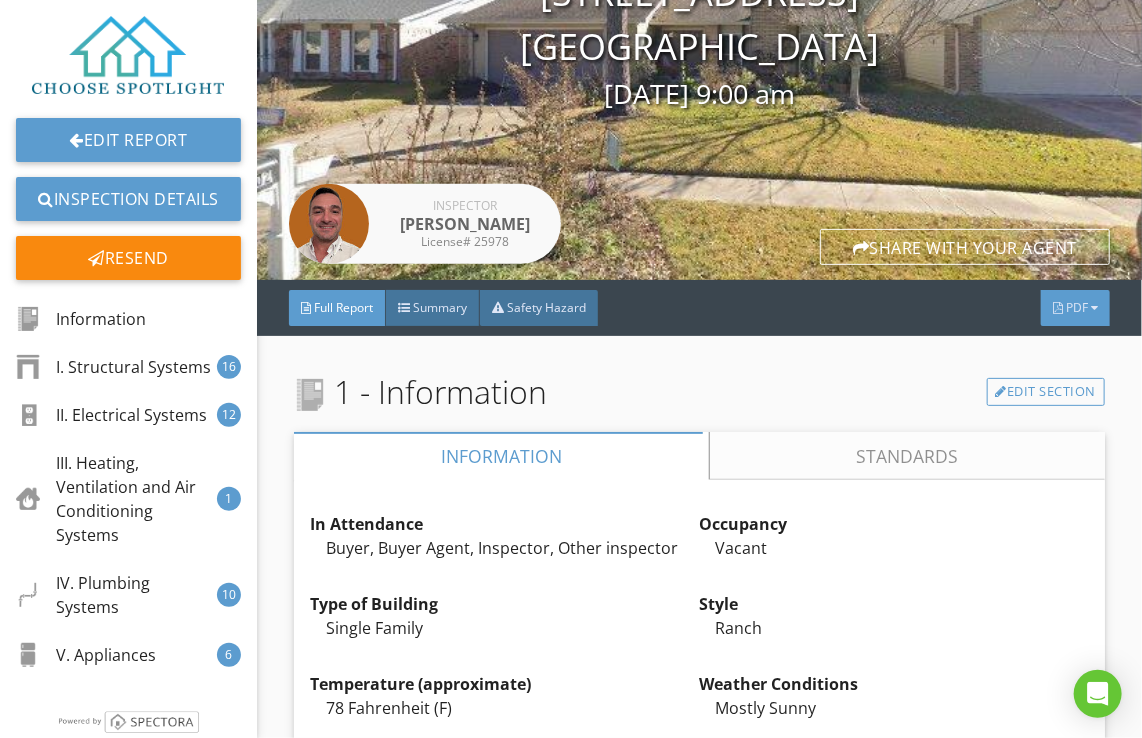 click at bounding box center [1094, 308] 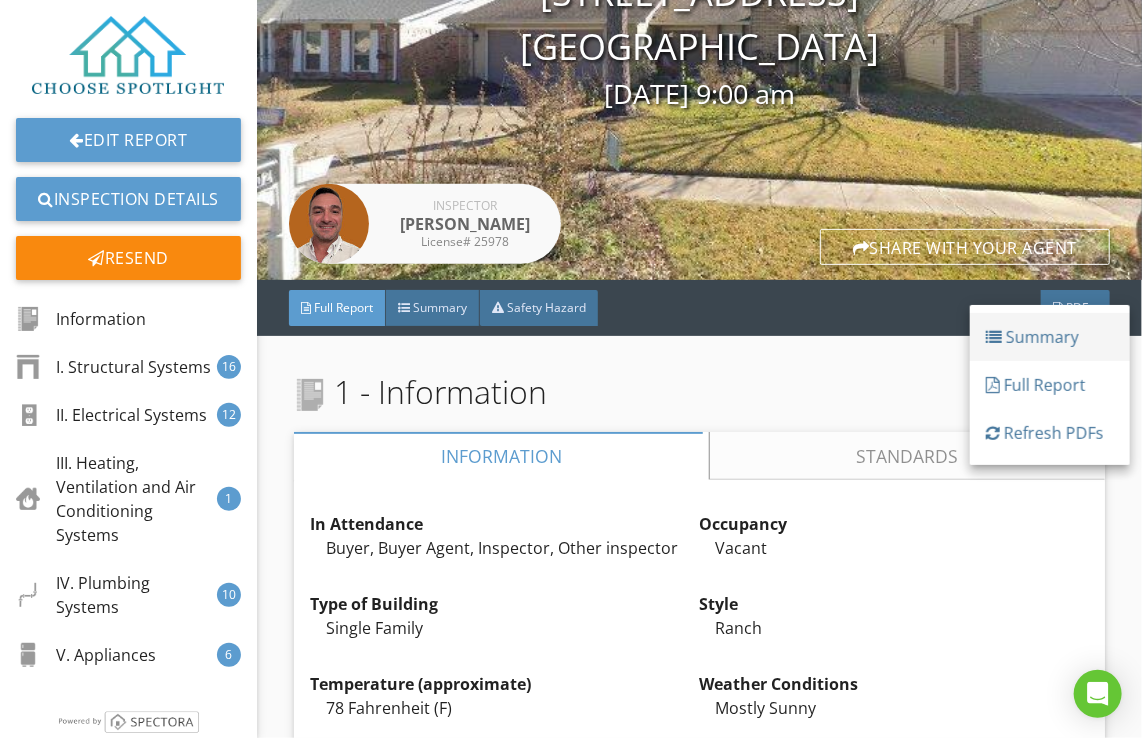 click on "Summary" at bounding box center [1050, 337] 